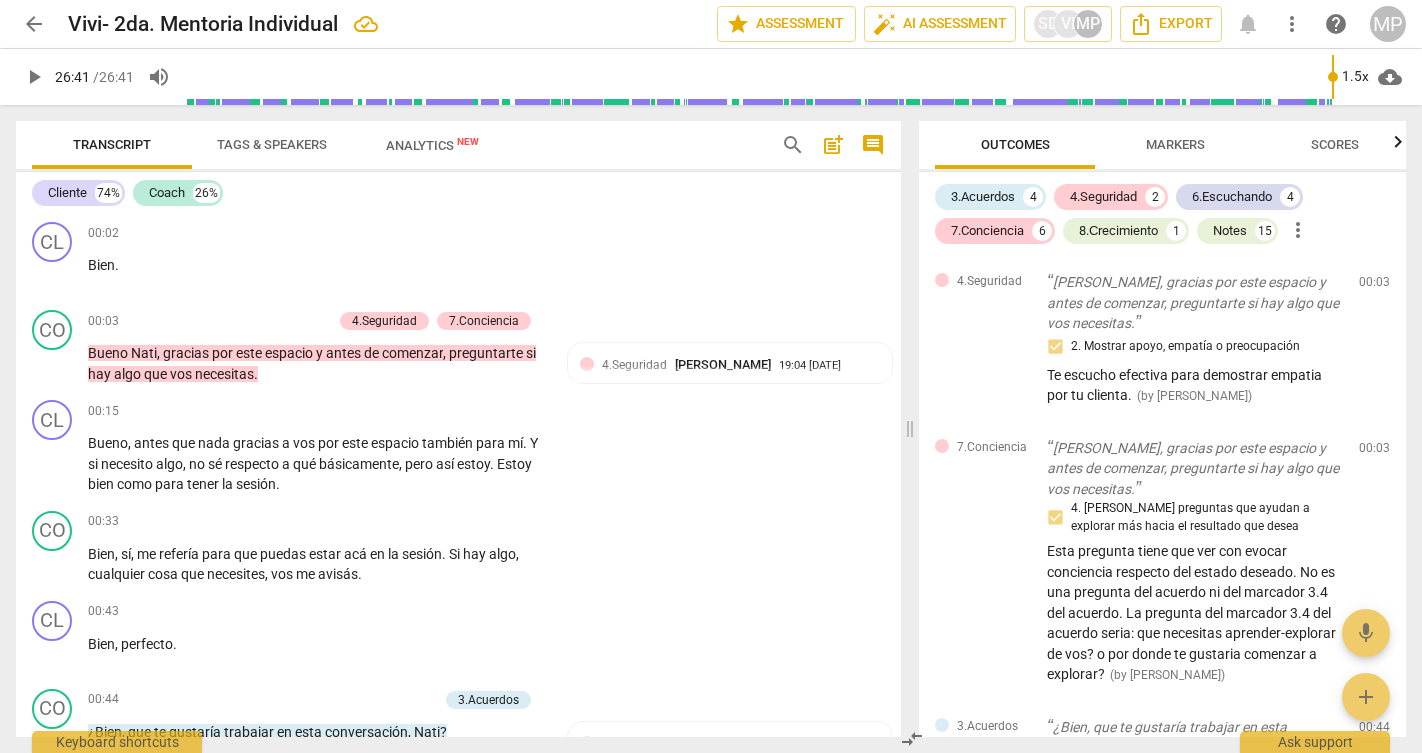 scroll, scrollTop: 0, scrollLeft: 0, axis: both 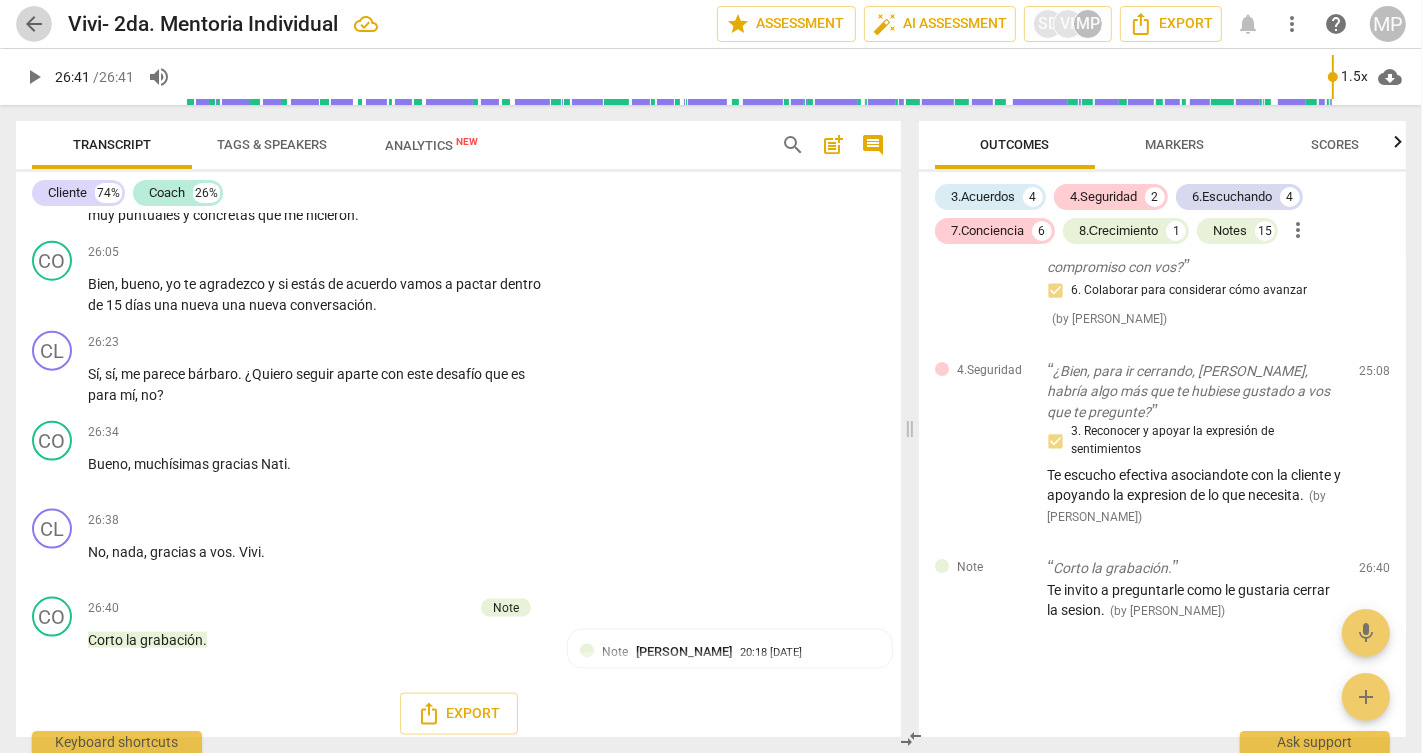 click on "arrow_back" at bounding box center [34, 24] 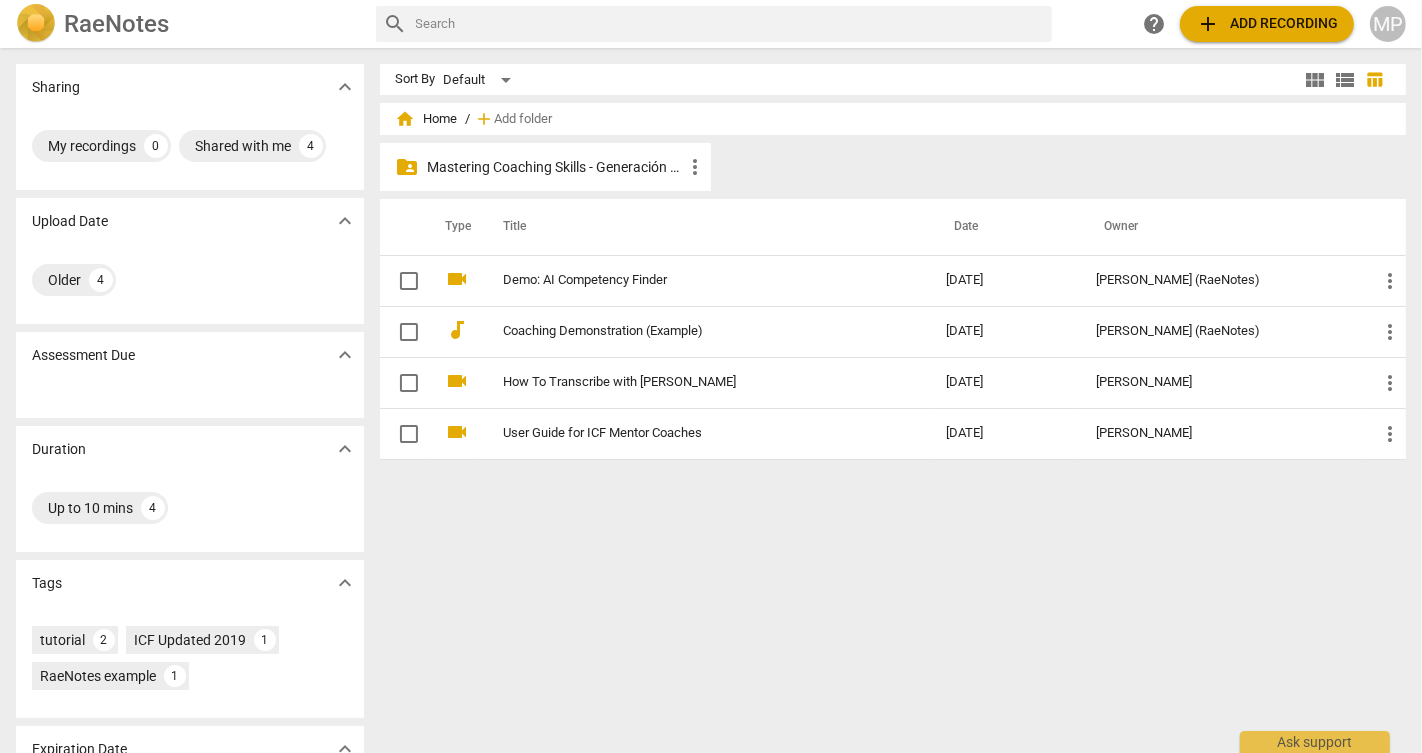 click on "Mastering Coaching Skills - Generación 31" at bounding box center (555, 167) 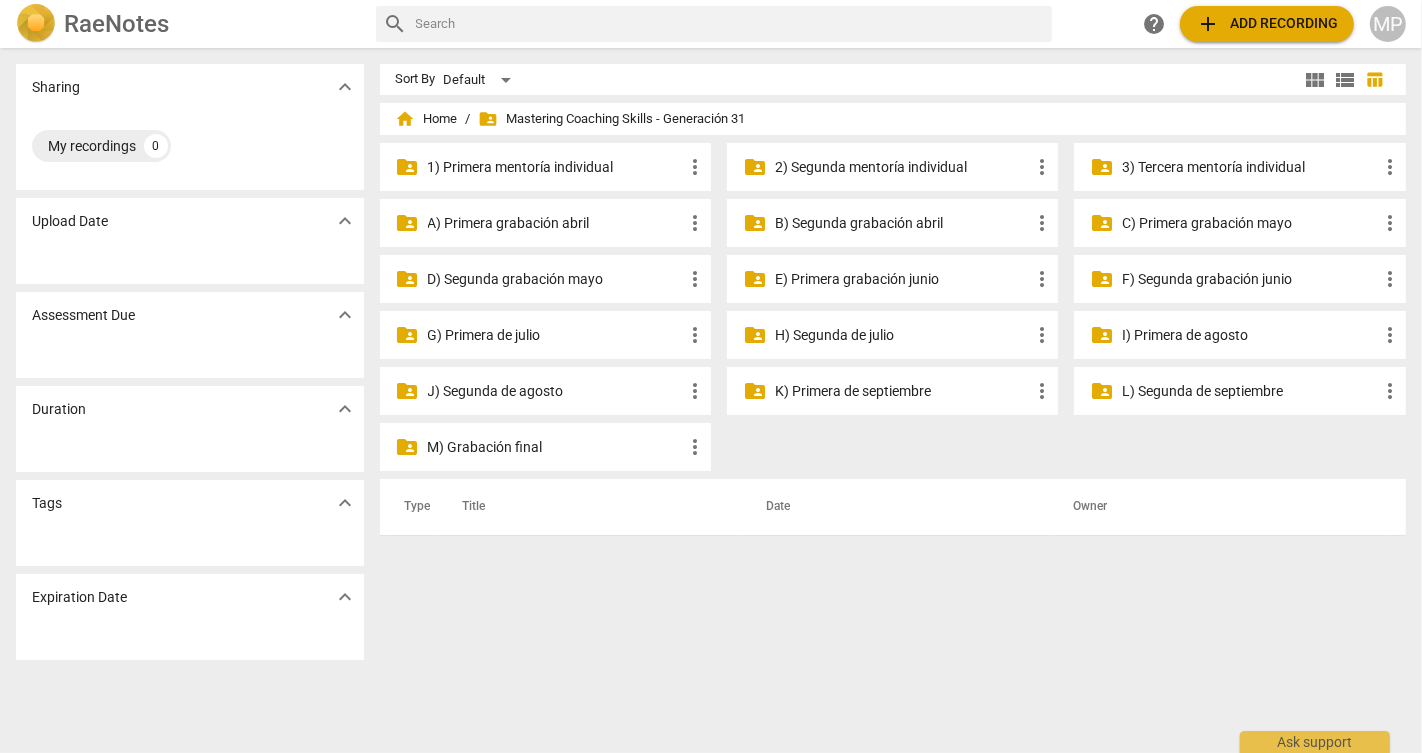click on "2) Segunda mentoría individual" at bounding box center (902, 167) 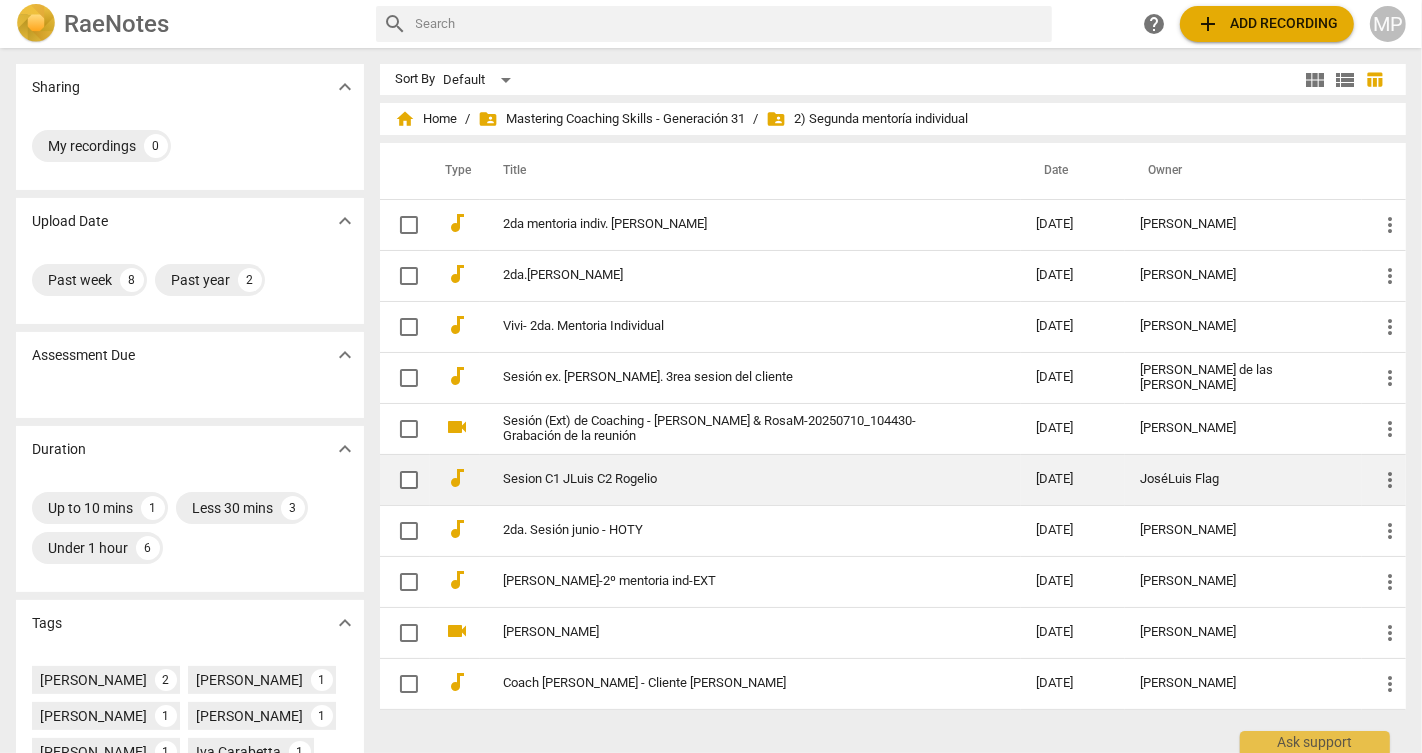 click on "JoséLuis Flag" at bounding box center [1243, 479] 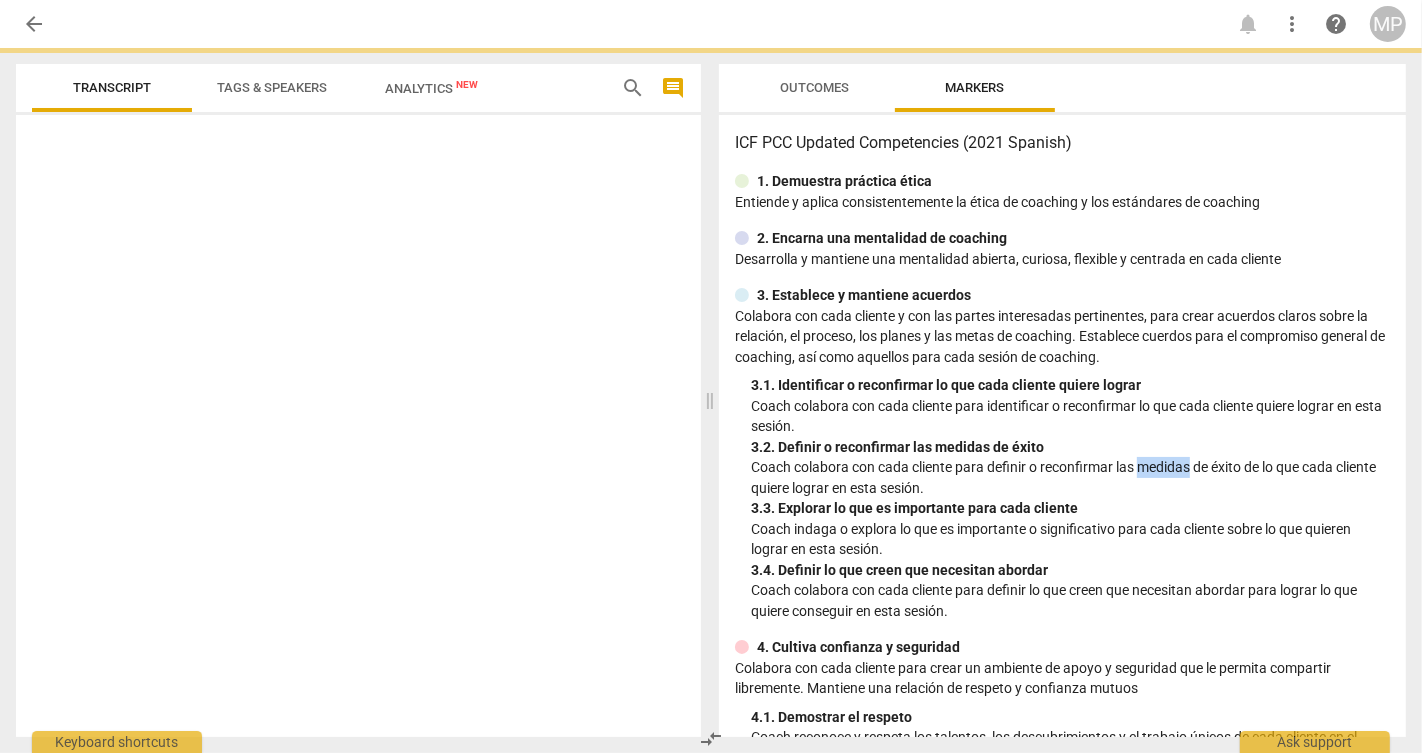 click on "Coach colabora con cada cliente para definir o reconfirmar las medidas de éxito de lo que cada cliente quiere lograr en esta sesión." at bounding box center (1070, 477) 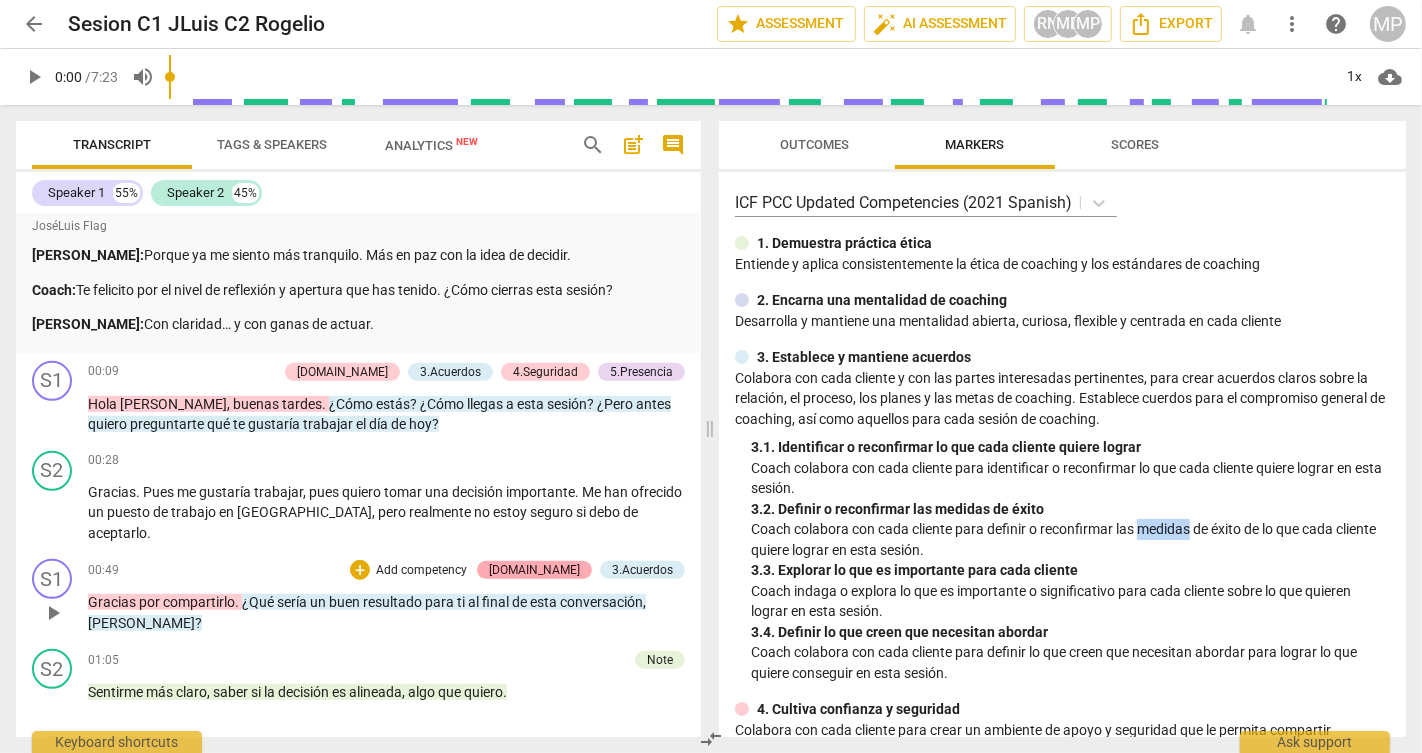 scroll, scrollTop: 1235, scrollLeft: 0, axis: vertical 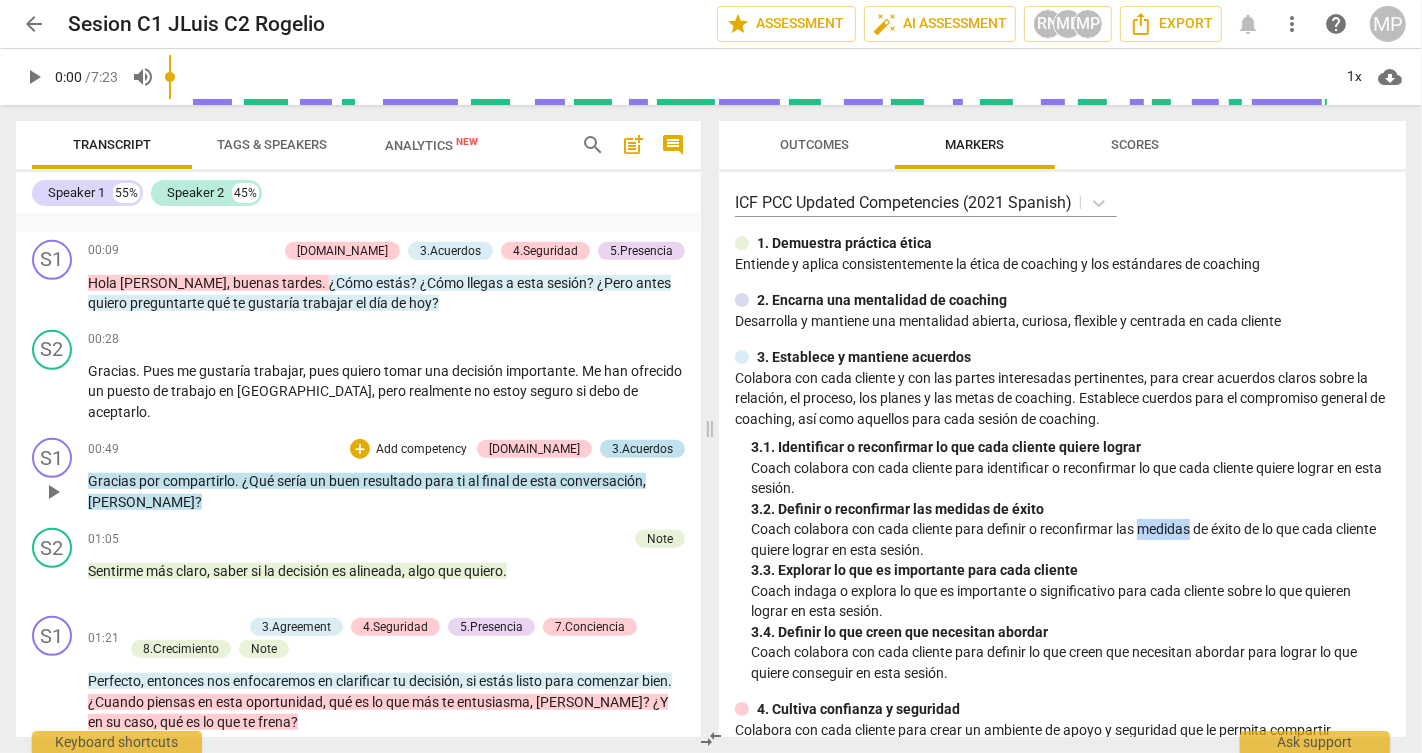 click on "3.Acuerdos" at bounding box center [642, 449] 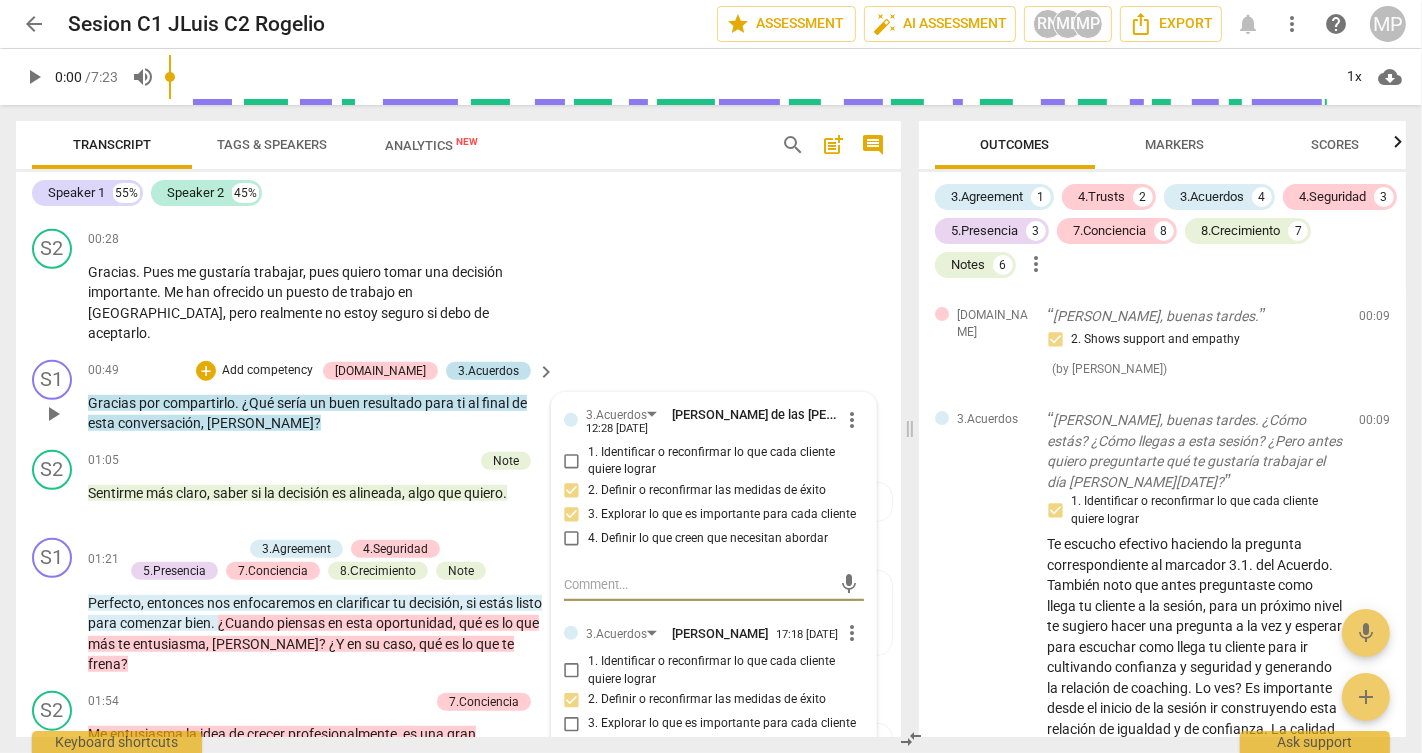 scroll, scrollTop: 1101, scrollLeft: 0, axis: vertical 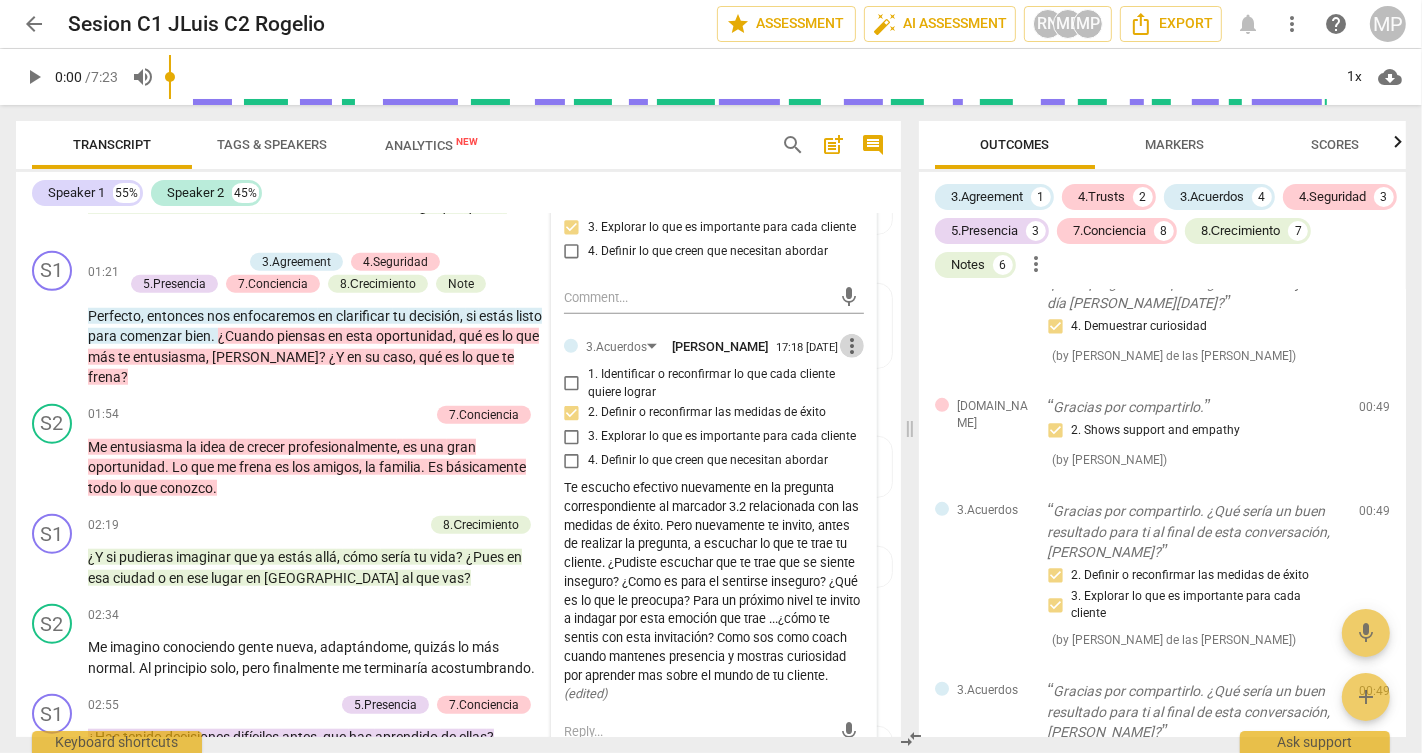 click on "more_vert" at bounding box center (852, 346) 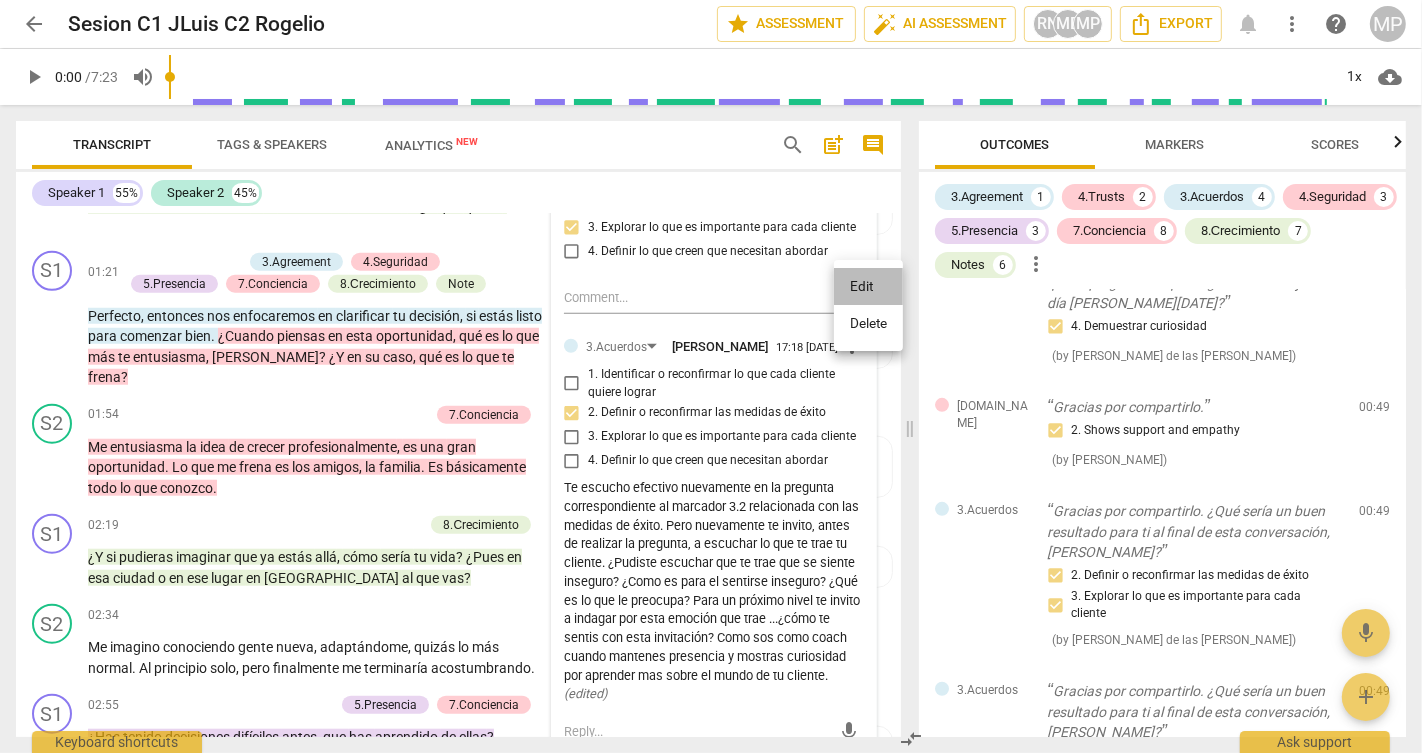 click on "Edit" at bounding box center (868, 287) 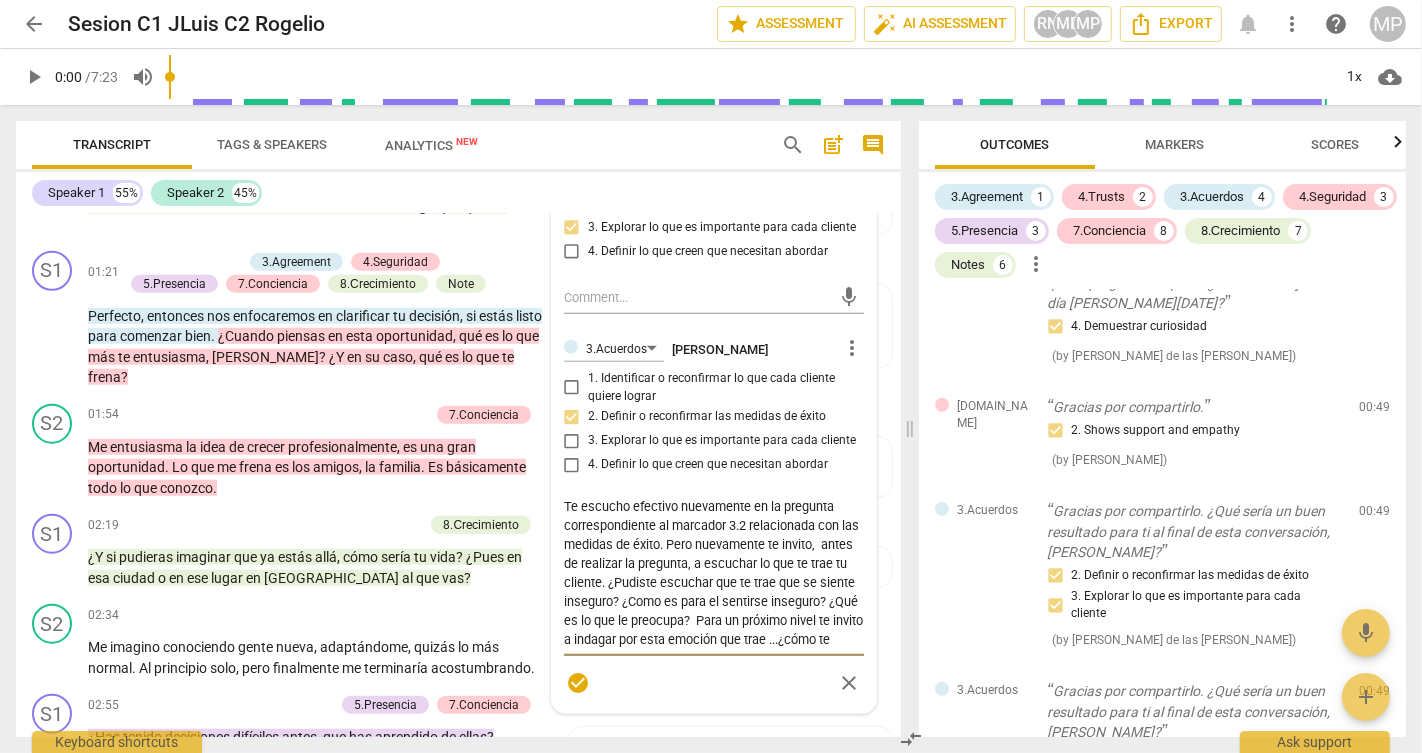 click on "Te escucho efectivo nuevamente en la pregunta correspondiente al marcador 3.2 relacionada con las medidas de éxito. Pero nuevamente te invito,  antes de realizar la pregunta, a escuchar lo que te trae tu cliente. ¿Pudiste escuchar que te trae que se siente inseguro? ¿Como es para el sentirse inseguro? ¿Qué es lo que le preocupa?  Para un próximo nivel te invito a indagar por esta emoción que trae ...¿cómo te sentis con esta invitación? Como sos como coach cuando mantenes presencia y mostras curiosidad por aprender mas sobre el mundo de tu cliente." at bounding box center (714, 573) 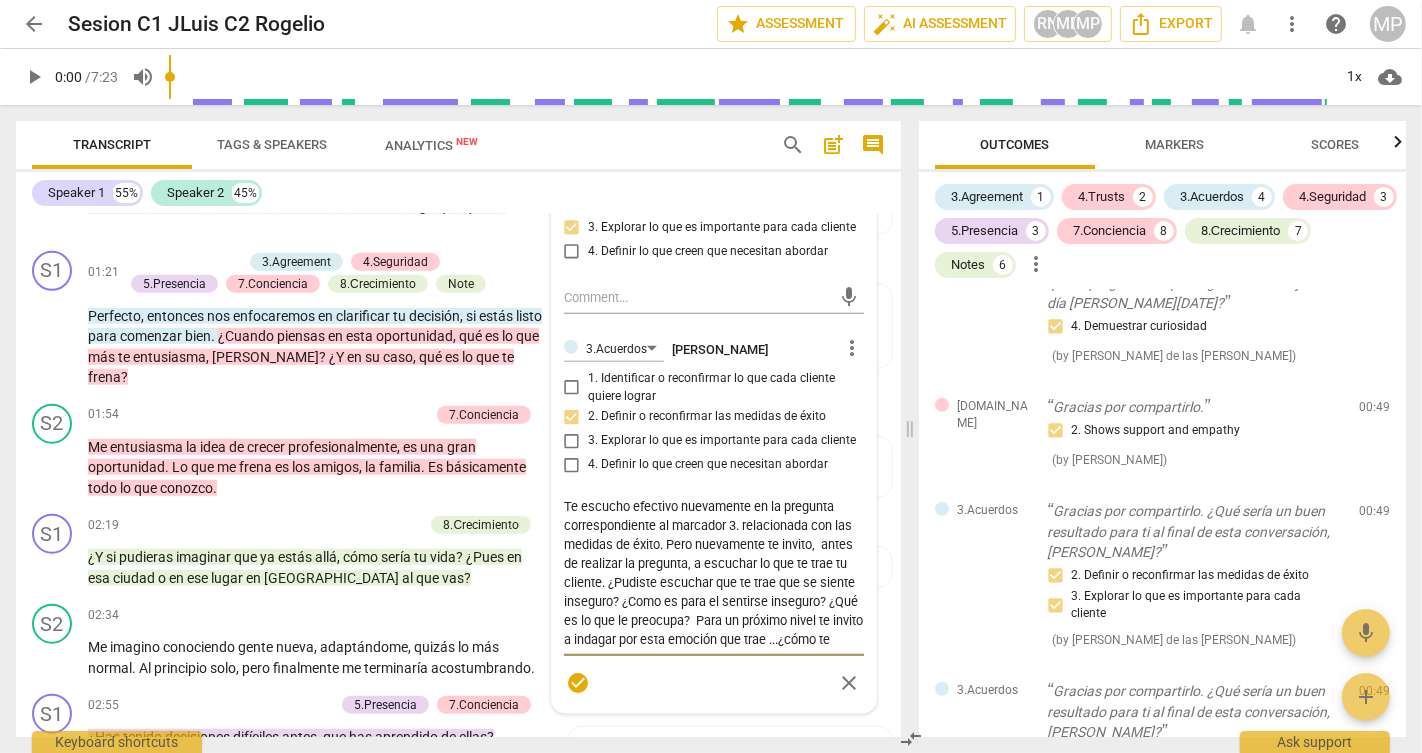 type on "Te escucho efectivo nuevamente en la pregunta correspondiente al marcador 3.1 relacionada con las medidas de éxito. Pero nuevamente te invito,  antes de realizar la pregunta, a escuchar lo que te trae tu cliente. ¿Pudiste escuchar que te trae que se siente inseguro? ¿Como es para el sentirse inseguro? ¿Qué es lo que le preocupa?  Para un próximo nivel te invito a indagar por esta emoción que trae ...¿cómo te sentis con esta invitación? Como sos como coach cuando mantenes presencia y mostras curiosidad por aprender mas sobre el mundo de tu cliente." 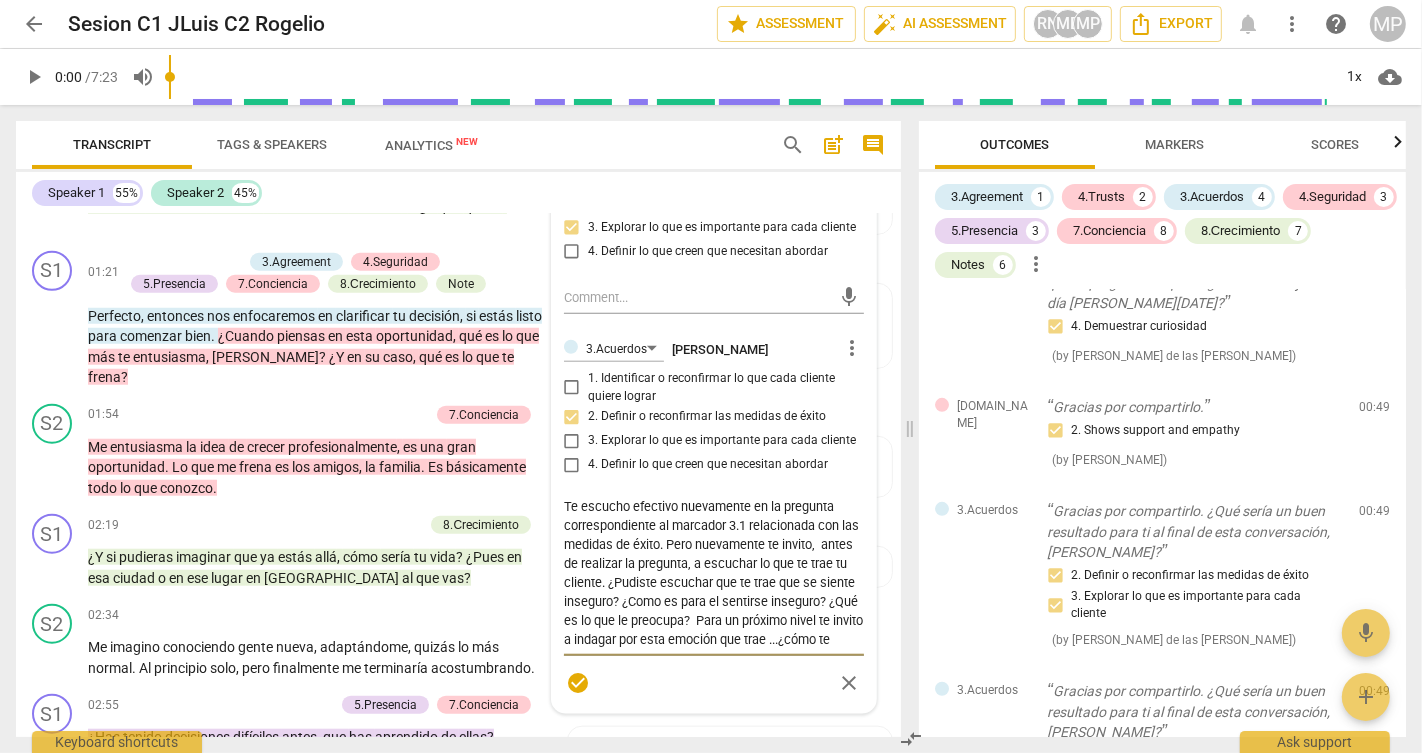 drag, startPoint x: 746, startPoint y: 459, endPoint x: 709, endPoint y: 475, distance: 40.311287 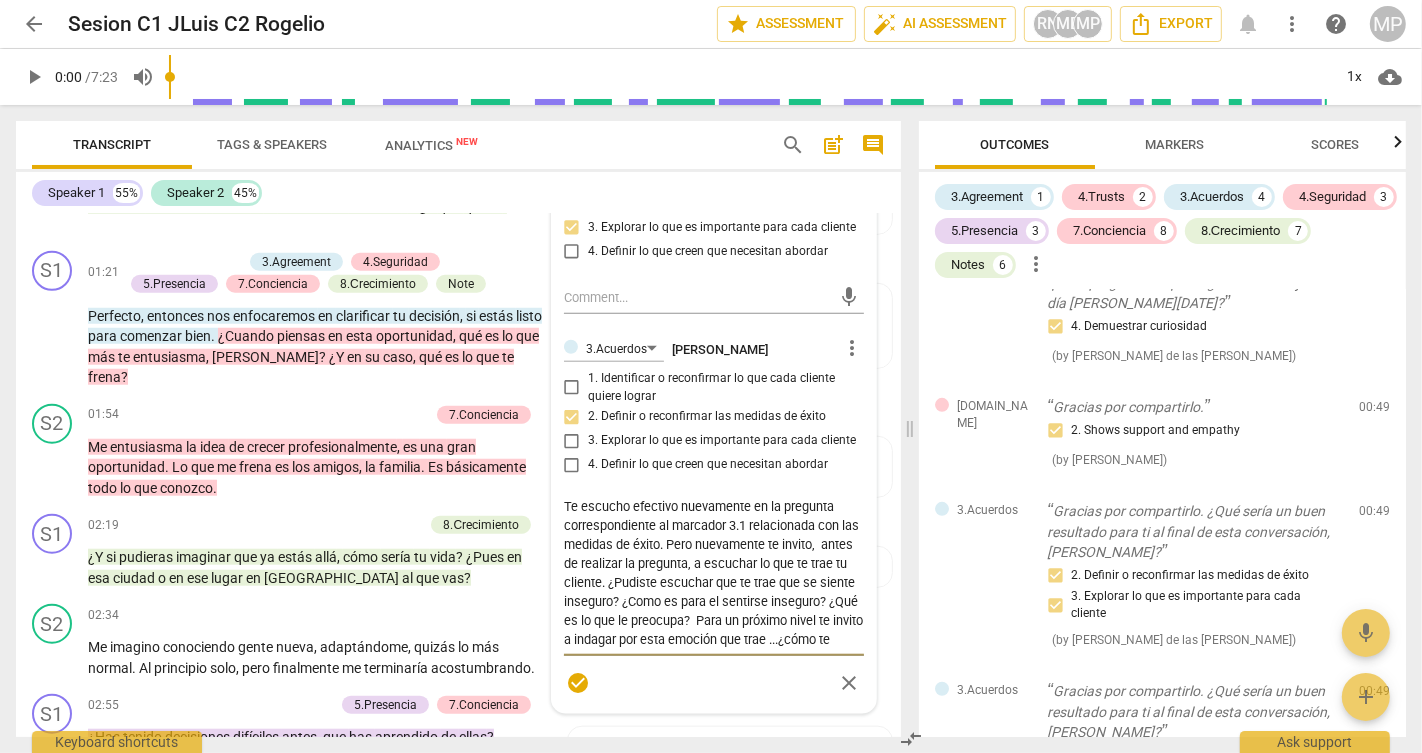 type on "Te escucho efectivo nuevamente en la pregunta correspondiente al marcador 3.1 relacionada con las medidas de éxit. Pero nuevamente te invito,  antes de realizar la pregunta, a escuchar lo que te trae tu cliente. ¿Pudiste escuchar que te trae que se siente inseguro? ¿Como es para el sentirse inseguro? ¿Qué es lo que le preocupa?  Para un próximo nivel te invito a indagar por esta emoción que trae ...¿cómo te sentis con esta invitación? Como sos como coach cuando mantenes presencia y mostras curiosidad por aprender mas sobre el mundo de tu cliente." 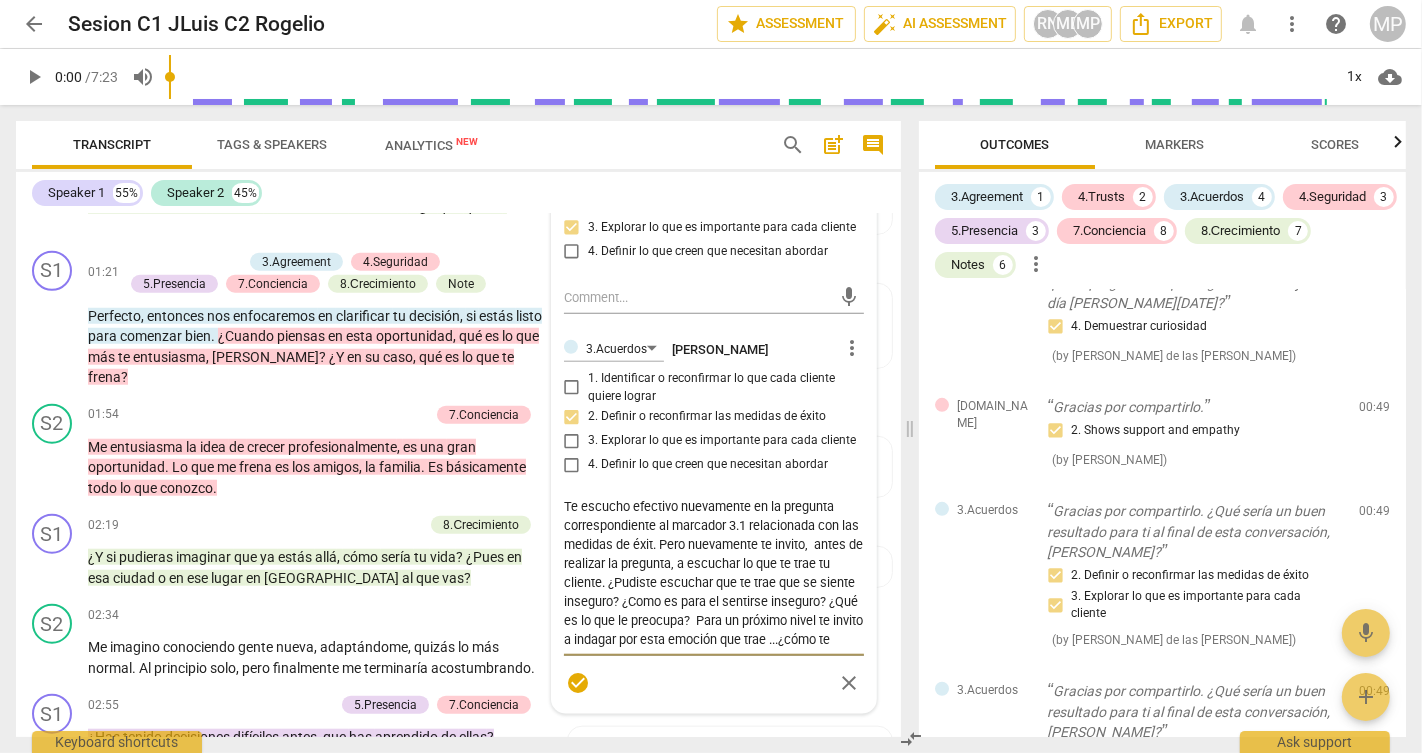 type on "Te escucho efectivo nuevamente en la pregunta correspondiente al marcador 3.1 relacionada con las medidas de éxi. Pero nuevamente te invito,  antes de realizar la pregunta, a escuchar lo que te trae tu cliente. ¿Pudiste escuchar que te trae que se siente inseguro? ¿Como es para el sentirse inseguro? ¿Qué es lo que le preocupa?  Para un próximo nivel te invito a indagar por esta emoción que trae ...¿cómo te sentis con esta invitación? Como sos como coach cuando mantenes presencia y mostras curiosidad por aprender mas sobre el mundo de tu cliente." 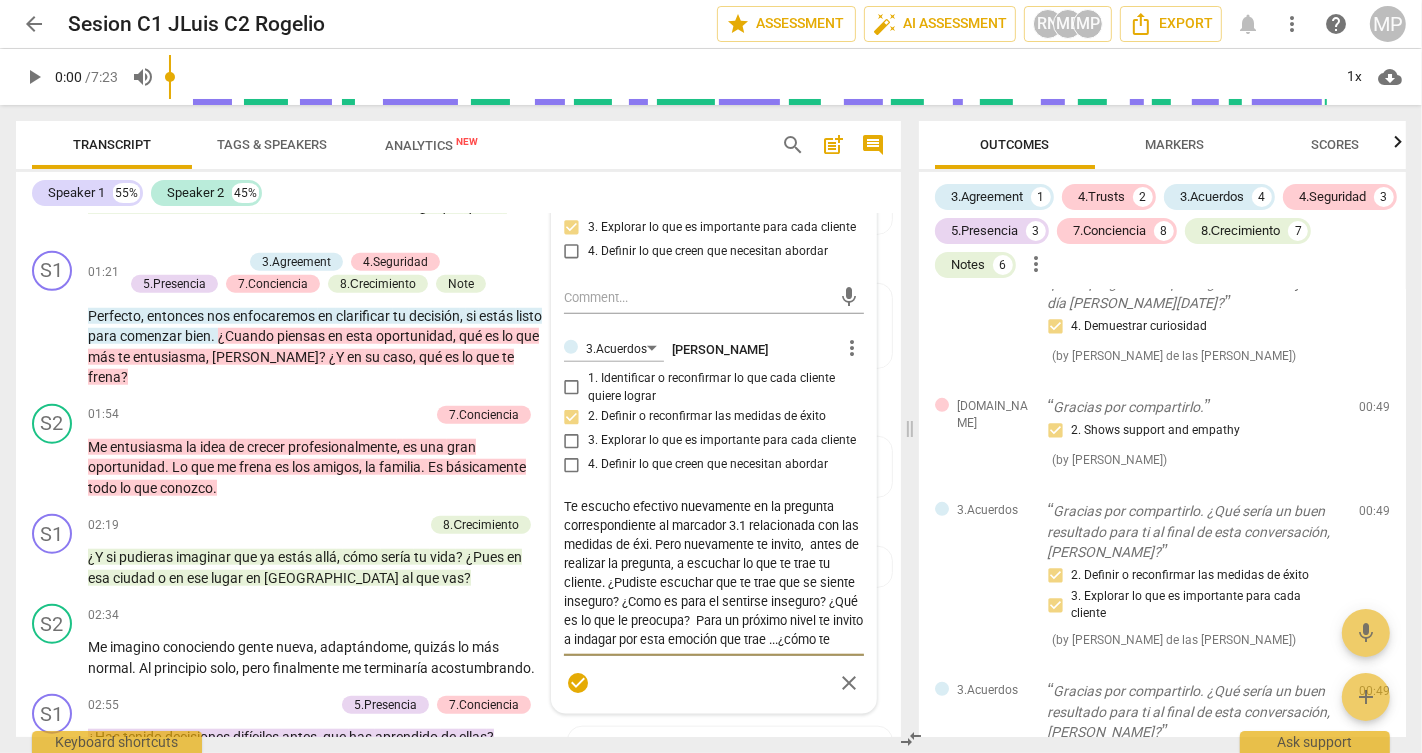 type on "Te escucho efectivo nuevamente en la pregunta correspondiente al marcador 3.1 relacionada con las medidas de éx. Pero nuevamente te invito,  antes de realizar la pregunta, a escuchar lo que te trae tu cliente. ¿Pudiste escuchar que te trae que se siente inseguro? ¿Como es para el sentirse inseguro? ¿Qué es lo que le preocupa?  Para un próximo nivel te invito a indagar por esta emoción que trae ...¿cómo te sentis con esta invitación? Como sos como coach cuando mantenes presencia y mostras curiosidad por aprender mas sobre el mundo de tu cliente." 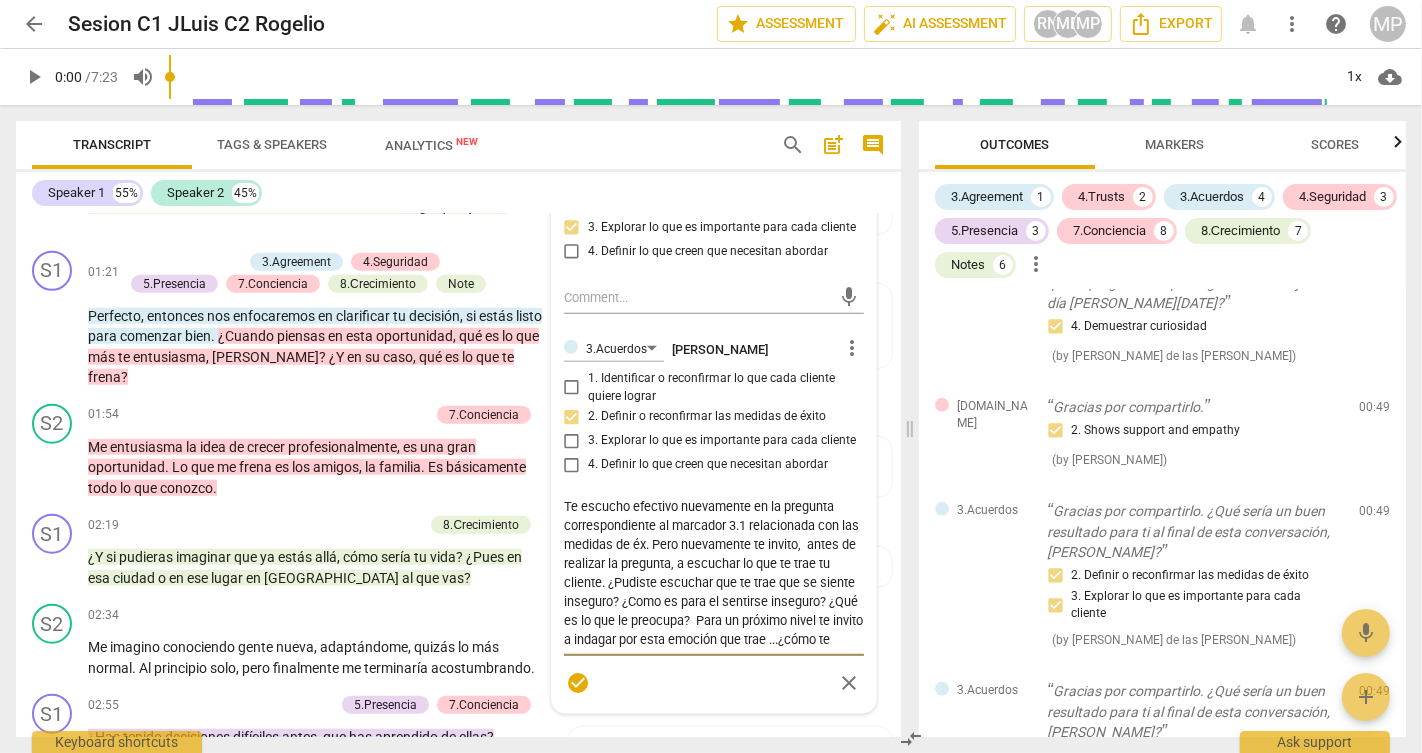 type on "Te escucho efectivo nuevamente en la pregunta correspondiente al marcador 3.1 relacionada con las medidas de é. Pero nuevamente te invito,  antes de realizar la pregunta, a escuchar lo que te trae tu cliente. ¿Pudiste escuchar que te trae que se siente inseguro? ¿Como es para el sentirse inseguro? ¿Qué es lo que le preocupa?  Para un próximo nivel te invito a indagar por esta emoción que trae ...¿cómo te sentis con esta invitación? Como sos como coach cuando mantenes presencia y mostras curiosidad por aprender mas sobre el mundo de tu cliente." 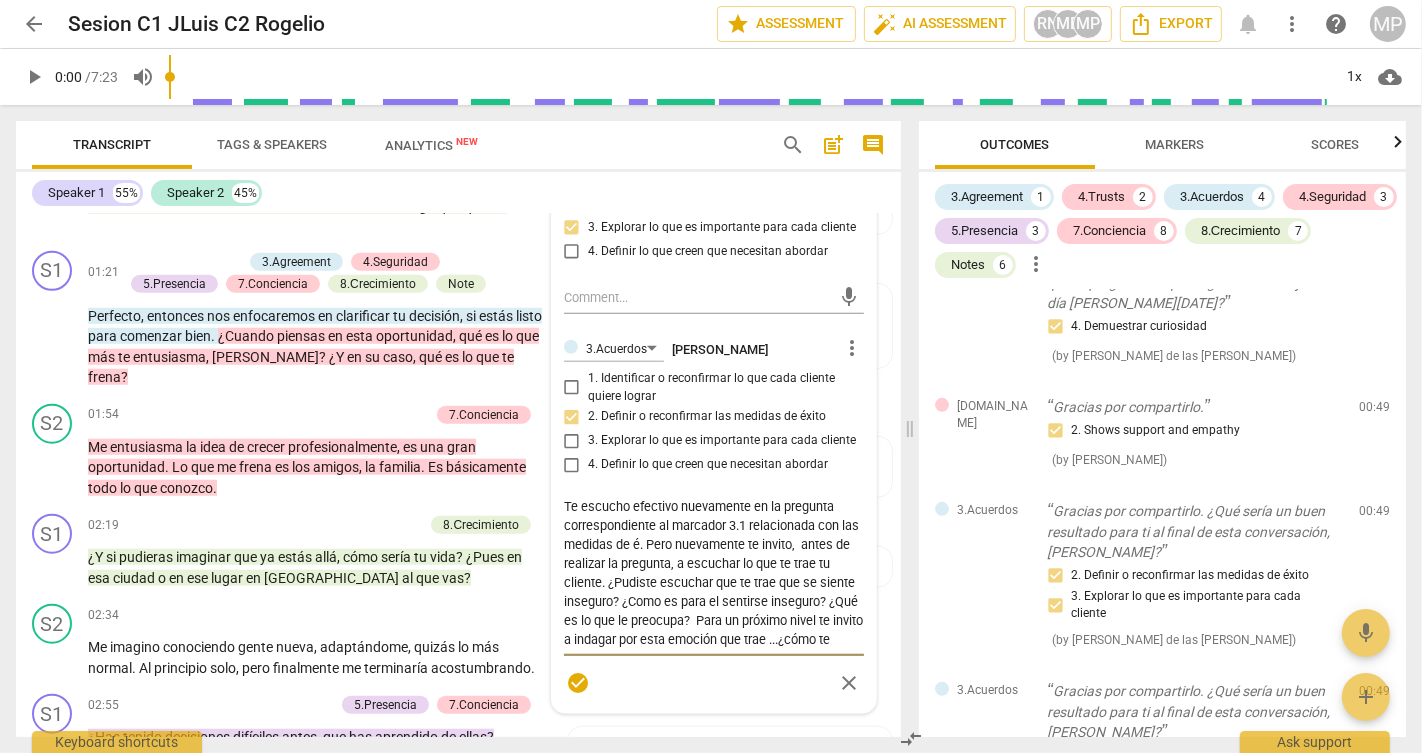 type on "Te escucho efectivo nuevamente en la pregunta correspondiente al marcador 3.1 relacionada con las medidas de . Pero nuevamente te invito,  antes de realizar la pregunta, a escuchar lo que te trae tu cliente. ¿Pudiste escuchar que te trae que se siente inseguro? ¿Como es para el sentirse inseguro? ¿Qué es lo que le preocupa?  Para un próximo nivel te invito a indagar por esta emoción que trae ...¿cómo te sentis con esta invitación? Como sos como coach cuando mantenes presencia y mostras curiosidad por aprender mas sobre el mundo de tu cliente." 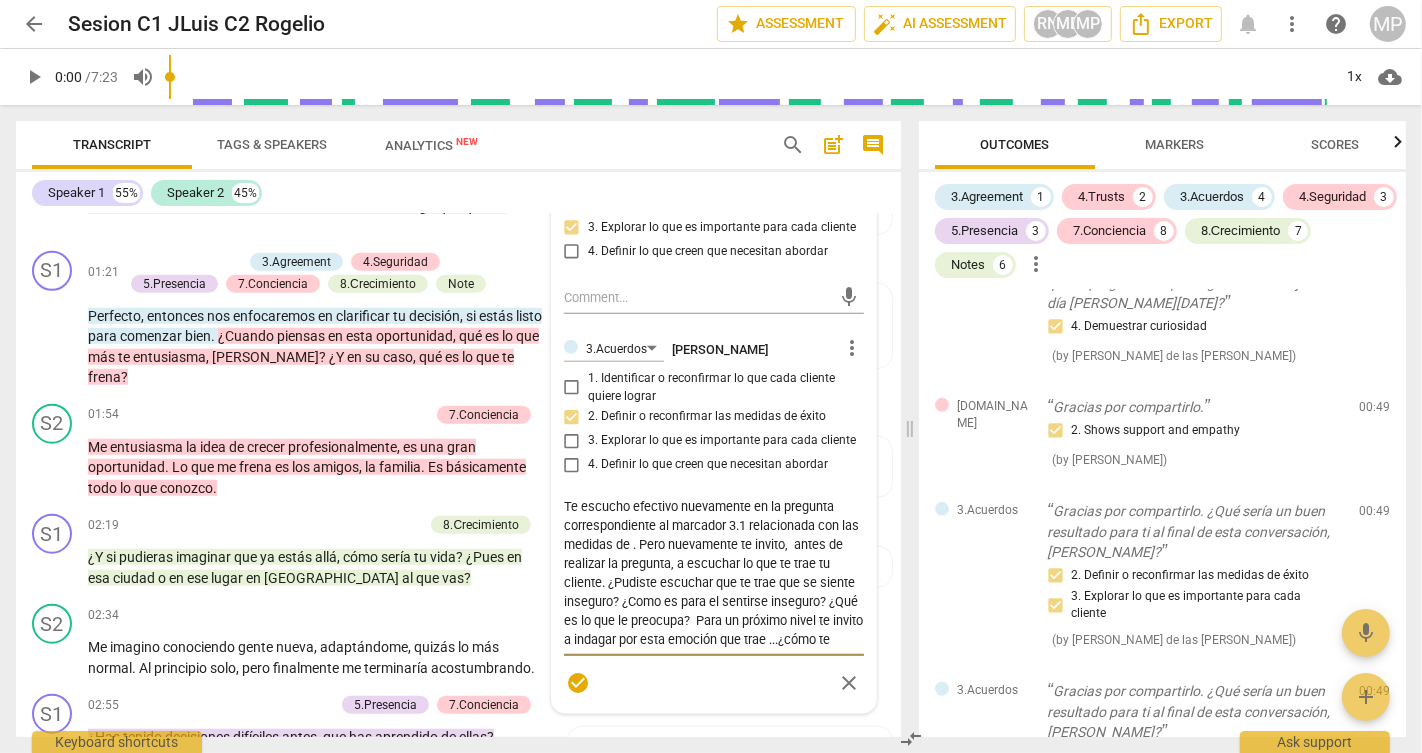 type on "Te escucho efectivo nuevamente en la pregunta correspondiente al marcador 3.1 relacionada con las medidas de. Pero nuevamente te invito,  antes de realizar la pregunta, a escuchar lo que te trae tu cliente. ¿Pudiste escuchar que te trae que se siente inseguro? ¿Como es para el sentirse inseguro? ¿Qué es lo que le preocupa?  Para un próximo nivel te invito a indagar por esta emoción que trae ...¿cómo te sentis con esta invitación? Como sos como coach cuando mantenes presencia y mostras curiosidad por aprender mas sobre el mundo de tu cliente." 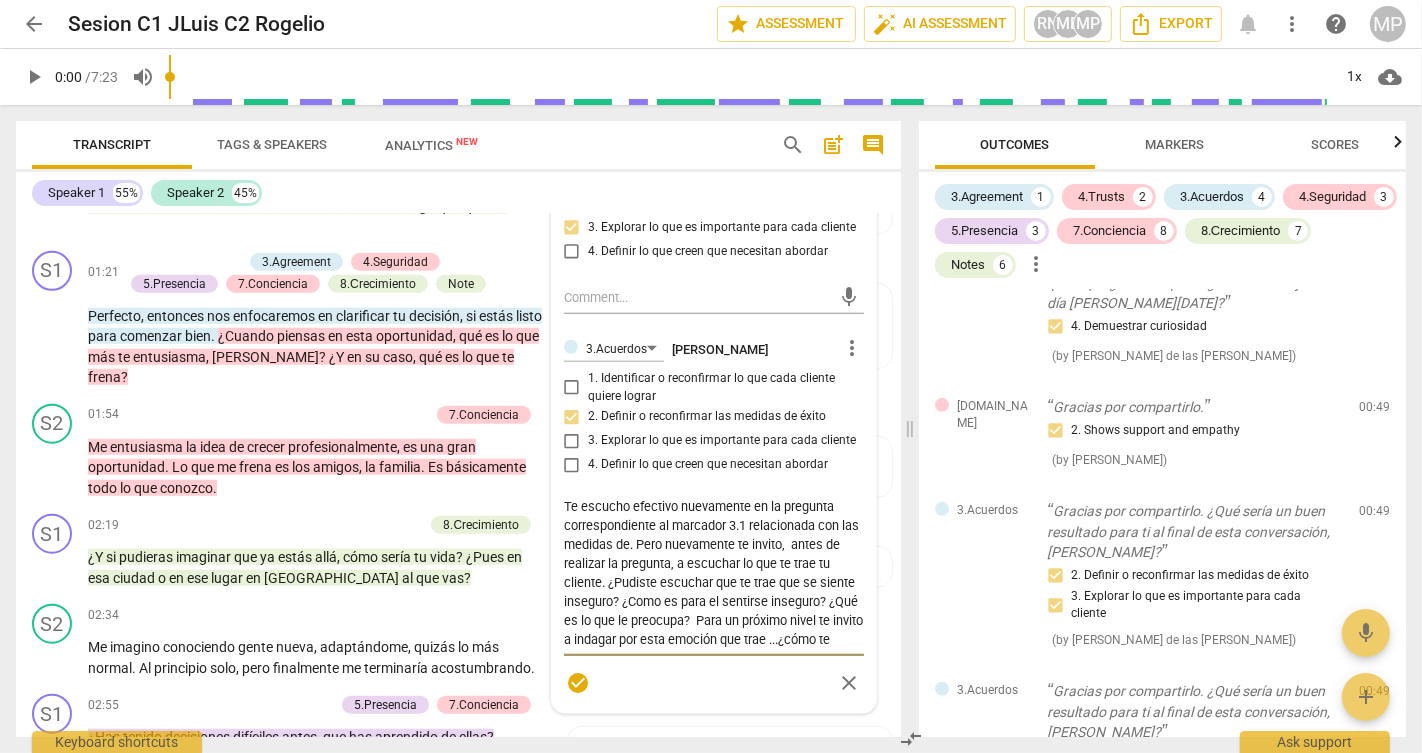 type on "Te escucho efectivo nuevamente en la pregunta correspondiente al marcador 3.1 relacionada con las medidas d. Pero nuevamente te invito,  antes de realizar la pregunta, a escuchar lo que te trae tu cliente. ¿Pudiste escuchar que te trae que se siente inseguro? ¿Como es para el sentirse inseguro? ¿Qué es lo que le preocupa?  Para un próximo nivel te invito a indagar por esta emoción que trae ...¿cómo te sentis con esta invitación? Como sos como coach cuando mantenes presencia y mostras curiosidad por aprender mas sobre el mundo de tu cliente." 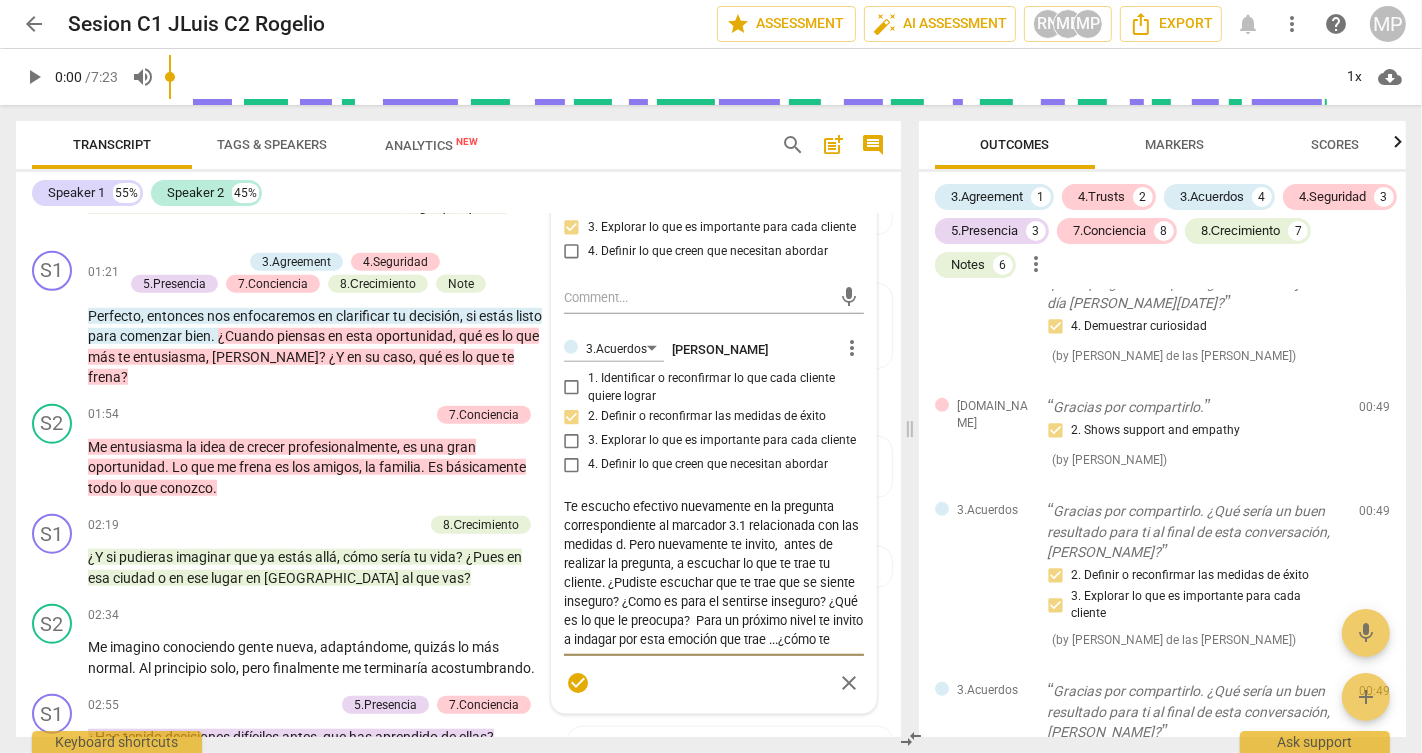 type on "Te escucho efectivo nuevamente en la pregunta correspondiente al marcador 3.1 relacionada con las medidas . Pero nuevamente te invito,  antes de realizar la pregunta, a escuchar lo que te trae tu cliente. ¿Pudiste escuchar que te trae que se siente inseguro? ¿Como es para el sentirse inseguro? ¿Qué es lo que le preocupa?  Para un próximo nivel te invito a indagar por esta emoción que trae ...¿cómo te sentis con esta invitación? Como sos como coach cuando mantenes presencia y mostras curiosidad por aprender mas sobre el mundo de tu cliente." 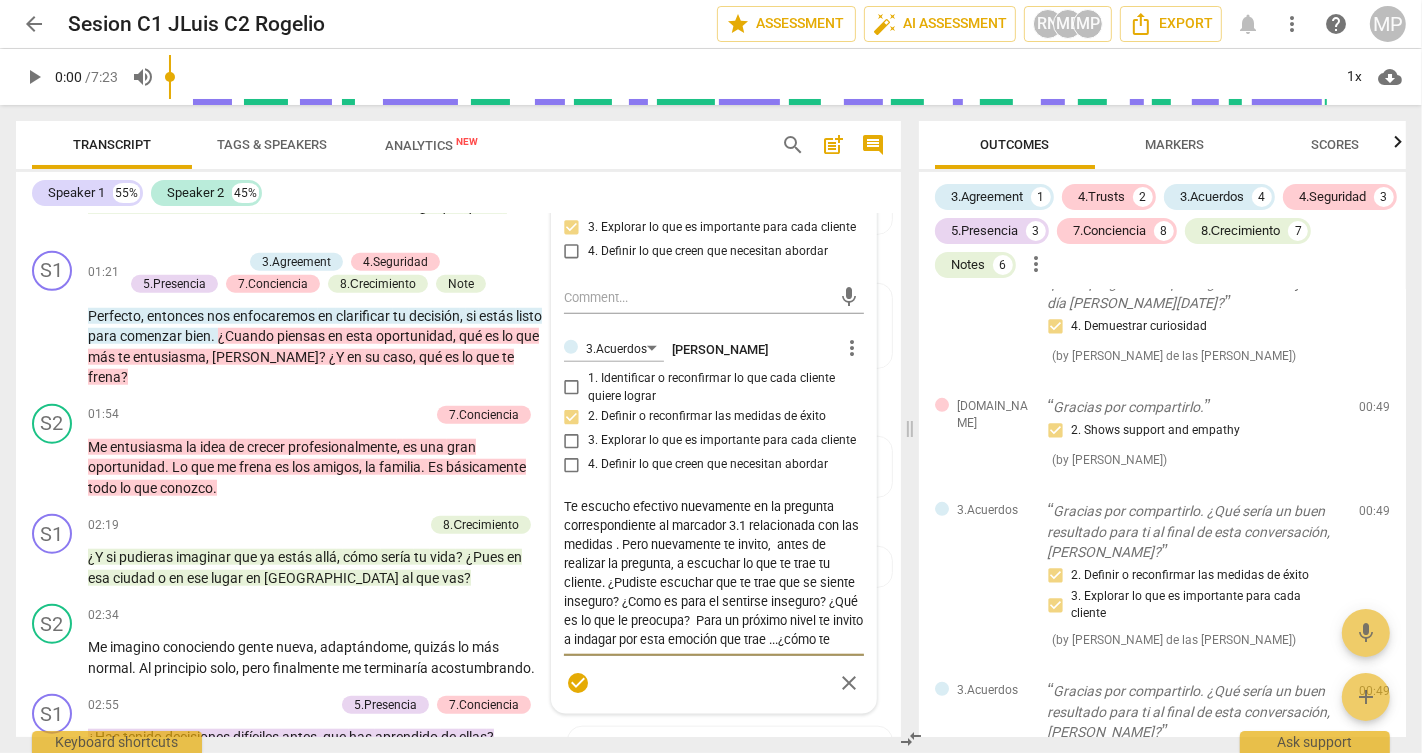 type on "Te escucho efectivo nuevamente en la pregunta correspondiente al marcador 3.1 relacionada con las medidas. Pero nuevamente te invito,  antes de realizar la pregunta, a escuchar lo que te trae tu cliente. ¿Pudiste escuchar que te trae que se siente inseguro? ¿Como es para el sentirse inseguro? ¿Qué es lo que le preocupa?  Para un próximo nivel te invito a indagar por esta emoción que trae ...¿cómo te sentis con esta invitación? Como sos como coach cuando mantenes presencia y mostras curiosidad por aprender mas sobre el mundo de tu cliente." 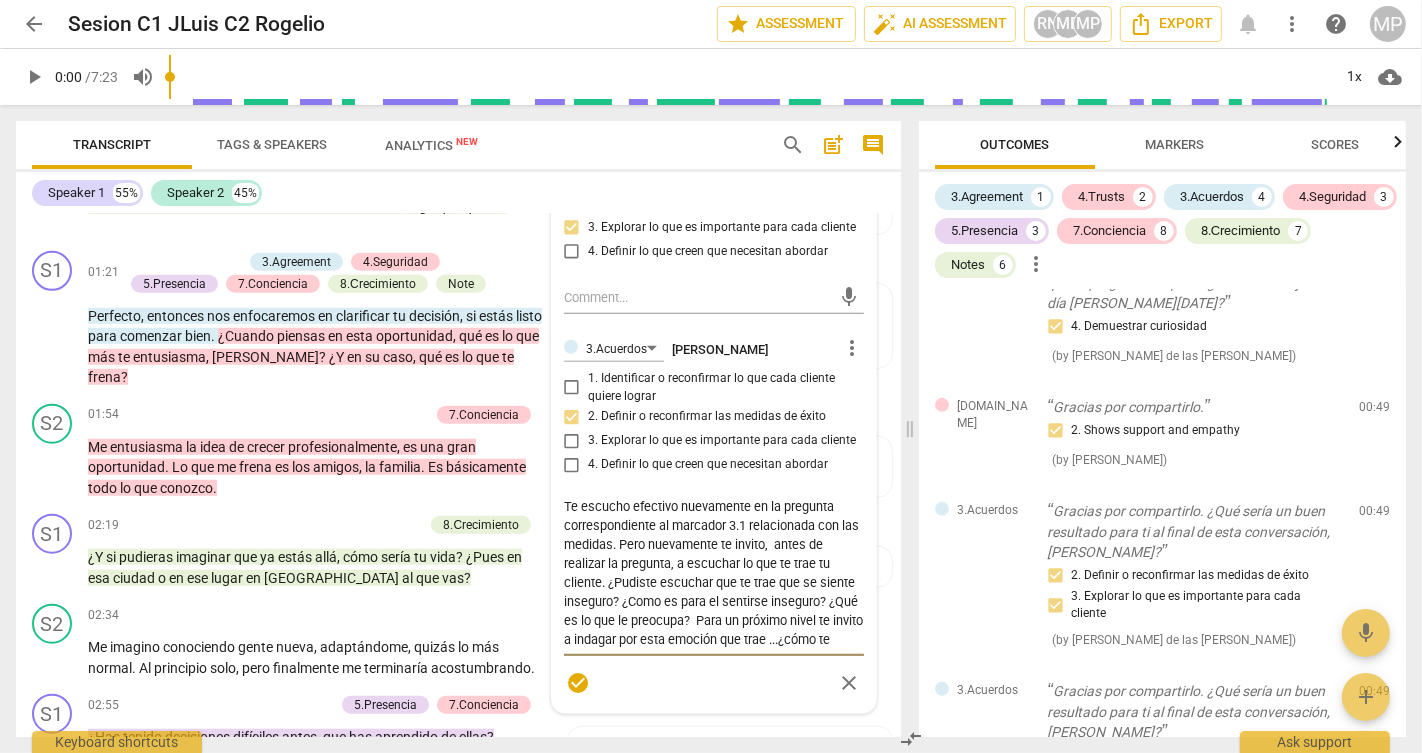 type on "Te escucho efectivo nuevamente en la pregunta correspondiente al marcador 3.1 relacionada con las medida. Pero nuevamente te invito,  antes de realizar la pregunta, a escuchar lo que te trae tu cliente. ¿Pudiste escuchar que te trae que se siente inseguro? ¿Como es para el sentirse inseguro? ¿Qué es lo que le preocupa?  Para un próximo nivel te invito a indagar por esta emoción que trae ...¿cómo te sentis con esta invitación? Como sos como coach cuando mantenes presencia y mostras curiosidad por aprender mas sobre el mundo de tu cliente." 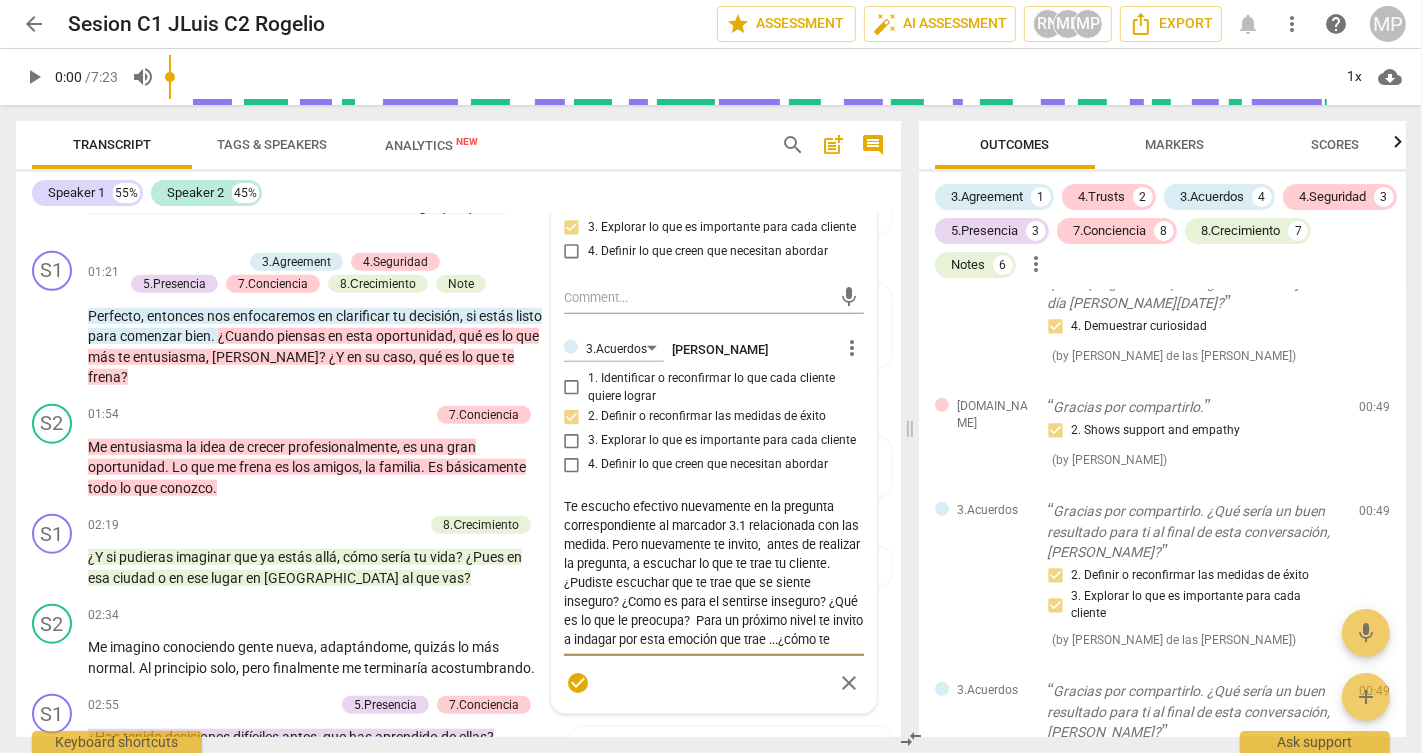 type on "Te escucho efectivo nuevamente en la pregunta correspondiente al marcador 3.1 relacionada con las medid. Pero nuevamente te invito,  antes de realizar la pregunta, a escuchar lo que te trae tu cliente. ¿Pudiste escuchar que te trae que se siente inseguro? ¿Como es para el sentirse inseguro? ¿Qué es lo que le preocupa?  Para un próximo nivel te invito a indagar por esta emoción que trae ...¿cómo te sentis con esta invitación? Como sos como coach cuando mantenes presencia y mostras curiosidad por aprender mas sobre el mundo de tu cliente." 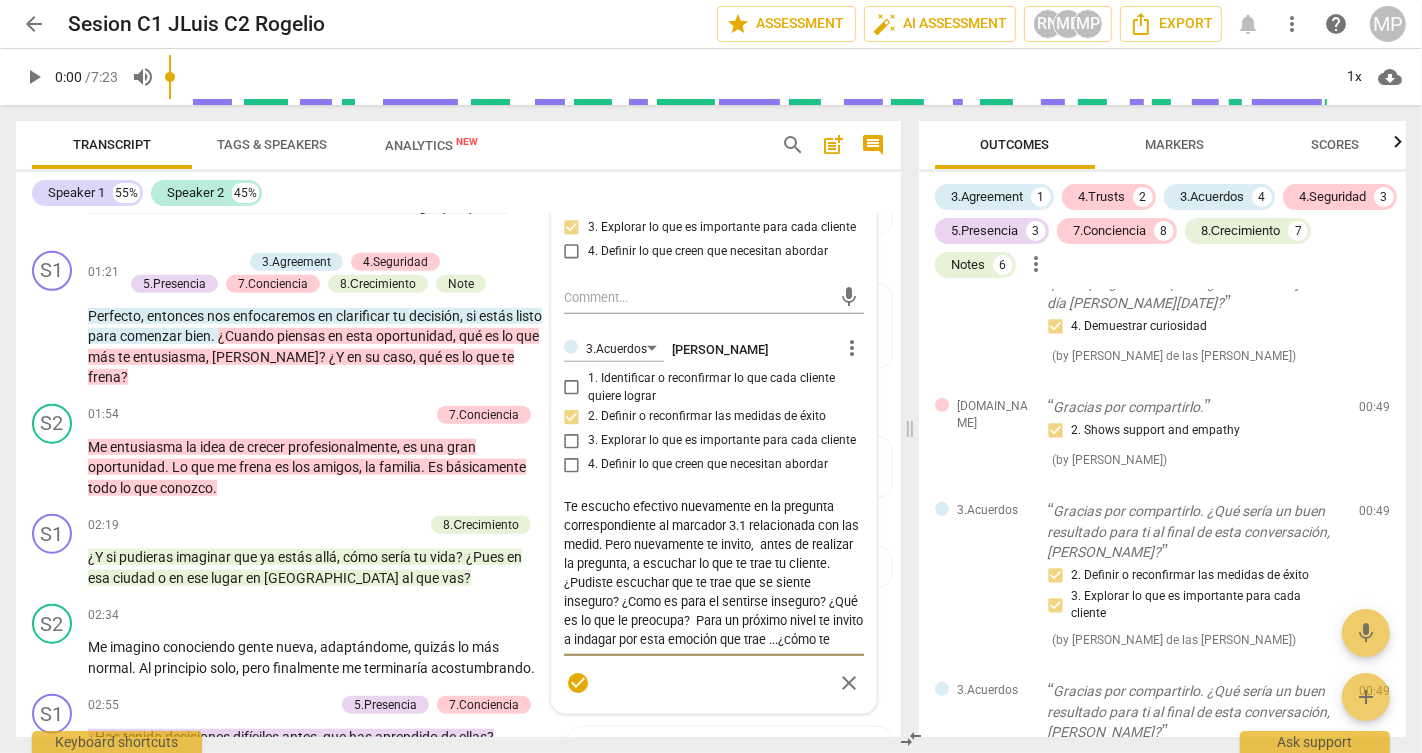 type on "Te escucho efectivo nuevamente en la pregunta correspondiente al marcador 3.1 relacionada con las medi. Pero nuevamente te invito,  antes de realizar la pregunta, a escuchar lo que te trae tu cliente. ¿Pudiste escuchar que te trae que se siente inseguro? ¿Como es para el sentirse inseguro? ¿Qué es lo que le preocupa?  Para un próximo nivel te invito a indagar por esta emoción que trae ...¿cómo te sentis con esta invitación? Como sos como coach cuando mantenes presencia y mostras curiosidad por aprender mas sobre el mundo de tu cliente." 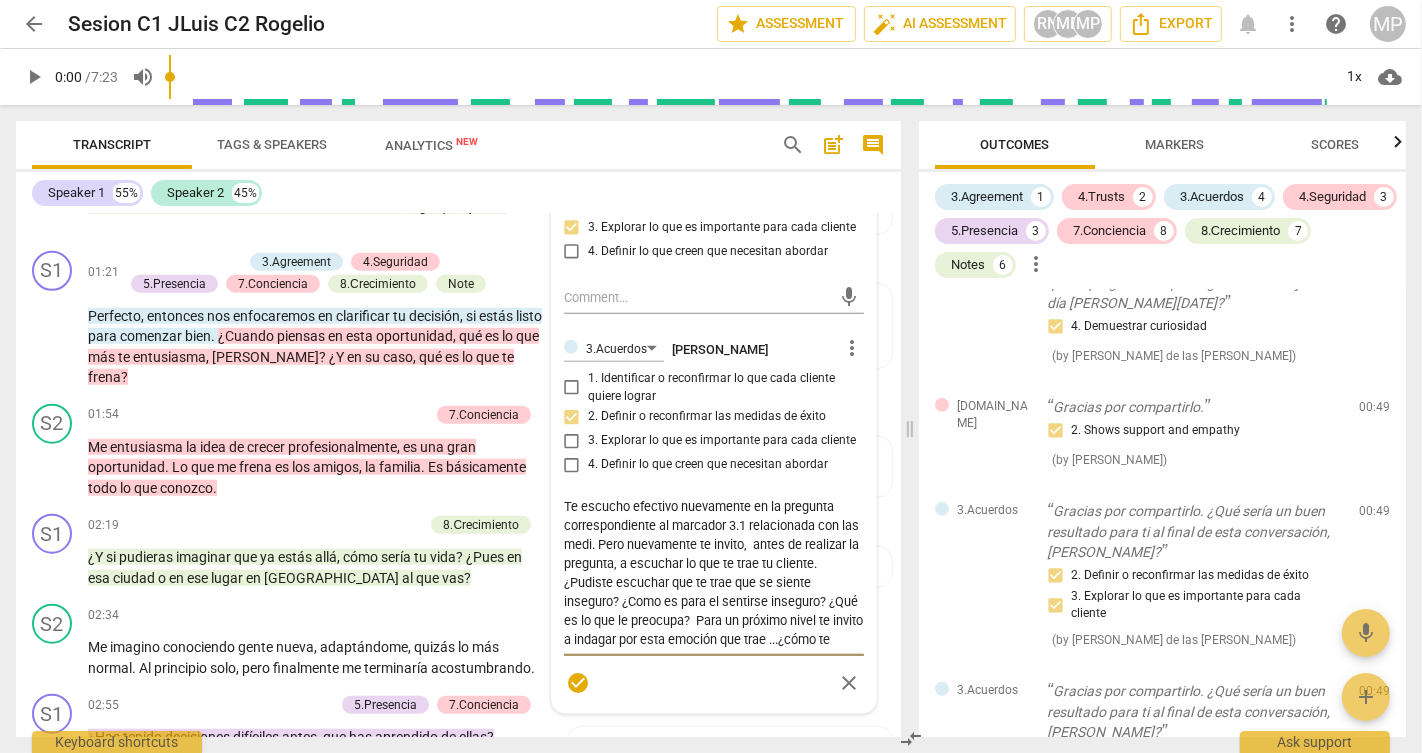 type on "Te escucho efectivo nuevamente en la pregunta correspondiente al marcador 3.1 relacionada con las med. Pero nuevamente te invito,  antes de realizar la pregunta, a escuchar lo que te trae tu cliente. ¿Pudiste escuchar que te trae que se siente inseguro? ¿Como es para el sentirse inseguro? ¿Qué es lo que le preocupa?  Para un próximo nivel te invito a indagar por esta emoción que trae ...¿cómo te sentis con esta invitación? Como sos como coach cuando mantenes presencia y mostras curiosidad por aprender mas sobre el mundo de tu cliente." 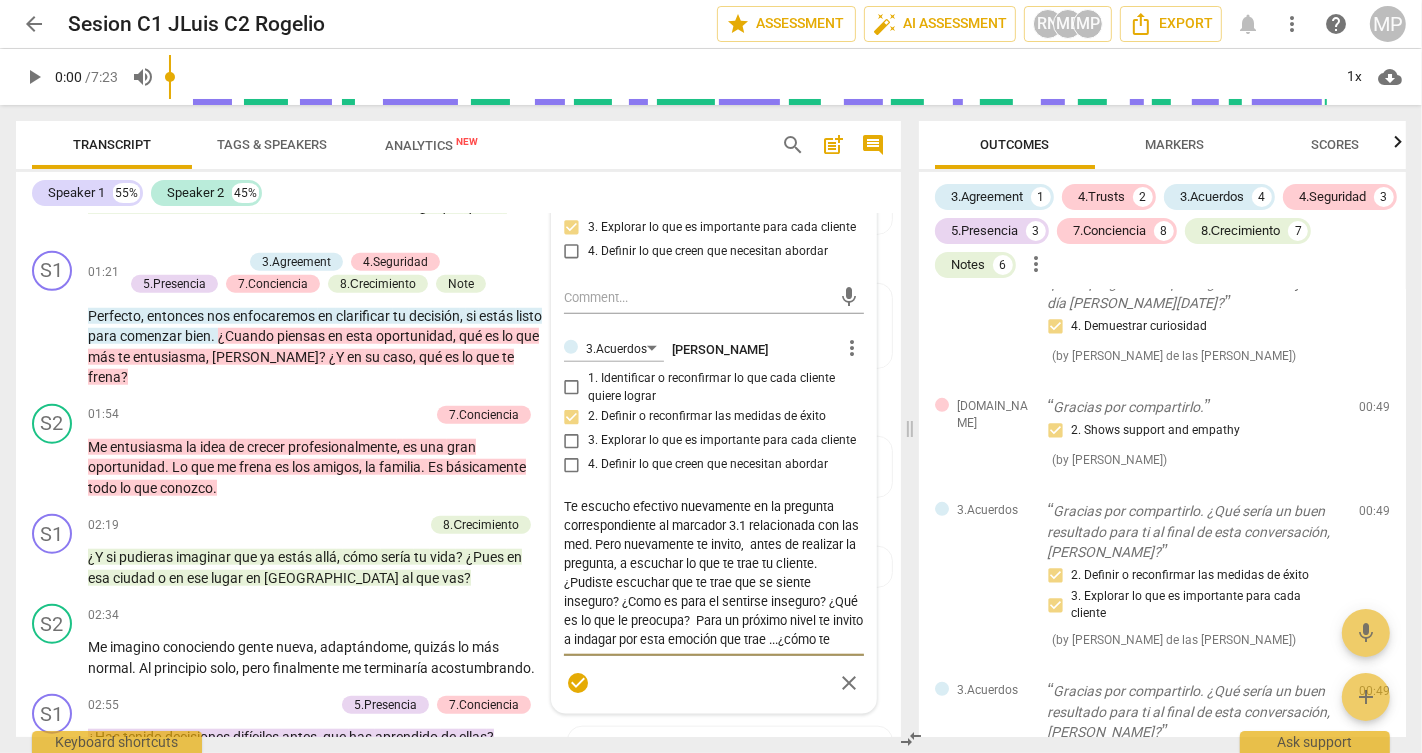 type on "Te escucho efectivo nuevamente en la pregunta correspondiente al marcador 3.1 relacionada con las me. Pero nuevamente te invito,  antes de realizar la pregunta, a escuchar lo que te trae tu cliente. ¿Pudiste escuchar que te trae que se siente inseguro? ¿Como es para el sentirse inseguro? ¿Qué es lo que le preocupa?  Para un próximo nivel te invito a indagar por esta emoción que trae ...¿cómo te sentis con esta invitación? Como sos como coach cuando mantenes presencia y mostras curiosidad por aprender mas sobre el mundo de tu cliente." 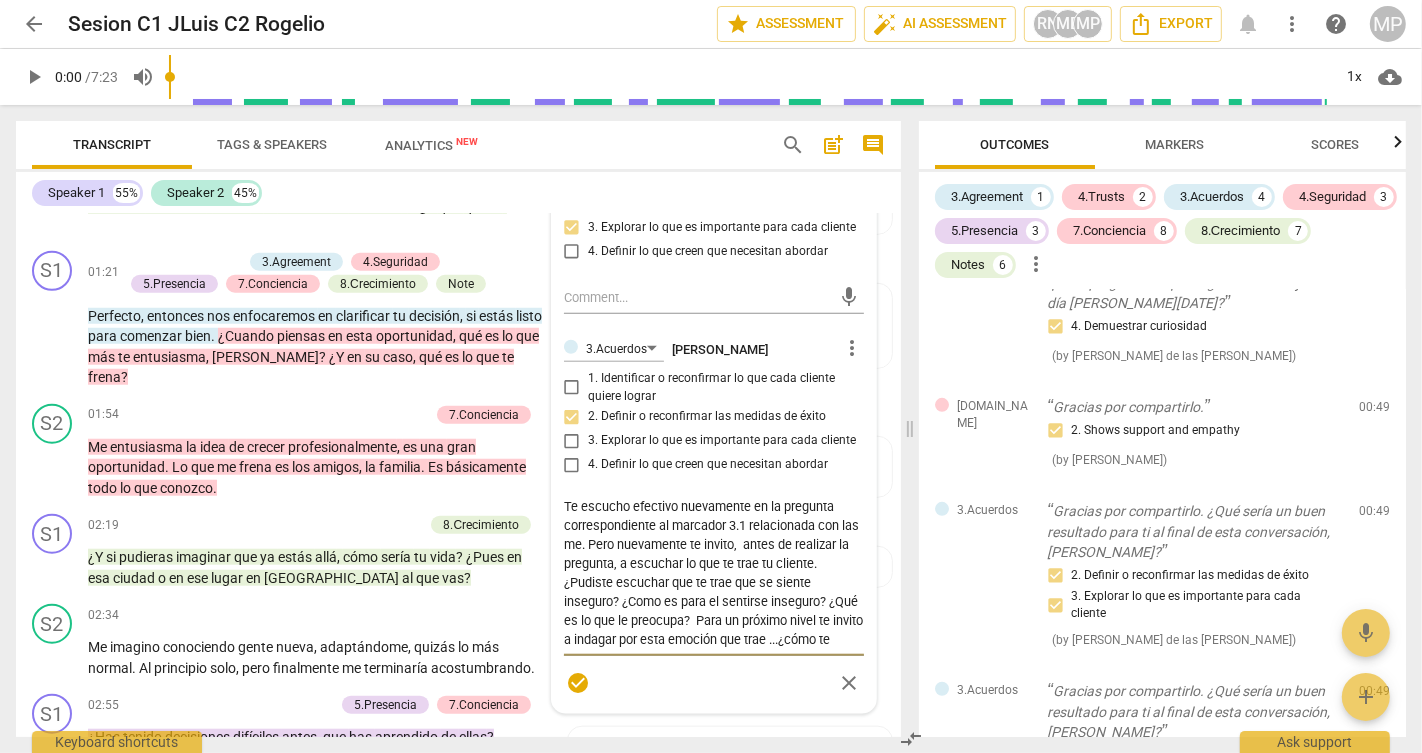 type on "Te escucho efectivo nuevamente en la pregunta correspondiente al marcador 3.1 relacionada con las m. Pero nuevamente te invito,  antes de realizar la pregunta, a escuchar lo que te trae tu cliente. ¿Pudiste escuchar que te trae que se siente inseguro? ¿Como es para el sentirse inseguro? ¿Qué es lo que le preocupa?  Para un próximo nivel te invito a indagar por esta emoción que trae ...¿cómo te sentis con esta invitación? Como sos como coach cuando mantenes presencia y mostras curiosidad por aprender mas sobre el mundo de tu cliente." 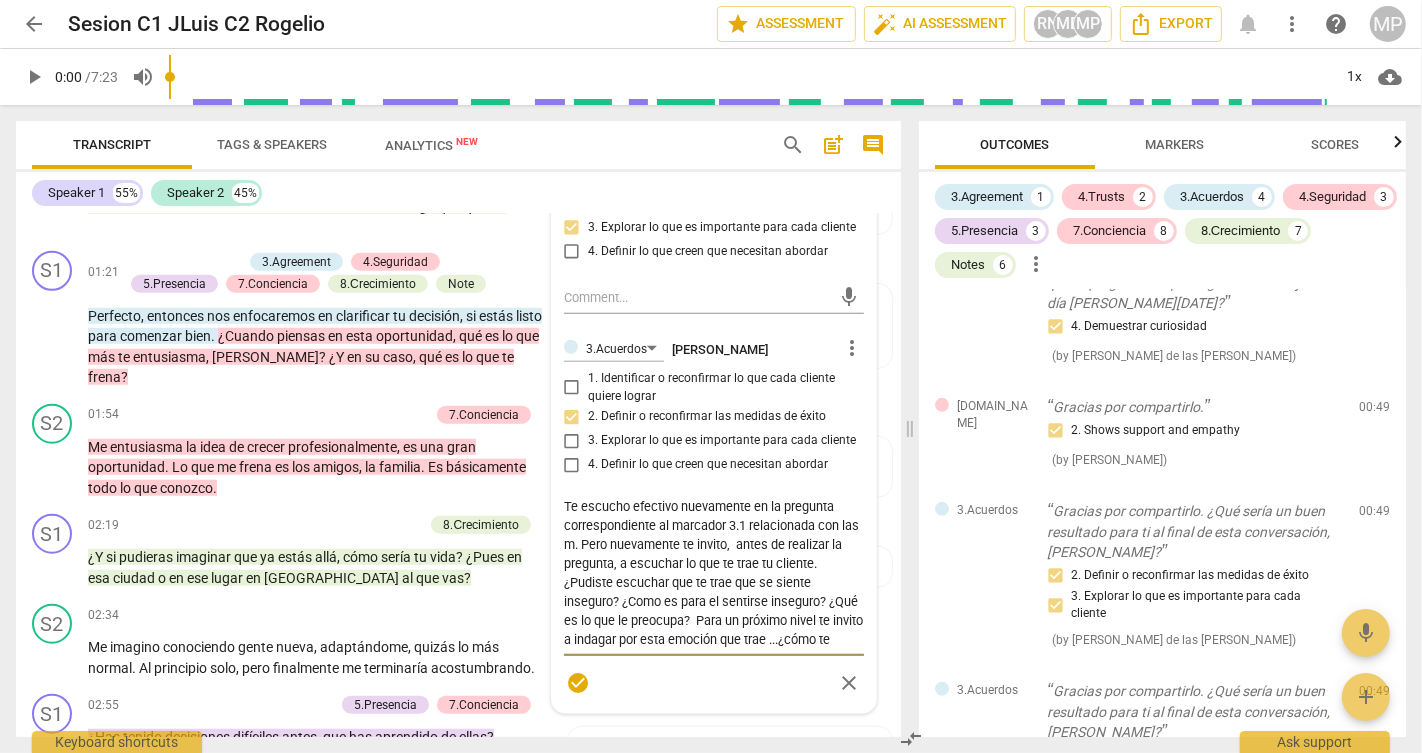 type on "Te escucho efectivo nuevamente en la pregunta correspondiente al marcador 3.1 relacionada con las . Pero nuevamente te invito,  antes de realizar la pregunta, a escuchar lo que te trae tu cliente. ¿Pudiste escuchar que te trae que se siente inseguro? ¿Como es para el sentirse inseguro? ¿Qué es lo que le preocupa?  Para un próximo nivel te invito a indagar por esta emoción que trae ...¿cómo te sentis con esta invitación? Como sos como coach cuando mantenes presencia y mostras curiosidad por aprender mas sobre el mundo de tu cliente." 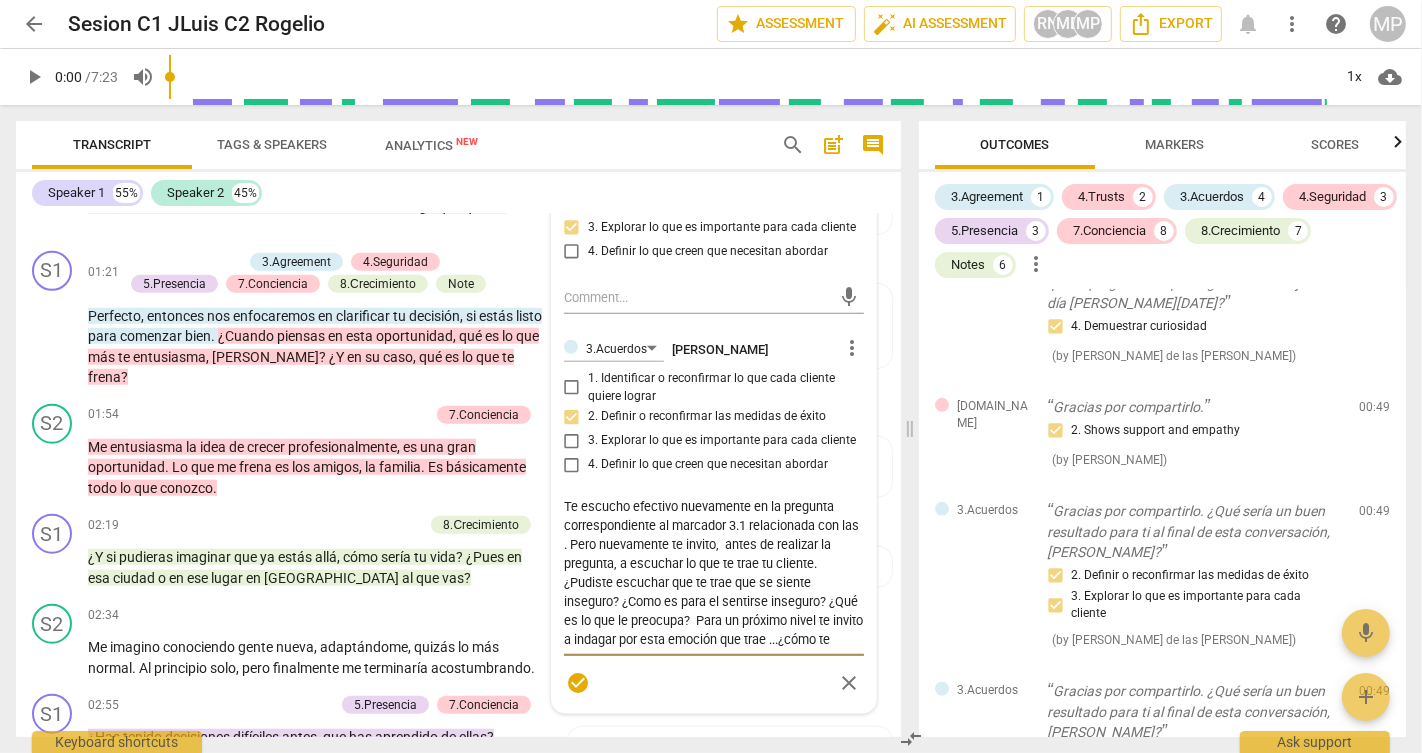 type on "Te escucho efectivo nuevamente en la pregunta correspondiente al marcador 3.1 relacionada con las. Pero nuevamente te invito,  antes de realizar la pregunta, a escuchar lo que te trae tu cliente. ¿Pudiste escuchar que te trae que se siente inseguro? ¿Como es para el sentirse inseguro? ¿Qué es lo que le preocupa?  Para un próximo nivel te invito a indagar por esta emoción que trae ...¿cómo te sentis con esta invitación? Como sos como coach cuando mantenes presencia y mostras curiosidad por aprender mas sobre el mundo de tu cliente." 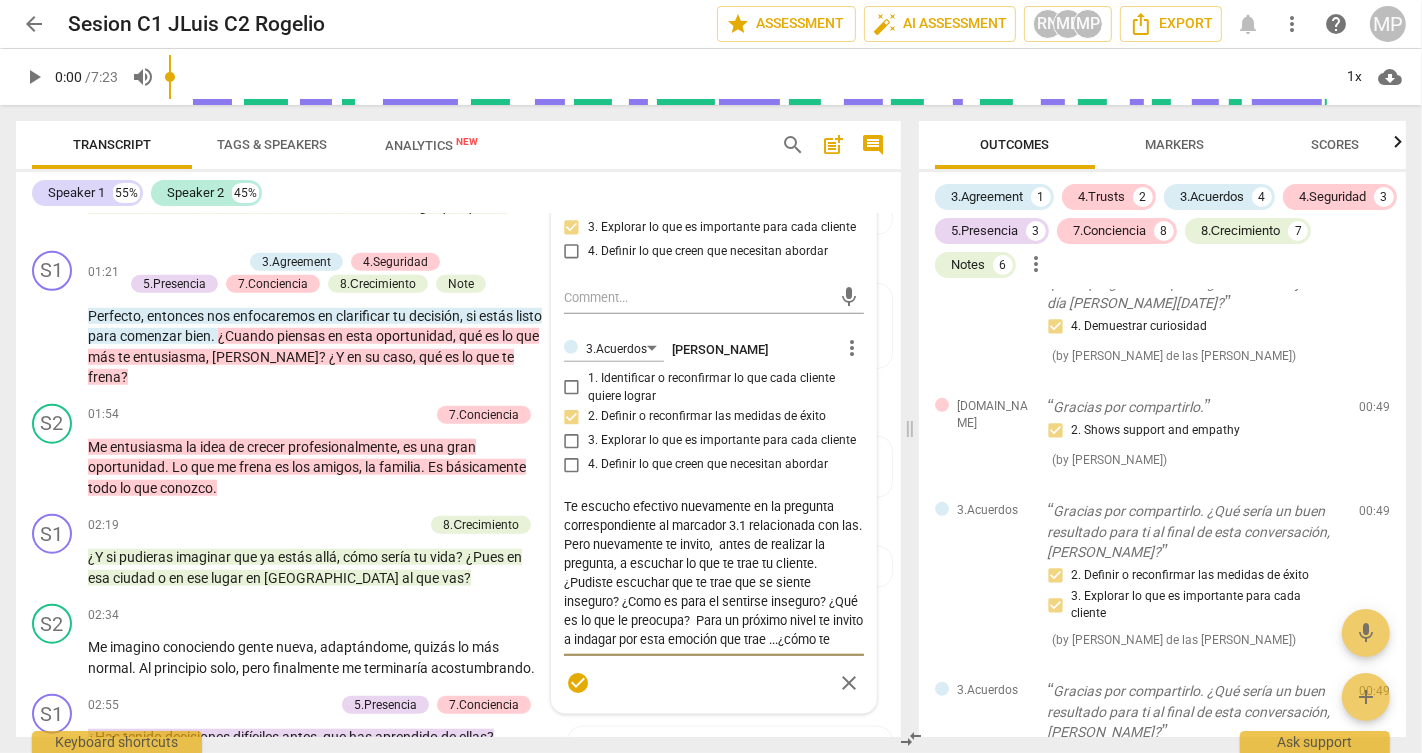 type on "Te escucho efectivo nuevamente en la pregunta correspondiente al marcador 3.1 relacionada con la. Pero nuevamente te invito,  antes de realizar la pregunta, a escuchar lo que te trae tu cliente. ¿Pudiste escuchar que te trae que se siente inseguro? ¿Como es para el sentirse inseguro? ¿Qué es lo que le preocupa?  Para un próximo nivel te invito a indagar por esta emoción que trae ...¿cómo te sentis con esta invitación? Como sos como coach cuando mantenes presencia y mostras curiosidad por aprender mas sobre el mundo de tu cliente." 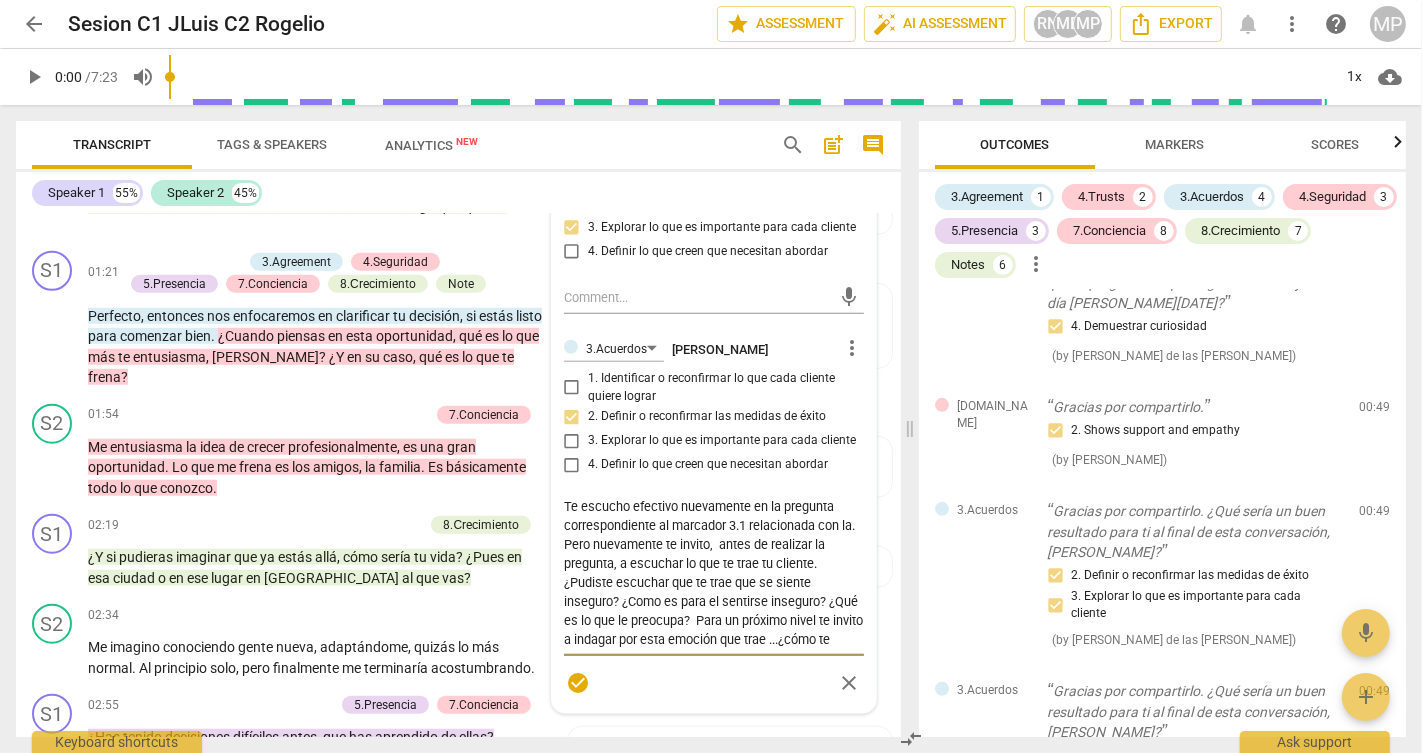 type on "Te escucho efectivo nuevamente en la pregunta correspondiente al marcador 3.1 relacionada con l. Pero nuevamente te invito,  antes de realizar la pregunta, a escuchar lo que te trae tu cliente. ¿Pudiste escuchar que te trae que se siente inseguro? ¿Como es para el sentirse inseguro? ¿Qué es lo que le preocupa?  Para un próximo nivel te invito a indagar por esta emoción que trae ...¿cómo te sentis con esta invitación? Como sos como coach cuando mantenes presencia y mostras curiosidad por aprender mas sobre el mundo de tu cliente." 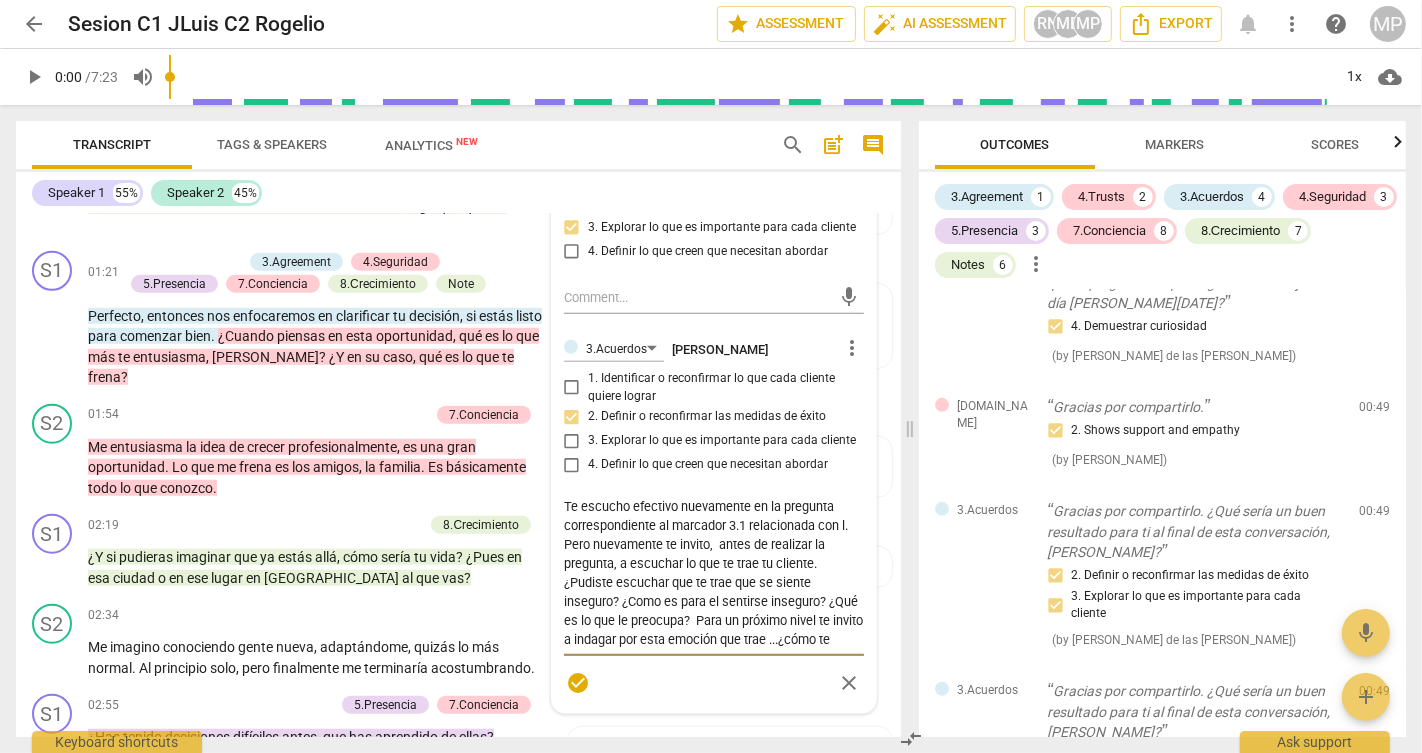 type on "Te escucho efectivo nuevamente en la pregunta correspondiente al marcador 3.1 relacionada con . Pero nuevamente te invito,  antes de realizar la pregunta, a escuchar lo que te trae tu cliente. ¿Pudiste escuchar que te trae que se siente inseguro? ¿Como es para el sentirse inseguro? ¿Qué es lo que le preocupa?  Para un próximo nivel te invito a indagar por esta emoción que trae ...¿cómo te sentis con esta invitación? Como sos como coach cuando mantenes presencia y mostras curiosidad por aprender mas sobre el mundo de tu cliente." 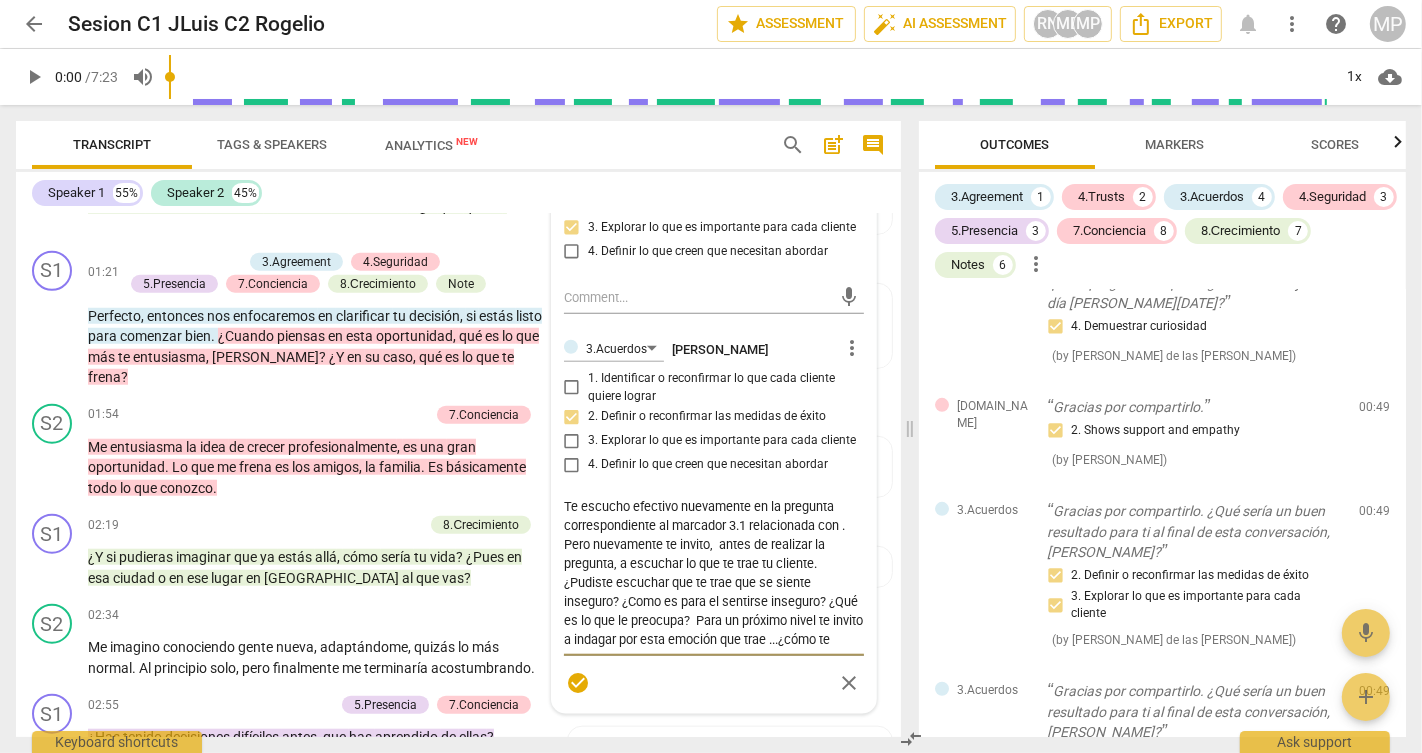 type on "Te escucho efectivo nuevamente en la pregunta correspondiente al marcador 3.1 relacionada con. Pero nuevamente te invito,  antes de realizar la pregunta, a escuchar lo que te trae tu cliente. ¿Pudiste escuchar que te trae que se siente inseguro? ¿Como es para el sentirse inseguro? ¿Qué es lo que le preocupa?  Para un próximo nivel te invito a indagar por esta emoción que trae ...¿cómo te sentis con esta invitación? Como sos como coach cuando mantenes presencia y mostras curiosidad por aprender mas sobre el mundo de tu cliente." 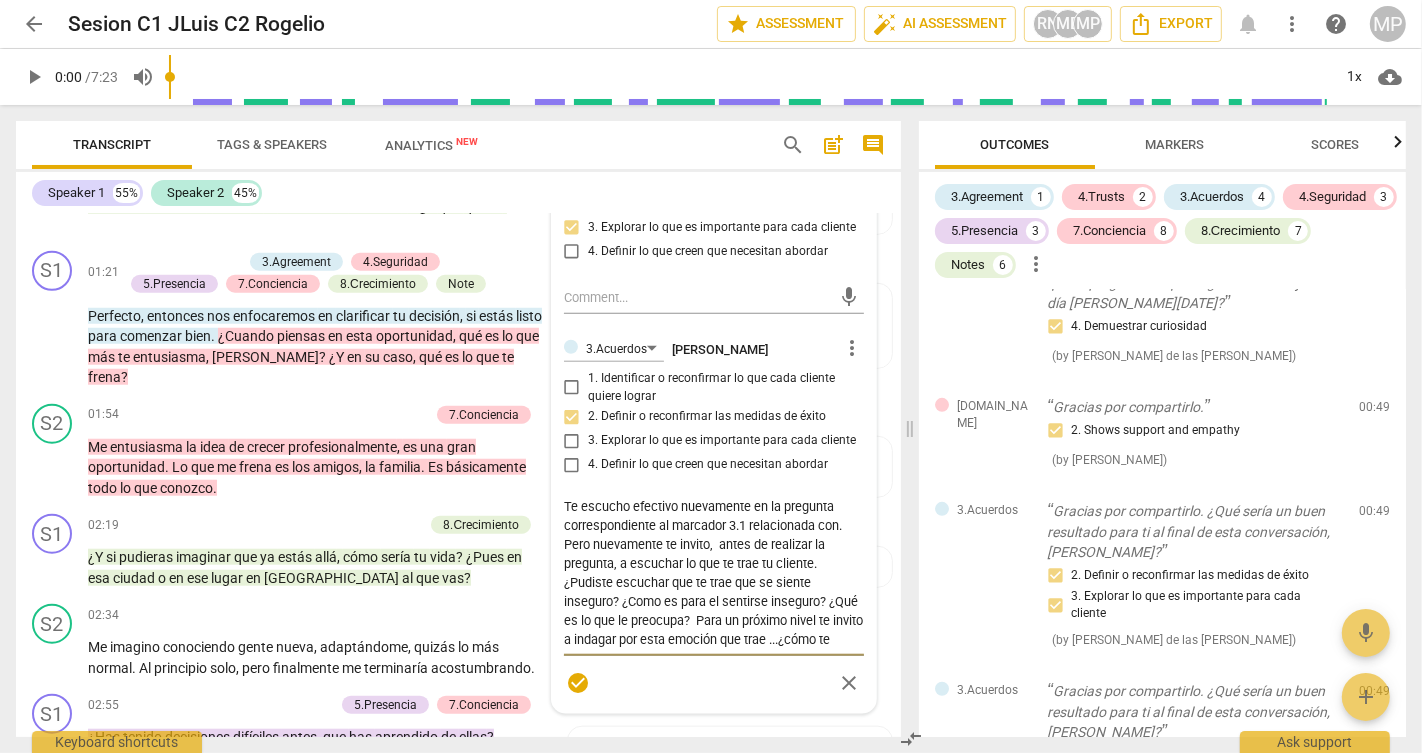 type on "Te escucho efectivo nuevamente en la pregunta correspondiente al marcador 3.1 relacionada co. Pero nuevamente te invito,  antes de realizar la pregunta, a escuchar lo que te trae tu cliente. ¿Pudiste escuchar que te trae que se siente inseguro? ¿Como es para el sentirse inseguro? ¿Qué es lo que le preocupa?  Para un próximo nivel te invito a indagar por esta emoción que trae ...¿cómo te sentis con esta invitación? Como sos como coach cuando mantenes presencia y mostras curiosidad por aprender mas sobre el mundo de tu cliente." 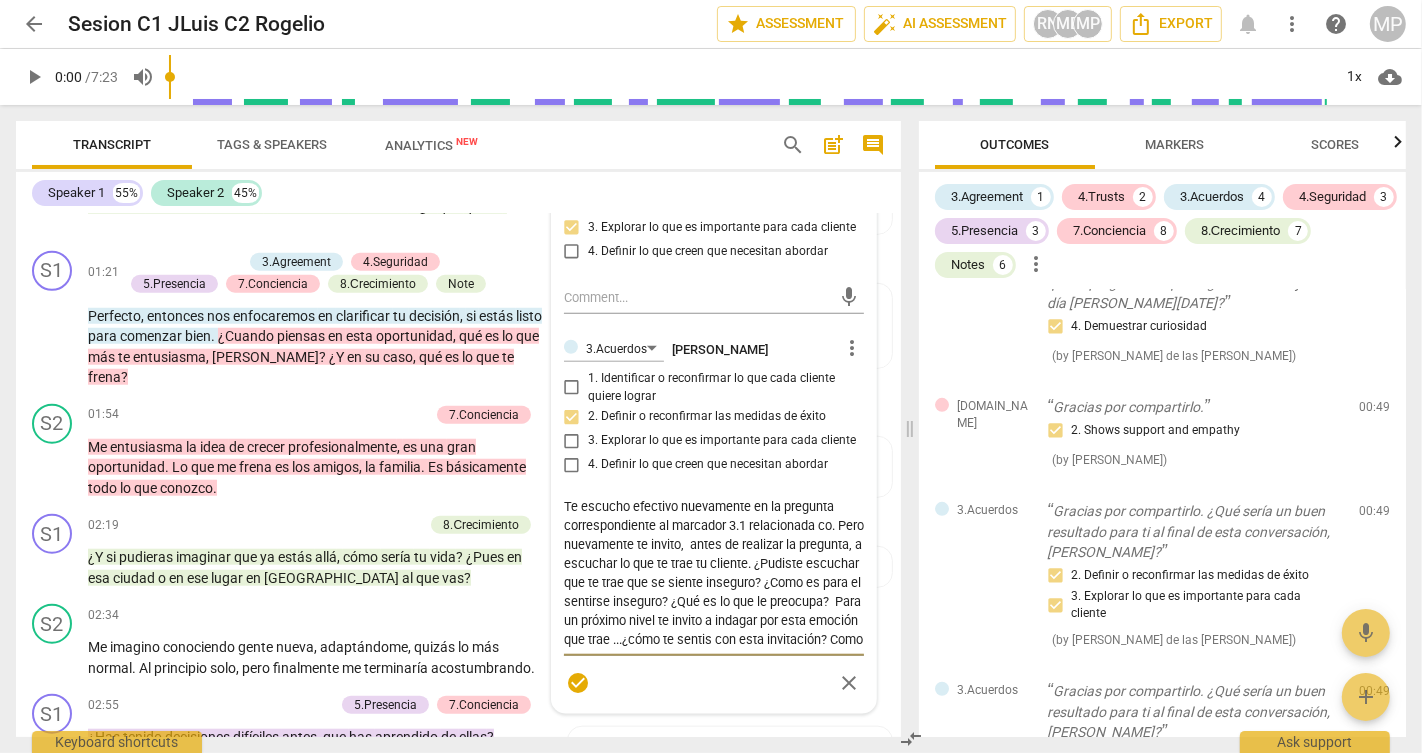type on "Te escucho efectivo nuevamente en la pregunta correspondiente al marcador 3.1 relacionada c. Pero nuevamente te invito,  antes de realizar la pregunta, a escuchar lo que te trae tu cliente. ¿Pudiste escuchar que te trae que se siente inseguro? ¿Como es para el sentirse inseguro? ¿Qué es lo que le preocupa?  Para un próximo nivel te invito a indagar por esta emoción que trae ...¿cómo te sentis con esta invitación? Como sos como coach cuando mantenes presencia y mostras curiosidad por aprender mas sobre el mundo de tu cliente." 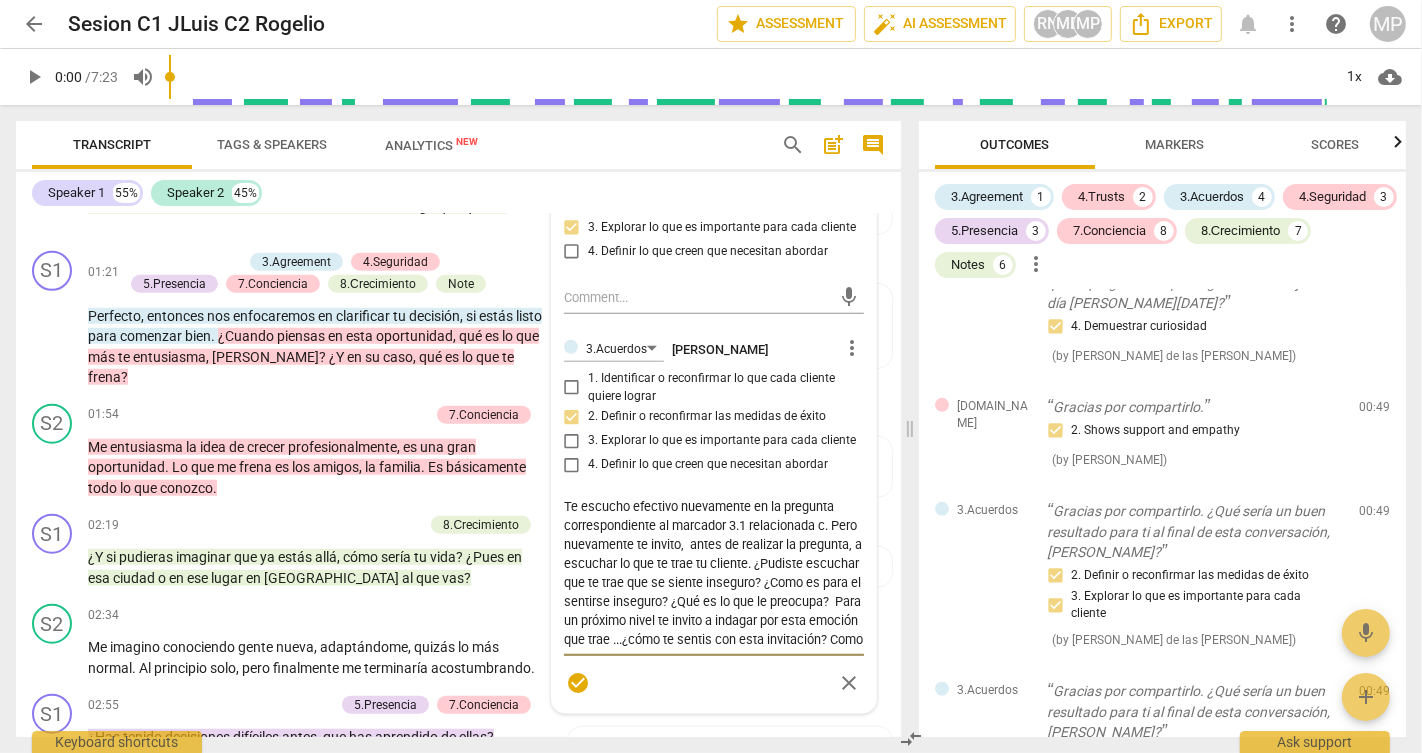 type on "Te escucho efectivo nuevamente en la pregunta correspondiente al marcador 3.1 relacionada . Pero nuevamente te invito,  antes de realizar la pregunta, a escuchar lo que te trae tu cliente. ¿Pudiste escuchar que te trae que se siente inseguro? ¿Como es para el sentirse inseguro? ¿Qué es lo que le preocupa?  Para un próximo nivel te invito a indagar por esta emoción que trae ...¿cómo te sentis con esta invitación? Como sos como coach cuando mantenes presencia y mostras curiosidad por aprender mas sobre el mundo de tu cliente." 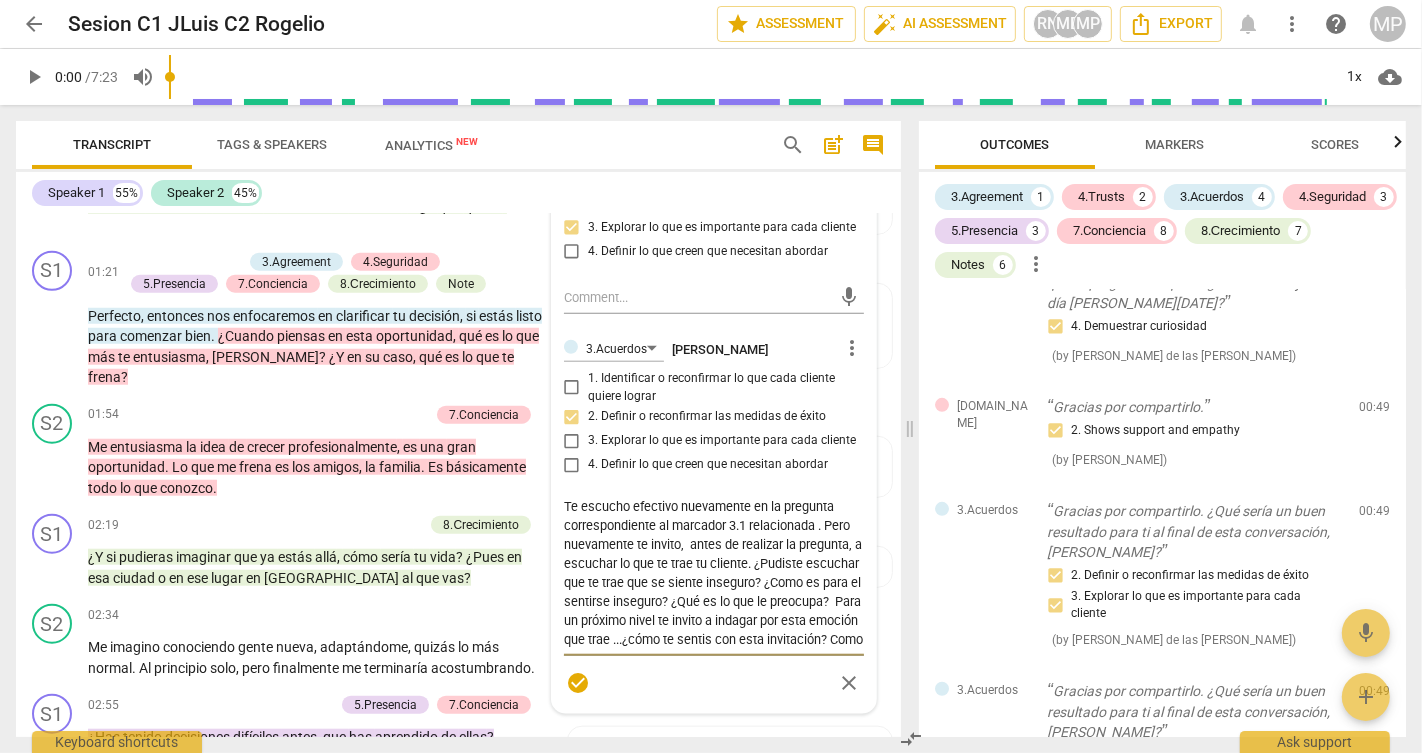 type on "Te escucho efectivo nuevamente en la pregunta correspondiente al marcador 3.1 relacionada. Pero nuevamente te invito,  antes de realizar la pregunta, a escuchar lo que te trae tu cliente. ¿Pudiste escuchar que te trae que se siente inseguro? ¿Como es para el sentirse inseguro? ¿Qué es lo que le preocupa?  Para un próximo nivel te invito a indagar por esta emoción que trae ...¿cómo te sentis con esta invitación? Como sos como coach cuando mantenes presencia y mostras curiosidad por aprender mas sobre el mundo de tu cliente." 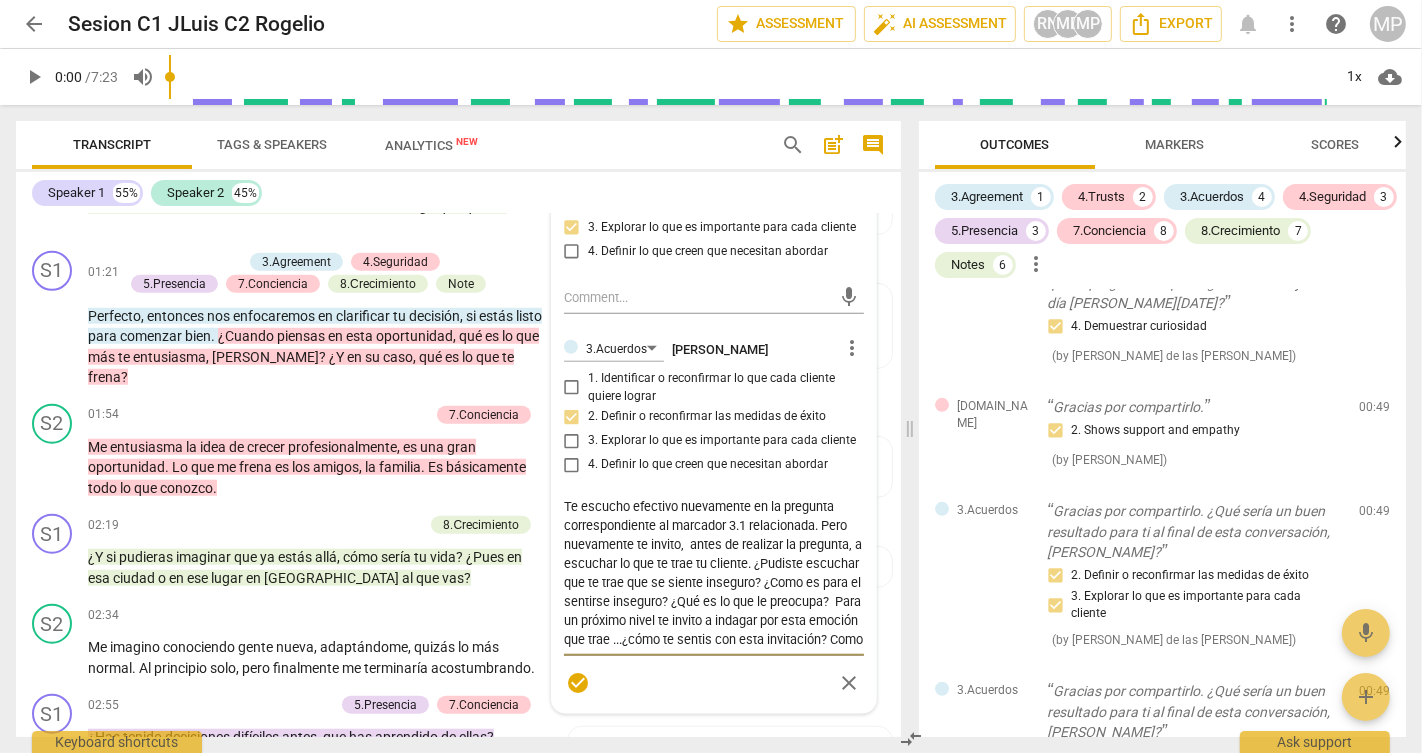type on "Te escucho efectivo nuevamente en la pregunta correspondiente al marcador 3.1 relacionad. Pero nuevamente te invito,  antes de realizar la pregunta, a escuchar lo que te trae tu cliente. ¿Pudiste escuchar que te trae que se siente inseguro? ¿Como es para el sentirse inseguro? ¿Qué es lo que le preocupa?  Para un próximo nivel te invito a indagar por esta emoción que trae ...¿cómo te sentis con esta invitación? Como sos como coach cuando mantenes presencia y mostras curiosidad por aprender mas sobre el mundo de tu cliente." 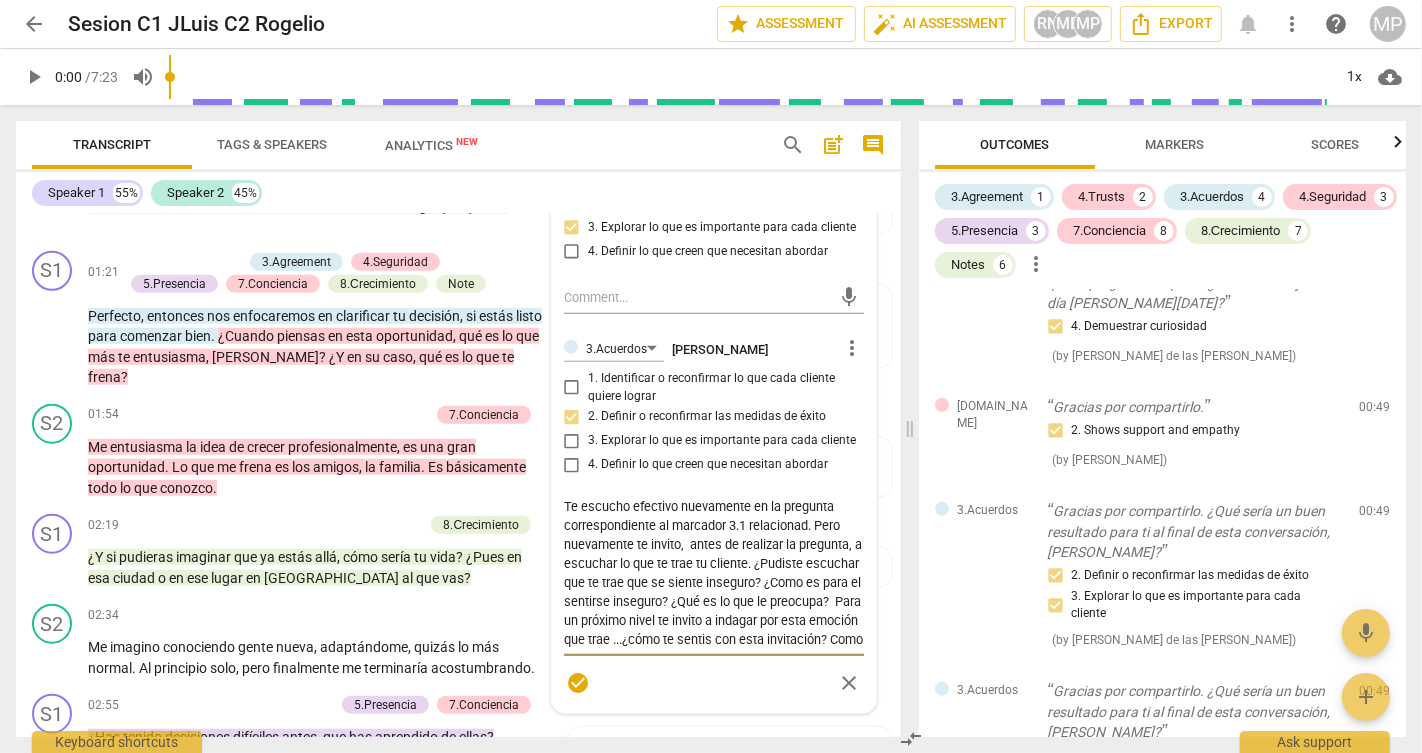 type on "Te escucho efectivo nuevamente en la pregunta correspondiente al marcador 3.1 relaciona. Pero nuevamente te invito,  antes de realizar la pregunta, a escuchar lo que te trae tu cliente. ¿Pudiste escuchar que te trae que se siente inseguro? ¿Como es para el sentirse inseguro? ¿Qué es lo que le preocupa?  Para un próximo nivel te invito a indagar por esta emoción que trae ...¿cómo te sentis con esta invitación? Como sos como coach cuando mantenes presencia y mostras curiosidad por aprender mas sobre el mundo de tu cliente." 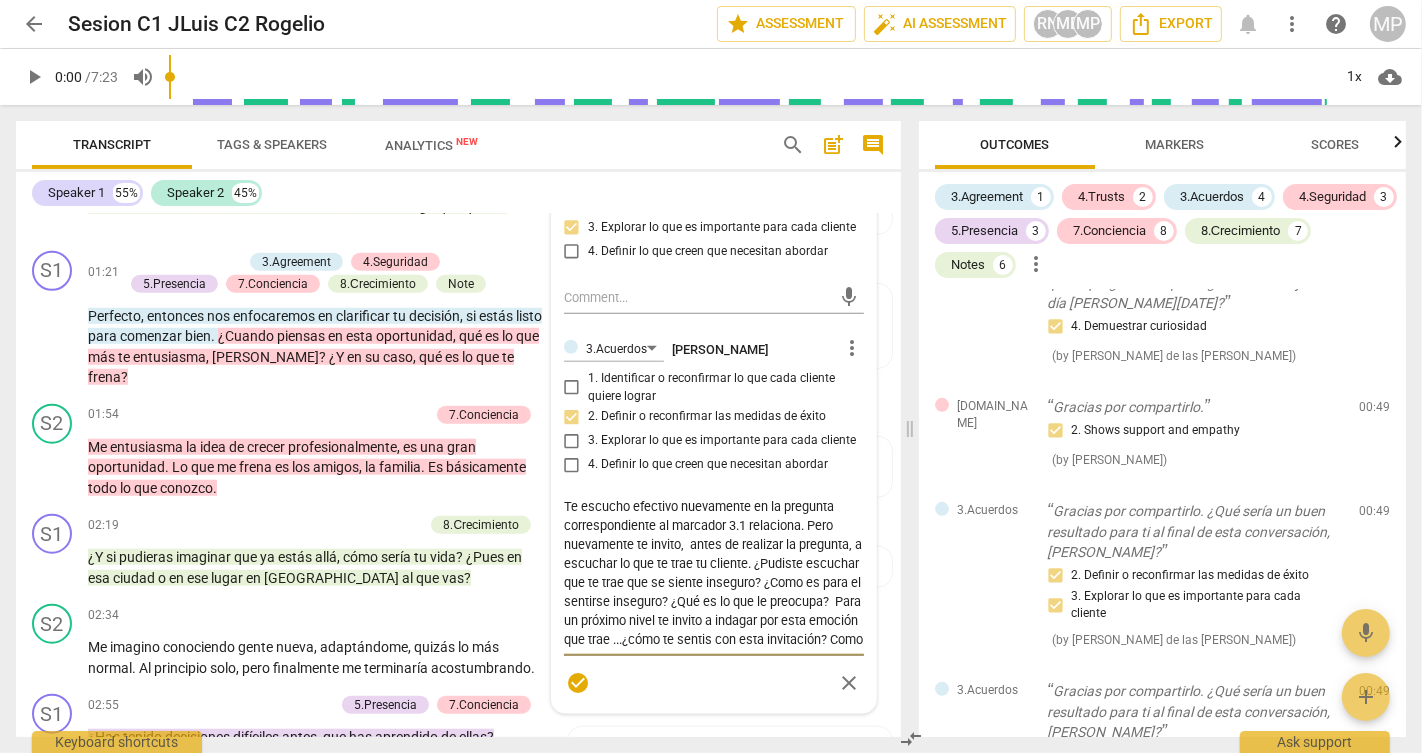 type on "Te escucho efectivo nuevamente en la pregunta correspondiente al marcador 3.1 relacion. Pero nuevamente te invito,  antes de realizar la pregunta, a escuchar lo que te trae tu cliente. ¿Pudiste escuchar que te trae que se siente inseguro? ¿Como es para el sentirse inseguro? ¿Qué es lo que le preocupa?  Para un próximo nivel te invito a indagar por esta emoción que trae ...¿cómo te sentis con esta invitación? Como sos como coach cuando mantenes presencia y mostras curiosidad por aprender mas sobre el mundo de tu cliente." 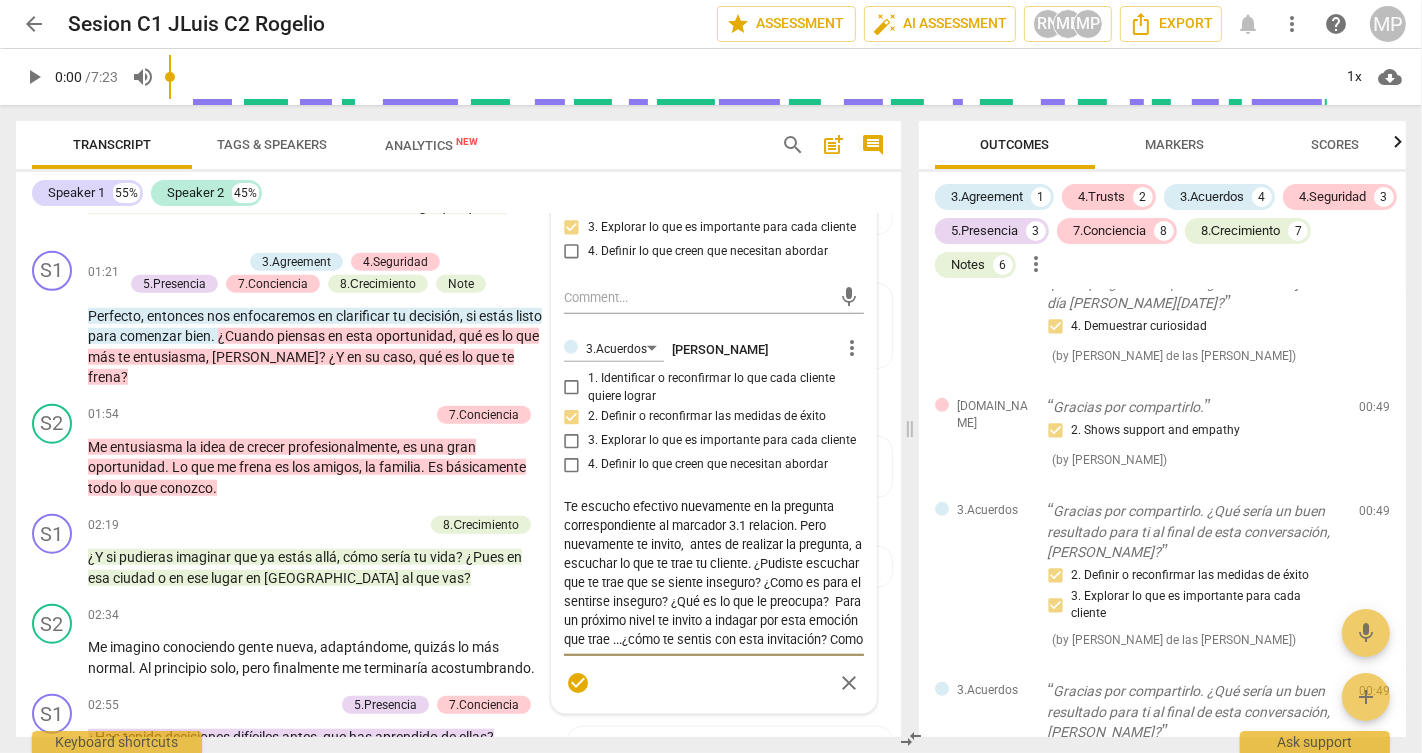 type on "Te escucho efectivo nuevamente en la pregunta correspondiente al marcador 3.1 relacio. Pero nuevamente te invito,  antes de realizar la pregunta, a escuchar lo que te trae tu cliente. ¿Pudiste escuchar que te trae que se siente inseguro? ¿Como es para el sentirse inseguro? ¿Qué es lo que le preocupa?  Para un próximo nivel te invito a indagar por esta emoción que trae ...¿cómo te sentis con esta invitación? Como sos como coach cuando mantenes presencia y mostras curiosidad por aprender mas sobre el mundo de tu cliente." 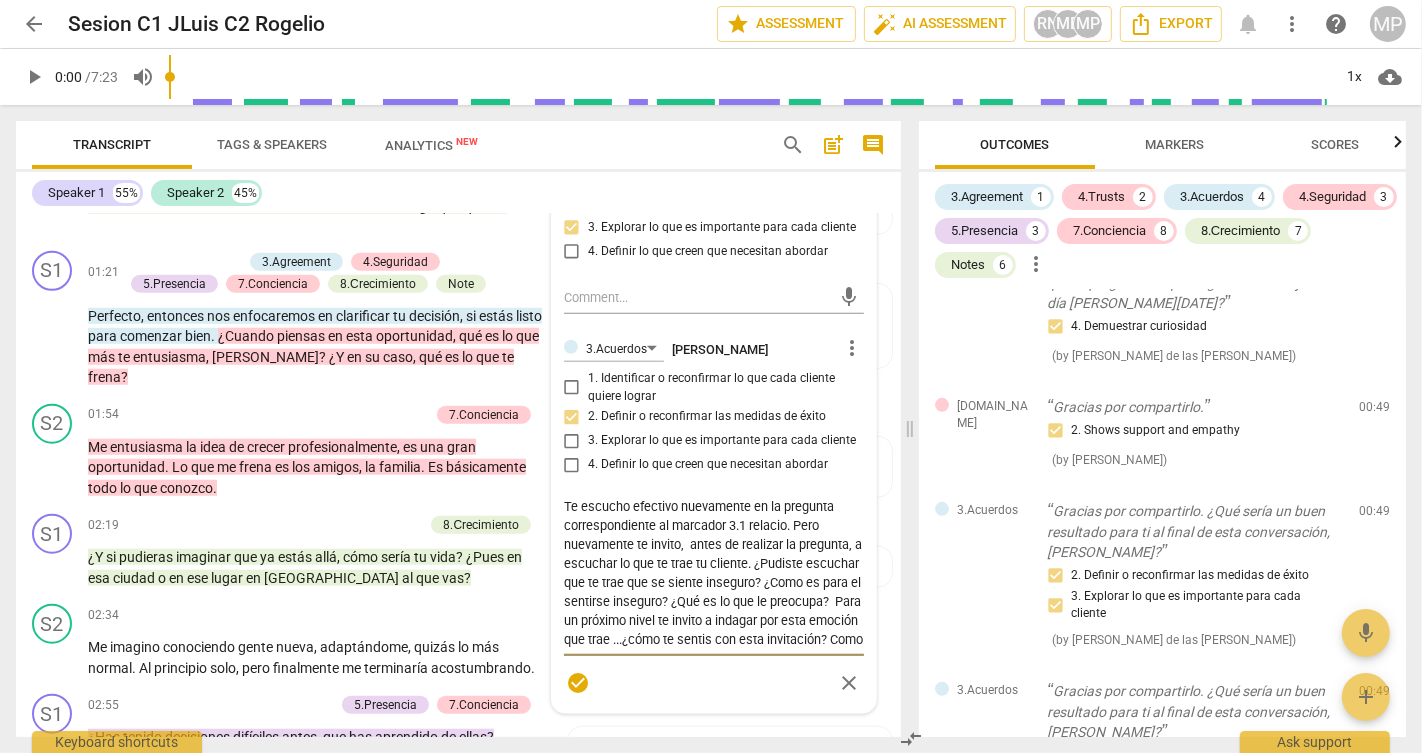 type on "Te escucho efectivo nuevamente en la pregunta correspondiente al marcador 3.1 relaci. Pero nuevamente te invito,  antes de realizar la pregunta, a escuchar lo que te trae tu cliente. ¿Pudiste escuchar que te trae que se siente inseguro? ¿Como es para el sentirse inseguro? ¿Qué es lo que le preocupa?  Para un próximo nivel te invito a indagar por esta emoción que trae ...¿cómo te sentis con esta invitación? Como sos como coach cuando mantenes presencia y mostras curiosidad por aprender mas sobre el mundo de tu cliente." 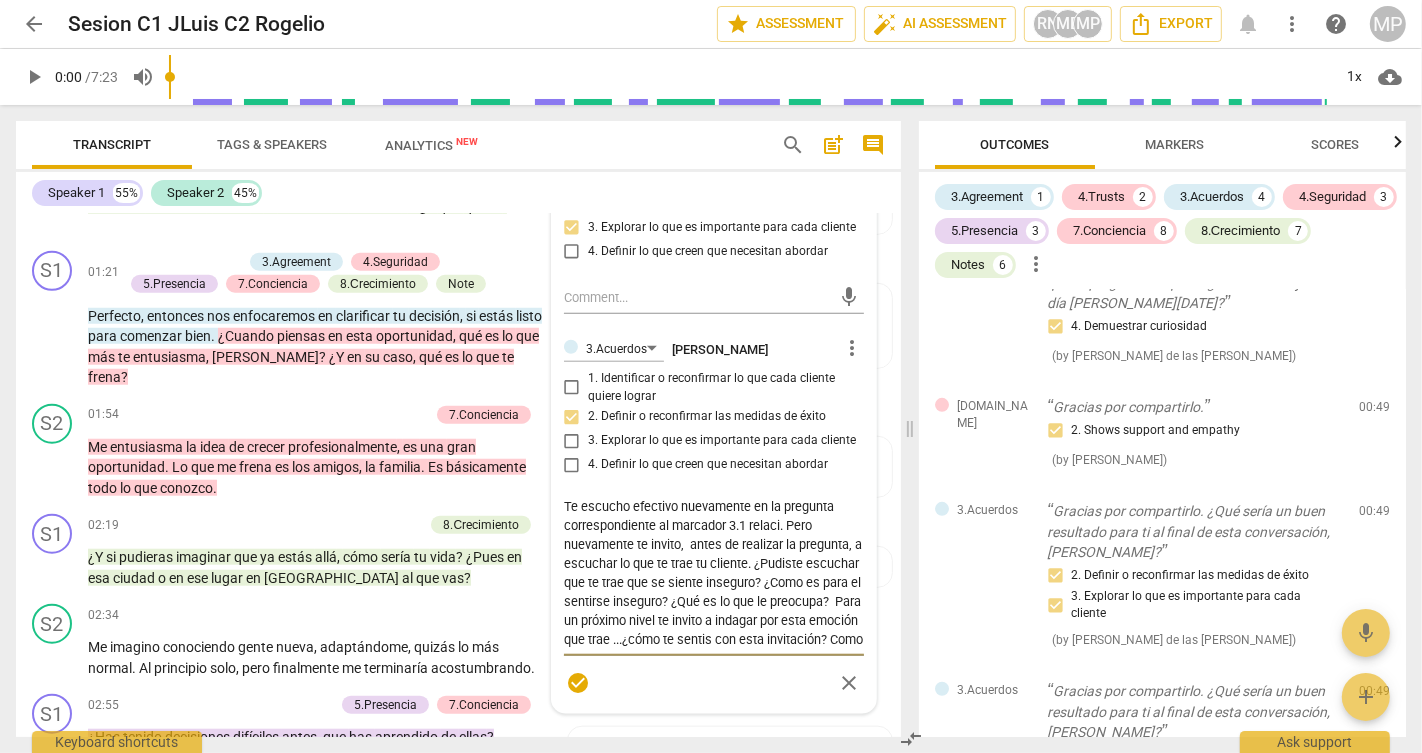 type on "Te escucho efectivo nuevamente en la pregunta correspondiente al marcador 3.1 relac. Pero nuevamente te invito,  antes de realizar la pregunta, a escuchar lo que te trae tu cliente. ¿Pudiste escuchar que te trae que se siente inseguro? ¿Como es para el sentirse inseguro? ¿Qué es lo que le preocupa?  Para un próximo nivel te invito a indagar por esta emoción que trae ...¿cómo te sentis con esta invitación? Como sos como coach cuando mantenes presencia y mostras curiosidad por aprender mas sobre el mundo de tu cliente." 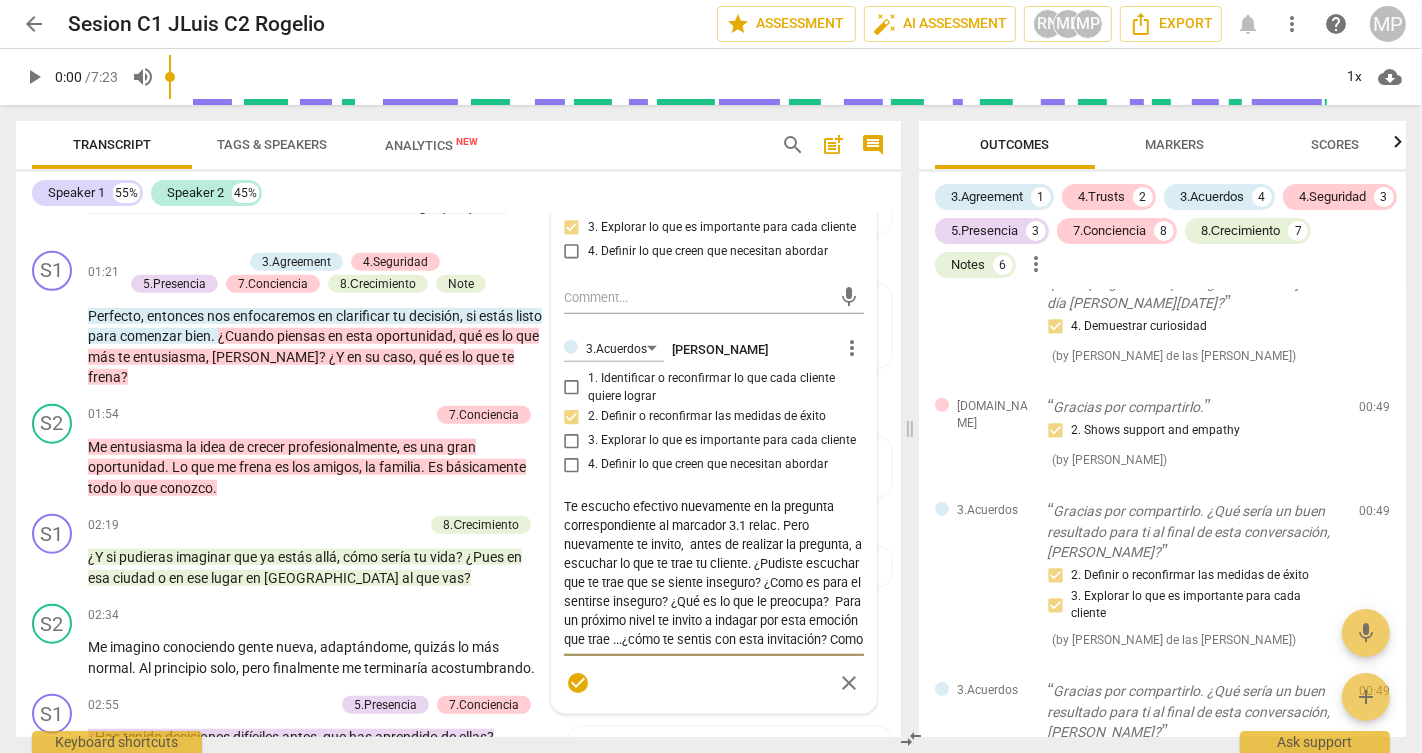 type on "Te escucho efectivo nuevamente en la pregunta correspondiente al marcador 3.1 [MEDICAL_DATA]. Pero nuevamente te invito,  antes de realizar la pregunta, a escuchar lo que te trae tu cliente. ¿Pudiste escuchar que te trae que se siente inseguro? ¿Como es para el sentirse inseguro? ¿Qué es lo que le preocupa?  Para un próximo nivel te invito a indagar por esta emoción que trae ...¿cómo te sentis con esta invitación? Como sos como coach cuando mantenes presencia y mostras curiosidad por aprender mas sobre el mundo de tu cliente." 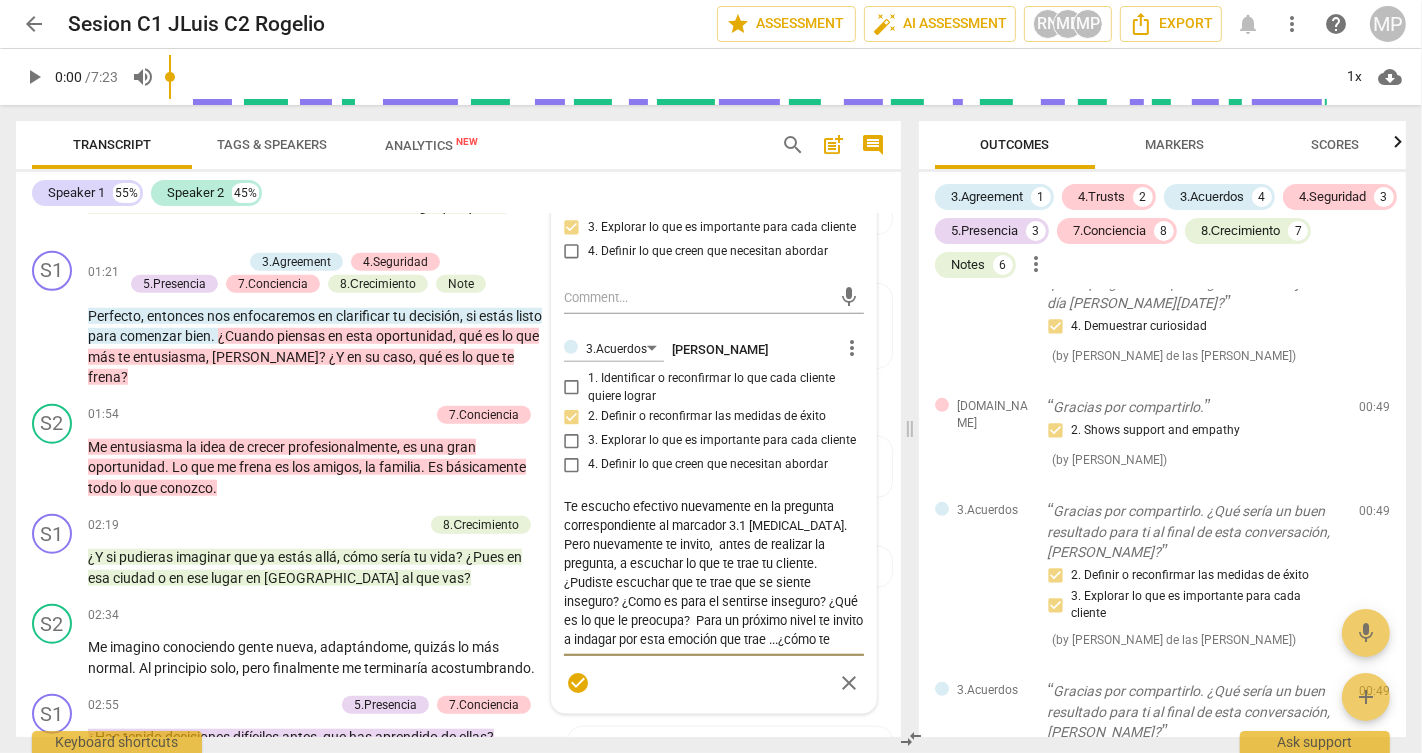 type on "Te escucho efectivo nuevamente en la pregunta correspondiente al marcador 3.1 rel. Pero nuevamente te invito,  antes de realizar la pregunta, a escuchar lo que te trae tu cliente. ¿Pudiste escuchar que te trae que se siente inseguro? ¿Como es para el sentirse inseguro? ¿Qué es lo que le preocupa?  Para un próximo nivel te invito a indagar por esta emoción que trae ...¿cómo te sentis con esta invitación? Como sos como coach cuando mantenes presencia y mostras curiosidad por aprender mas sobre el mundo de tu cliente." 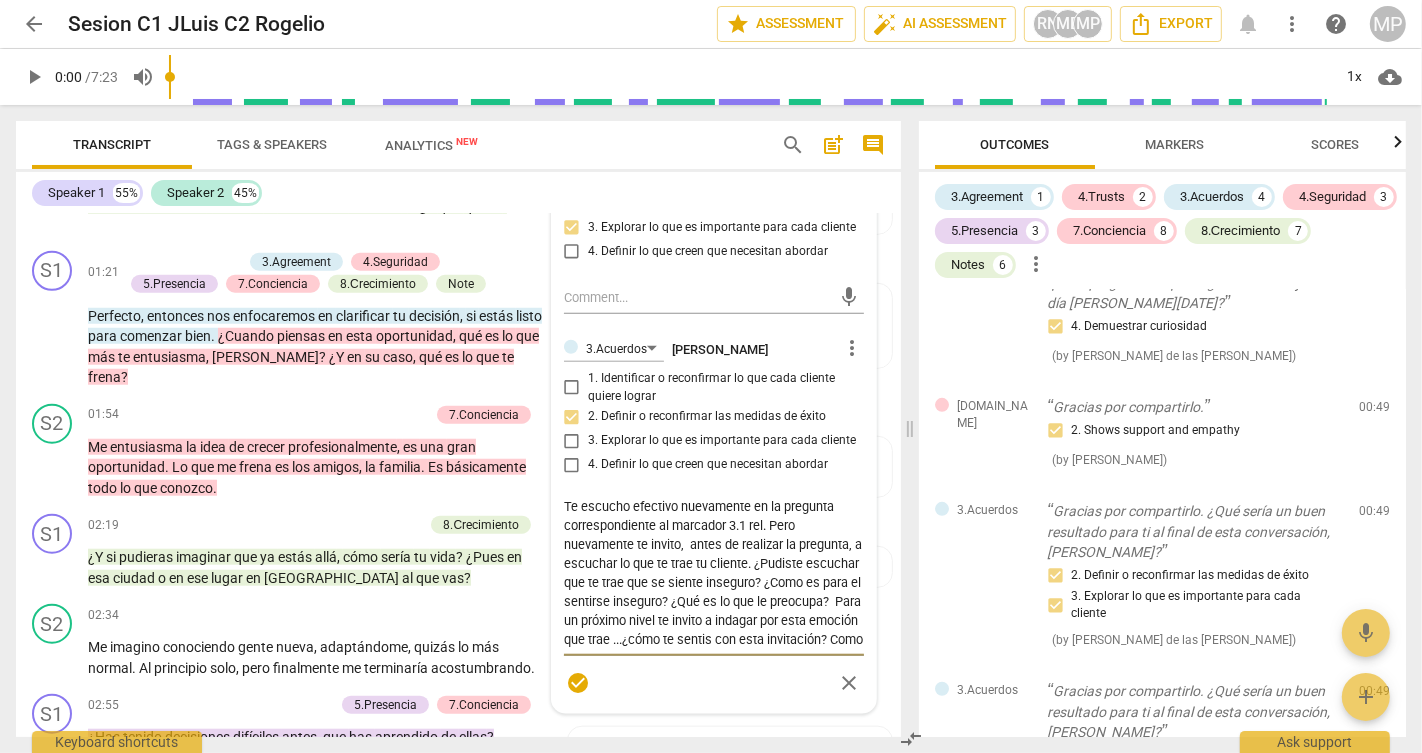 type on "Te escucho efectivo nuevamente en la pregunta correspondiente al marcador 3.1 re. Pero nuevamente te invito,  antes de realizar la pregunta, a escuchar lo que te trae tu cliente. ¿Pudiste escuchar que te trae que se siente inseguro? ¿Como es para el sentirse inseguro? ¿Qué es lo que le preocupa?  Para un próximo nivel te invito a indagar por esta emoción que trae ...¿cómo te sentis con esta invitación? Como sos como coach cuando mantenes presencia y mostras curiosidad por aprender mas sobre el mundo de tu cliente." 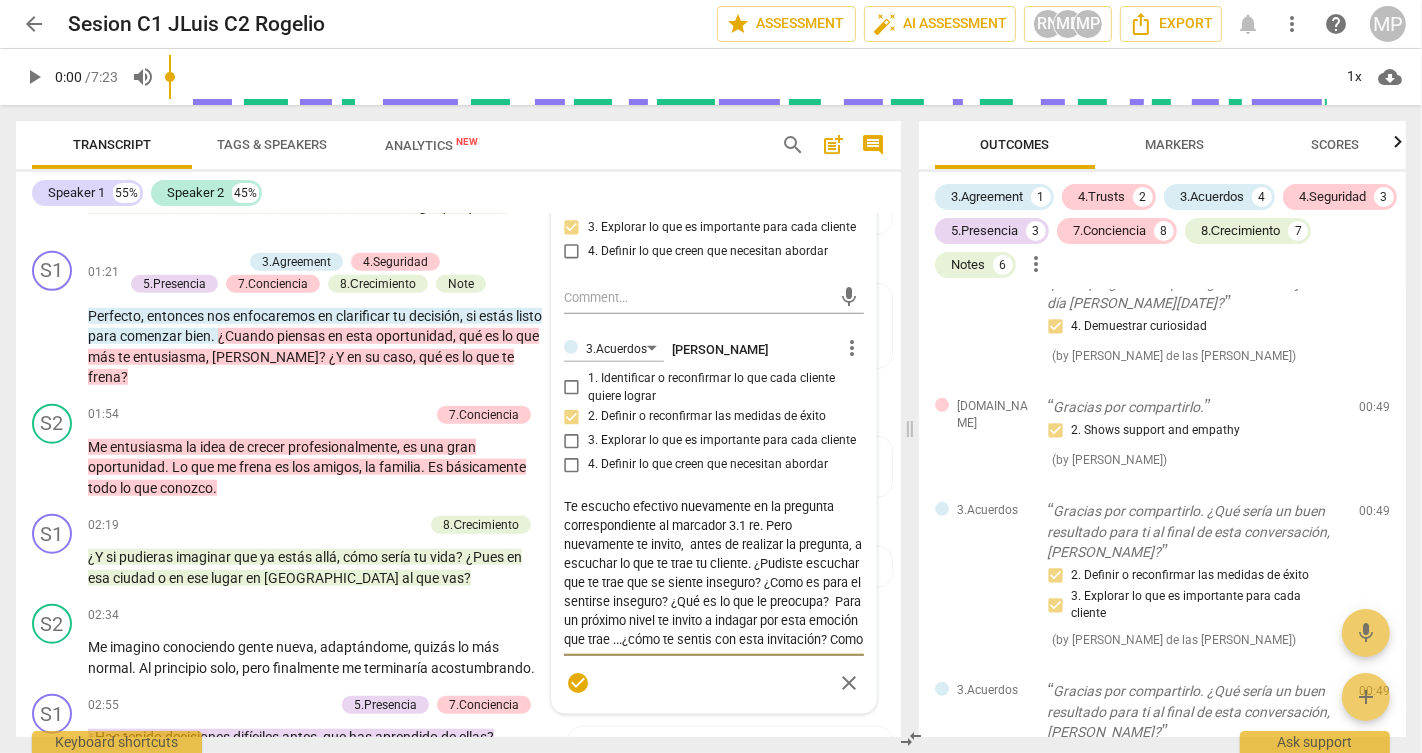 type on "Te escucho efectivo nuevamente en la pregunta correspondiente al marcador 3.1 r. Pero nuevamente te invito,  antes de realizar la pregunta, a escuchar lo que te trae tu cliente. ¿Pudiste escuchar que te trae que se siente inseguro? ¿Como es para el sentirse inseguro? ¿Qué es lo que le preocupa?  Para un próximo nivel te invito a indagar por esta emoción que trae ...¿cómo te sentis con esta invitación? Como sos como coach cuando mantenes presencia y mostras curiosidad por aprender mas sobre el mundo de tu cliente." 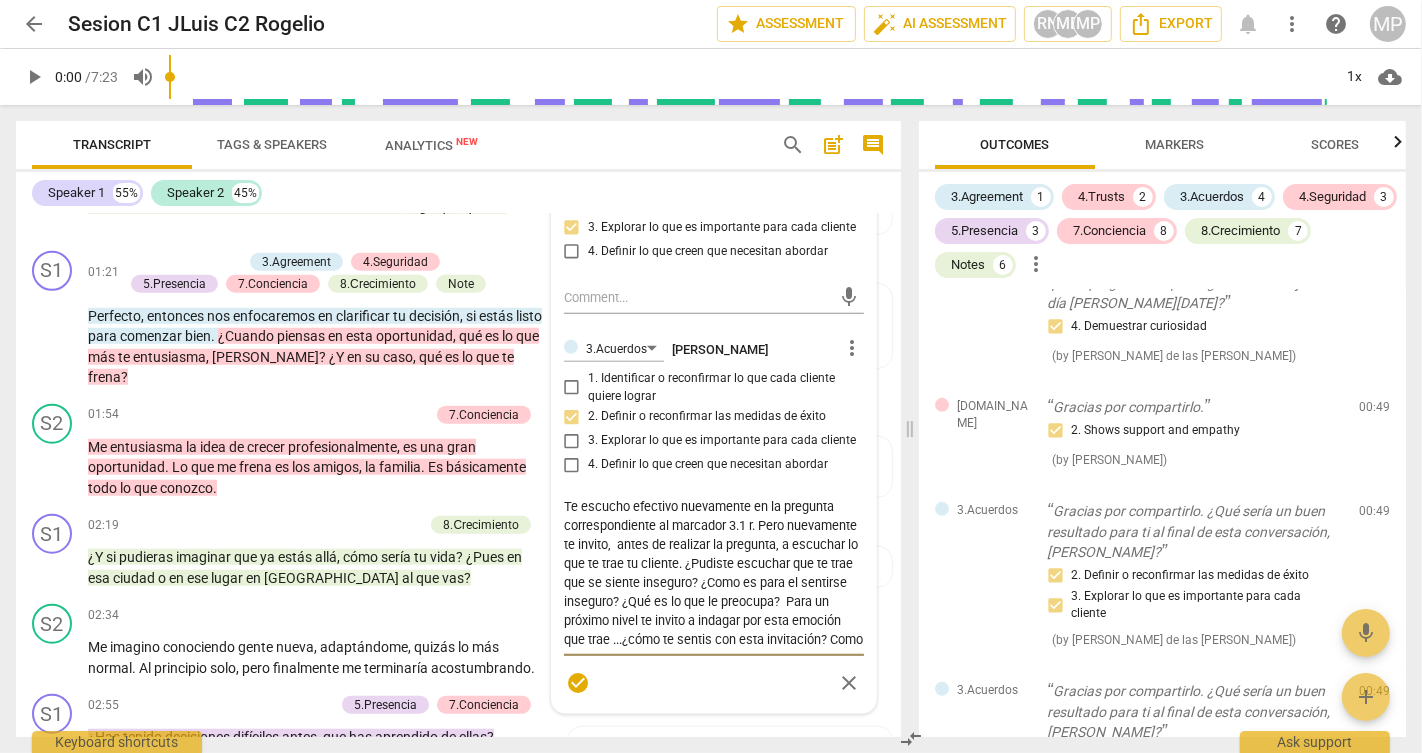 type on "Te escucho efectivo nuevamente en la pregunta correspondiente al marcador 3.1 . Pero nuevamente te invito,  antes de realizar la pregunta, a escuchar lo que te trae tu cliente. ¿Pudiste escuchar que te trae que se siente inseguro? ¿Como es para el sentirse inseguro? ¿Qué es lo que le preocupa?  Para un próximo nivel te invito a indagar por esta emoción que trae ...¿cómo te sentis con esta invitación? Como sos como coach cuando mantenes presencia y mostras curiosidad por aprender mas sobre el mundo de tu cliente." 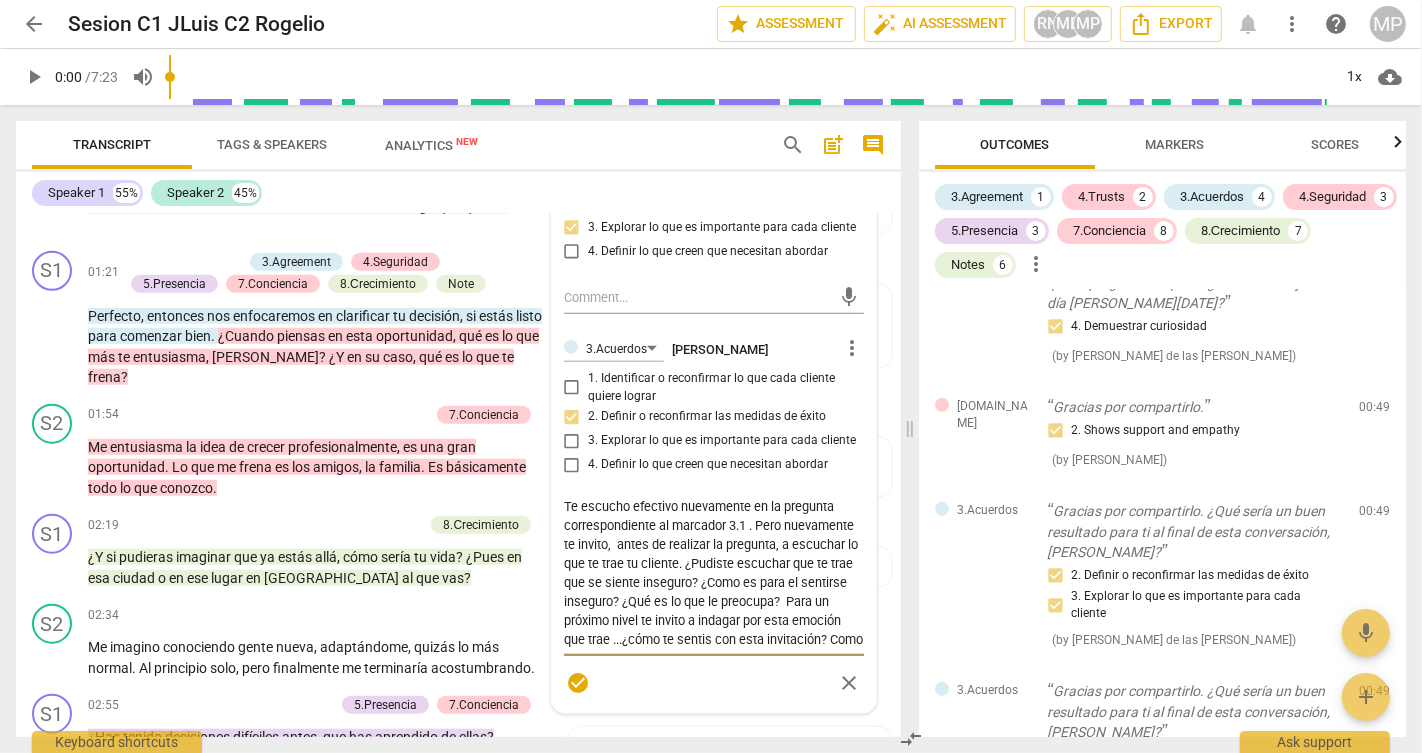 type on "Te escucho efectivo nuevamente en la pregunta correspondiente al marcador 3.1. Pero nuevamente te invito,  antes de realizar la pregunta, a escuchar lo que te trae tu cliente. ¿Pudiste escuchar que te trae que se siente inseguro? ¿Como es para el sentirse inseguro? ¿Qué es lo que le preocupa?  Para un próximo nivel te invito a indagar por esta emoción que trae ...¿cómo te sentis con esta invitación? Como sos como coach cuando mantenes presencia y mostras curiosidad por aprender mas sobre el mundo de tu cliente." 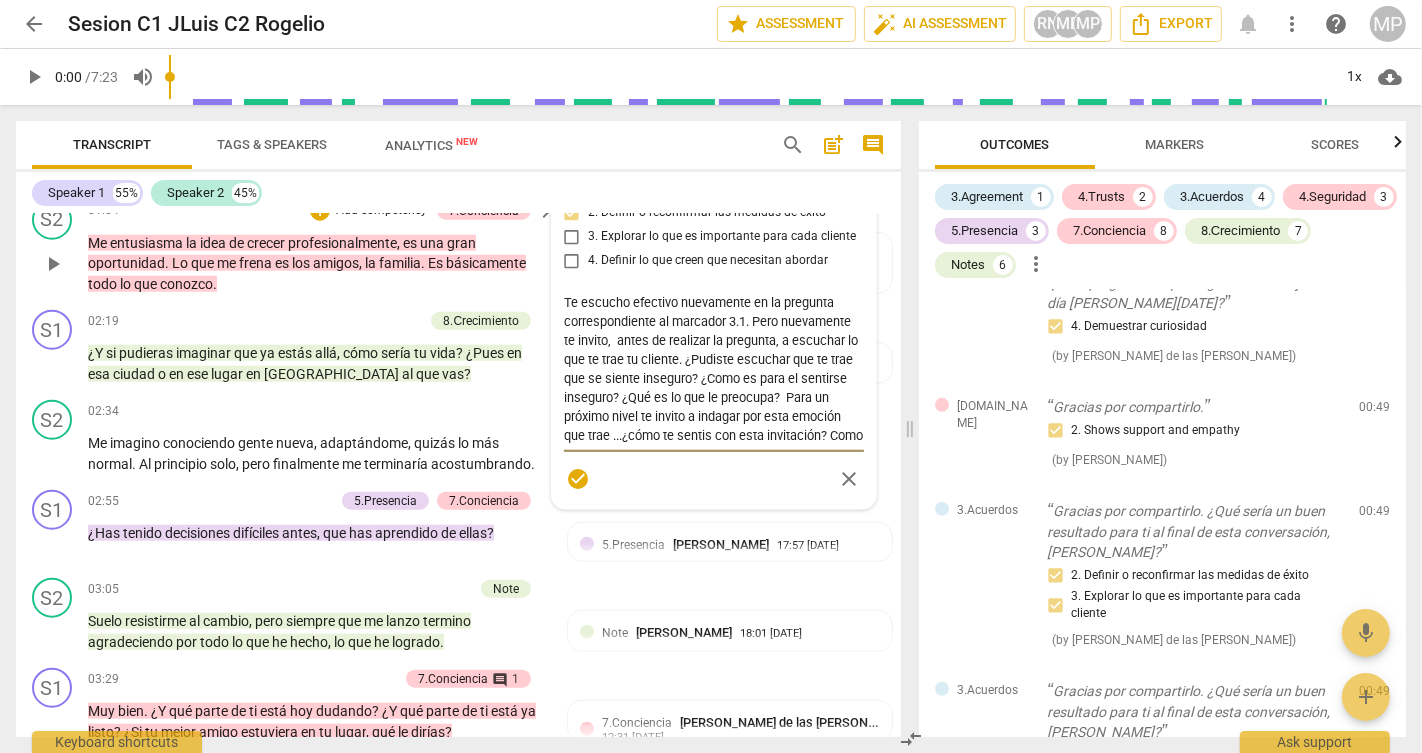 scroll, scrollTop: 1780, scrollLeft: 0, axis: vertical 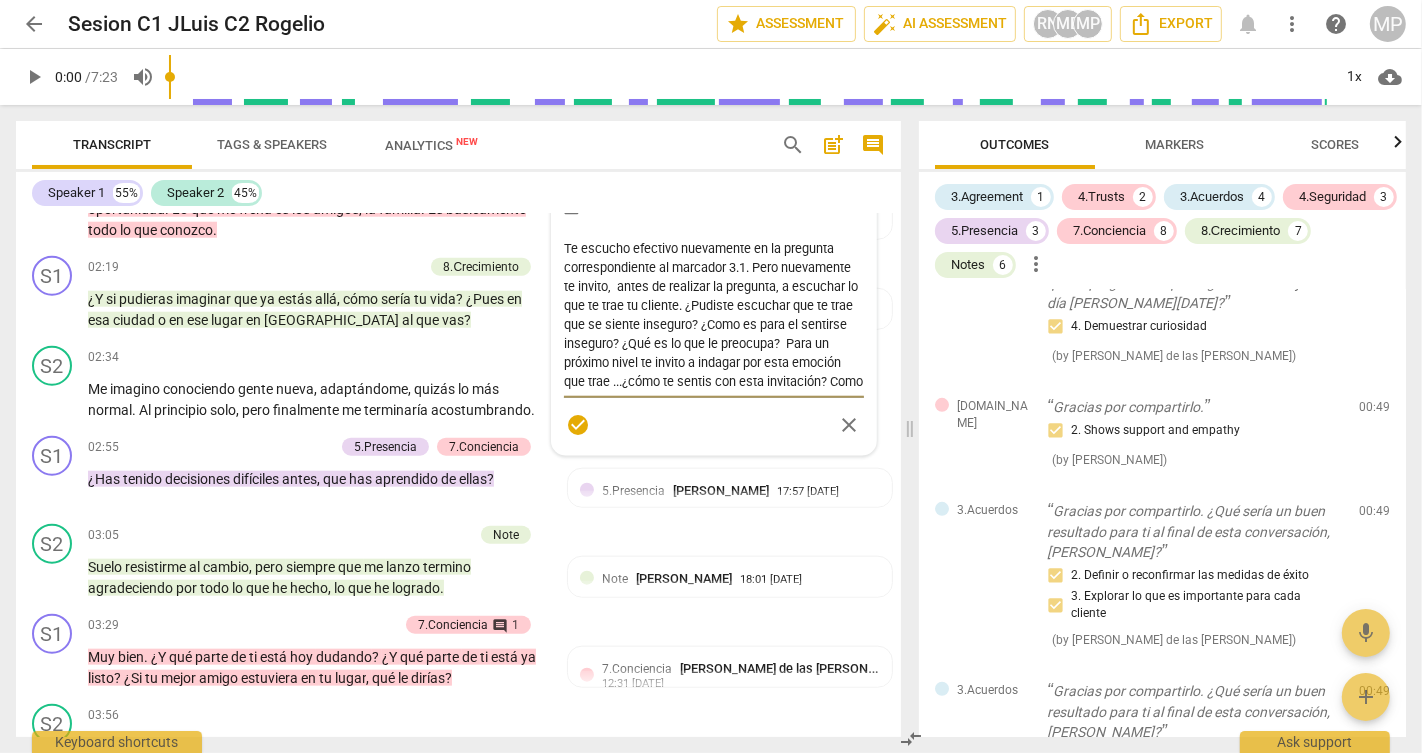 type on "Te escucho efectivo nuevamente en la pregunta correspondiente al marcador 3.1. Pero nuevamente te invito,  antes de realizar la pregunta, a escuchar lo que te trae tu cliente. ¿Pudiste escuchar que te trae que se siente inseguro? ¿Como es para el sentirse inseguro? ¿Qué es lo que le preocupa?  Para un próximo nivel te invito a indagar por esta emoción que trae ...¿cómo te sentis con esta invitación? Como sos como coach cuando mantenes presencia y mostras curiosidad por aprender mas sobre el mundo de tu cliente." 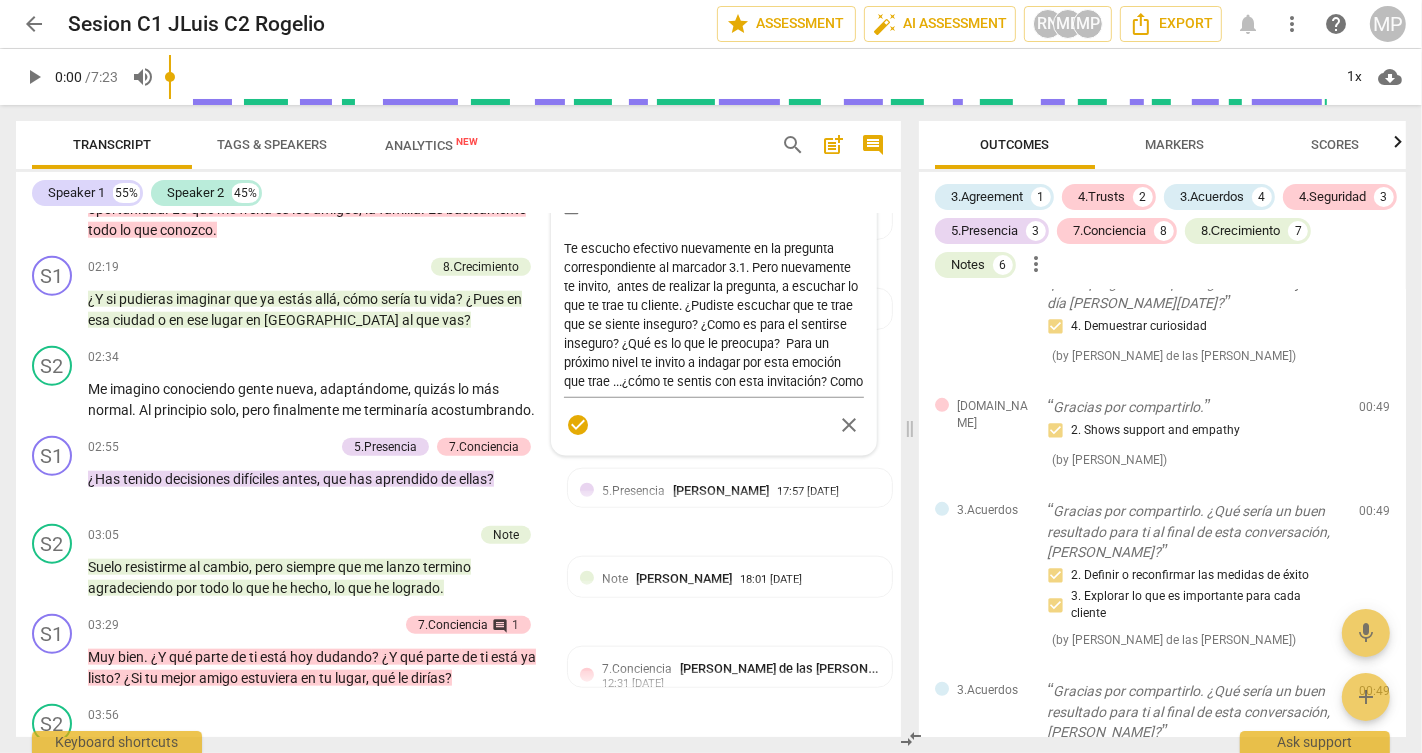 click on "3.Acuerdos [PERSON_NAME] more_vert 1. Identificar o reconfirmar lo que cada cliente quiere lograr  2. Definir o reconfirmar las medidas de éxito  3. Explorar lo que es importante para cada cliente  4. Definir lo que creen que necesitan abordar  Te escucho efectivo nuevamente en la pregunta correspondiente al marcador 3.1. Pero nuevamente te invito,  antes de realizar la pregunta, a escuchar lo que te trae tu cliente. ¿Pudiste escuchar que te trae que se siente inseguro? ¿Como es para el sentirse inseguro? ¿Qué es lo que le preocupa?  Para un próximo nivel te invito a indagar por esta emoción que trae ...¿cómo te sentis con esta invitación? Como sos como coach cuando mantenes presencia y mostras curiosidad por aprender mas sobre el mundo de tu cliente.  check_circle close" at bounding box center [714, 259] 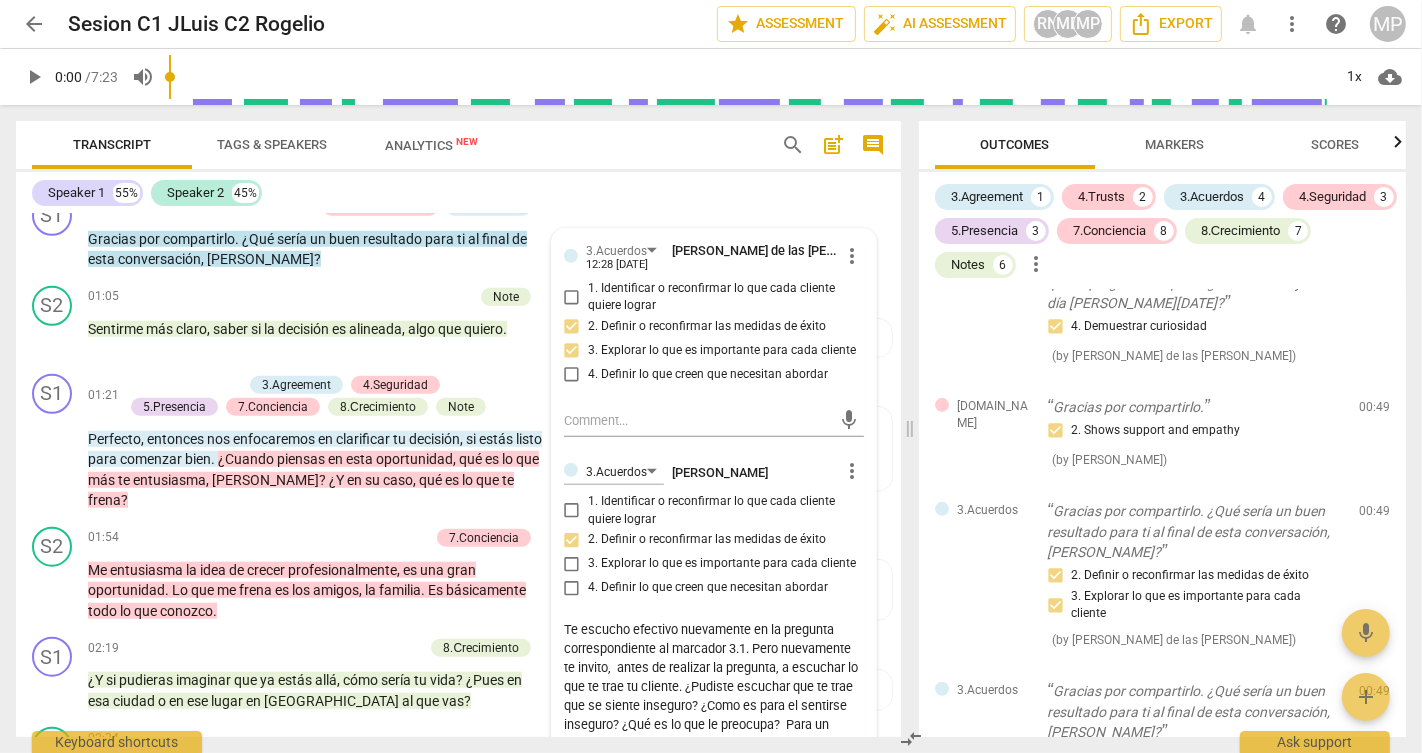 scroll, scrollTop: 1462, scrollLeft: 0, axis: vertical 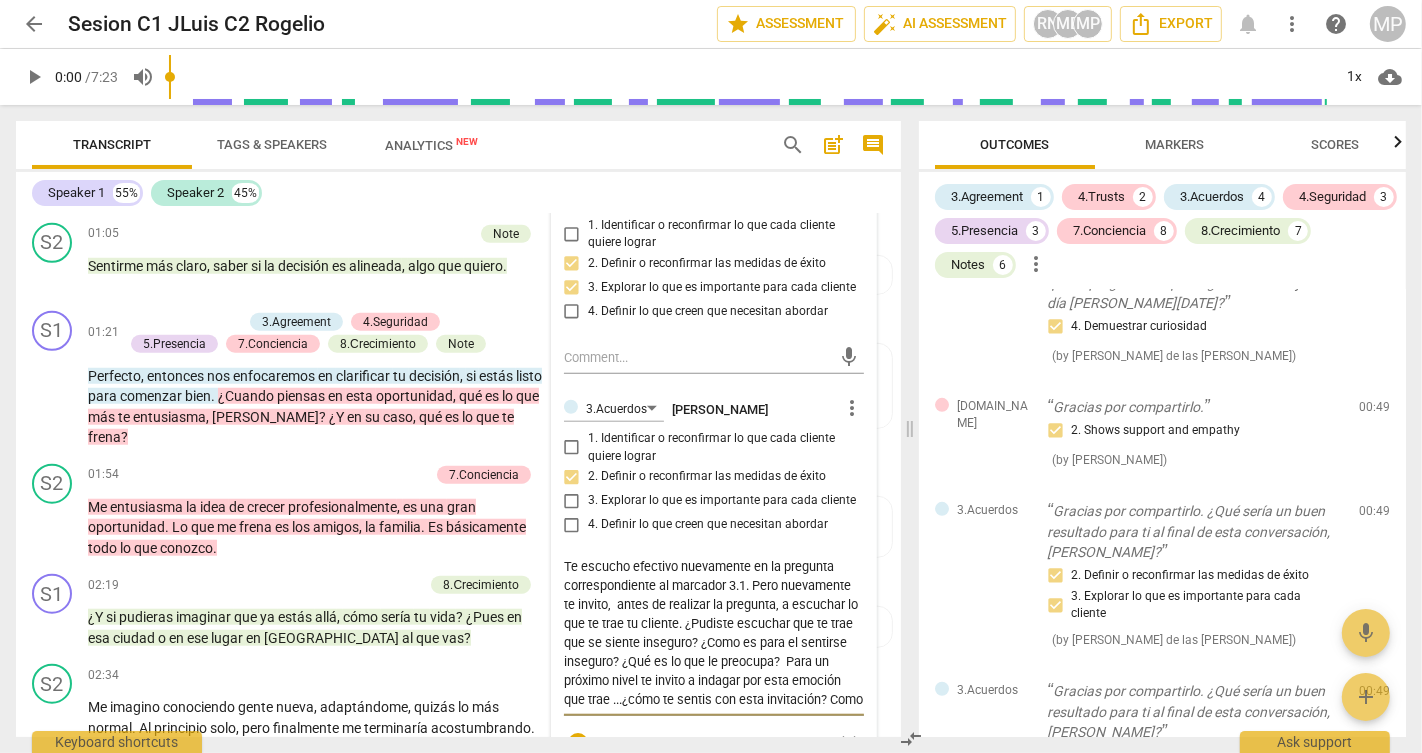 click on "Te escucho efectivo nuevamente en la pregunta correspondiente al marcador 3.1. Pero nuevamente te invito,  antes de realizar la pregunta, a escuchar lo que te trae tu cliente. ¿Pudiste escuchar que te trae que se siente inseguro? ¿Como es para el sentirse inseguro? ¿Qué es lo que le preocupa?  Para un próximo nivel te invito a indagar por esta emoción que trae ...¿cómo te sentis con esta invitación? Como sos como coach cuando mantenes presencia y mostras curiosidad por aprender mas sobre el mundo de tu cliente." at bounding box center [714, 633] 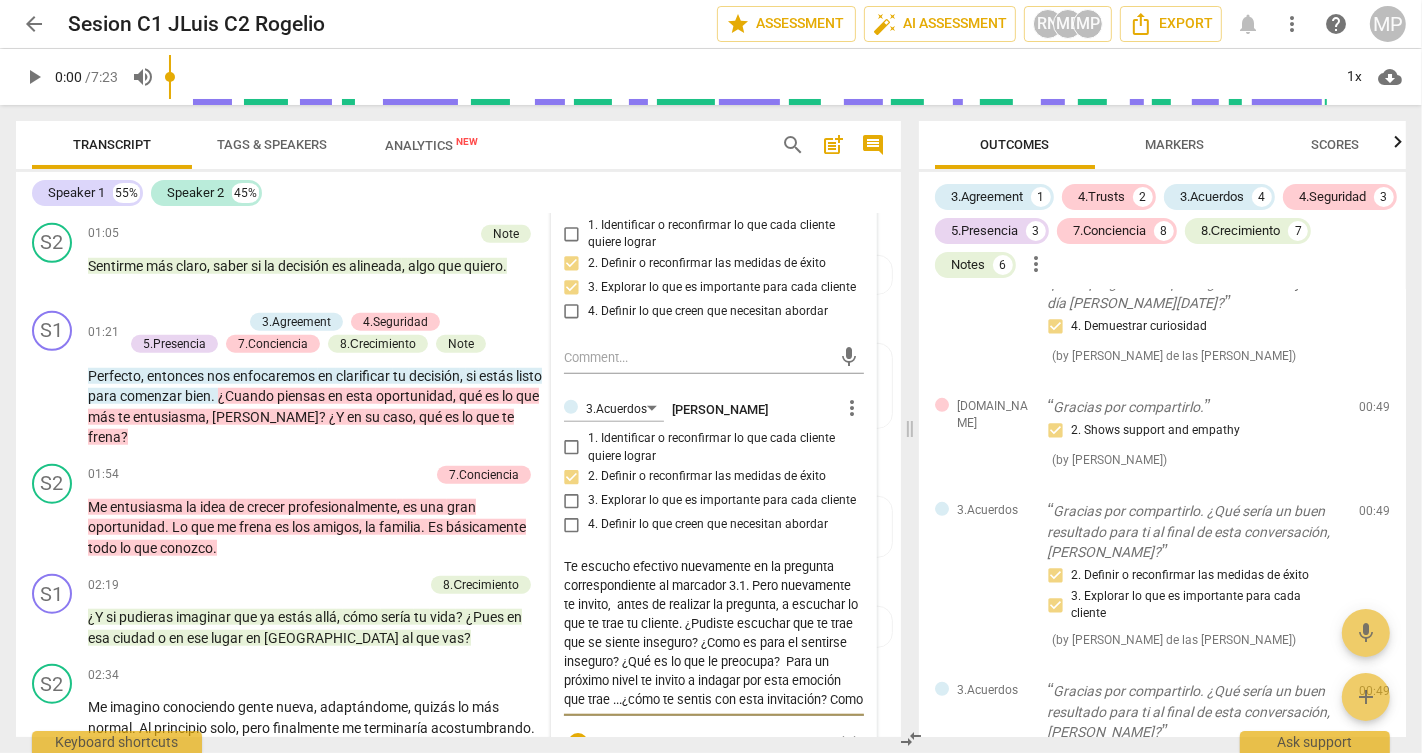 type on "Te escucho efectivo nuevamente en la pregunta correspondiente al marcador 3.1. Pero nuevamente te invito,  antes de realizar la pregunta, a escuchar lo que te trae tu cliente. E¿Pudiste escuchar que te trae que se siente inseguro? ¿Como es para el sentirse inseguro? ¿Qué es lo que le preocupa?  Para un próximo nivel te invito a indagar por esta emoción que trae ...¿cómo te sentis con esta invitación? Como sos como coach cuando mantenes presencia y mostras curiosidad por aprender mas sobre el mundo de tu cliente." 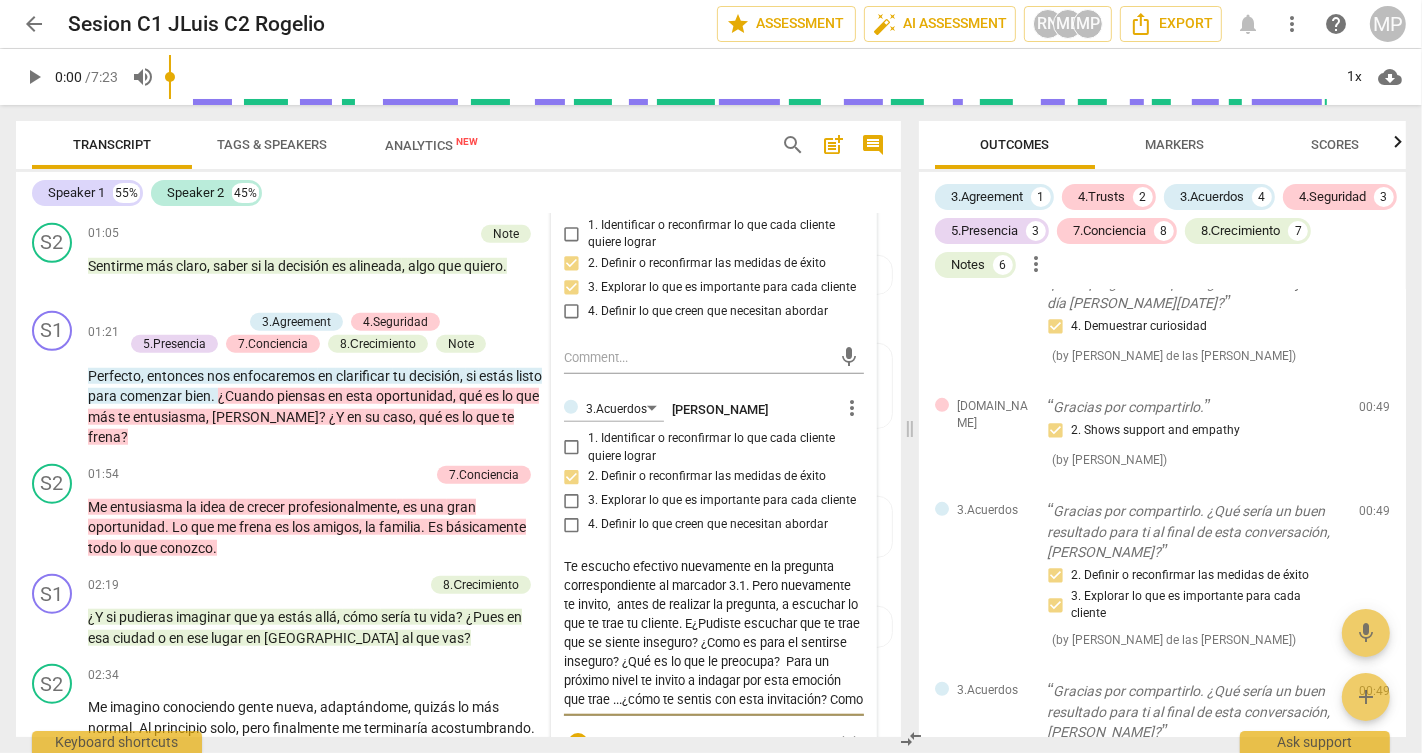 type on "Te escucho efectivo nuevamente en la pregunta correspondiente al marcador 3.1. Pero nuevamente te invito,  antes de realizar la pregunta, a escuchar lo que te trae tu cliente. En¿Pudiste escuchar que te trae que se siente inseguro? ¿Como es para el sentirse inseguro? ¿Qué es lo que le preocupa?  Para un próximo nivel te invito a indagar por esta emoción que trae ...¿cómo te sentis con esta invitación? Como sos como coach cuando mantenes presencia y mostras curiosidad por aprender mas sobre el mundo de tu cliente." 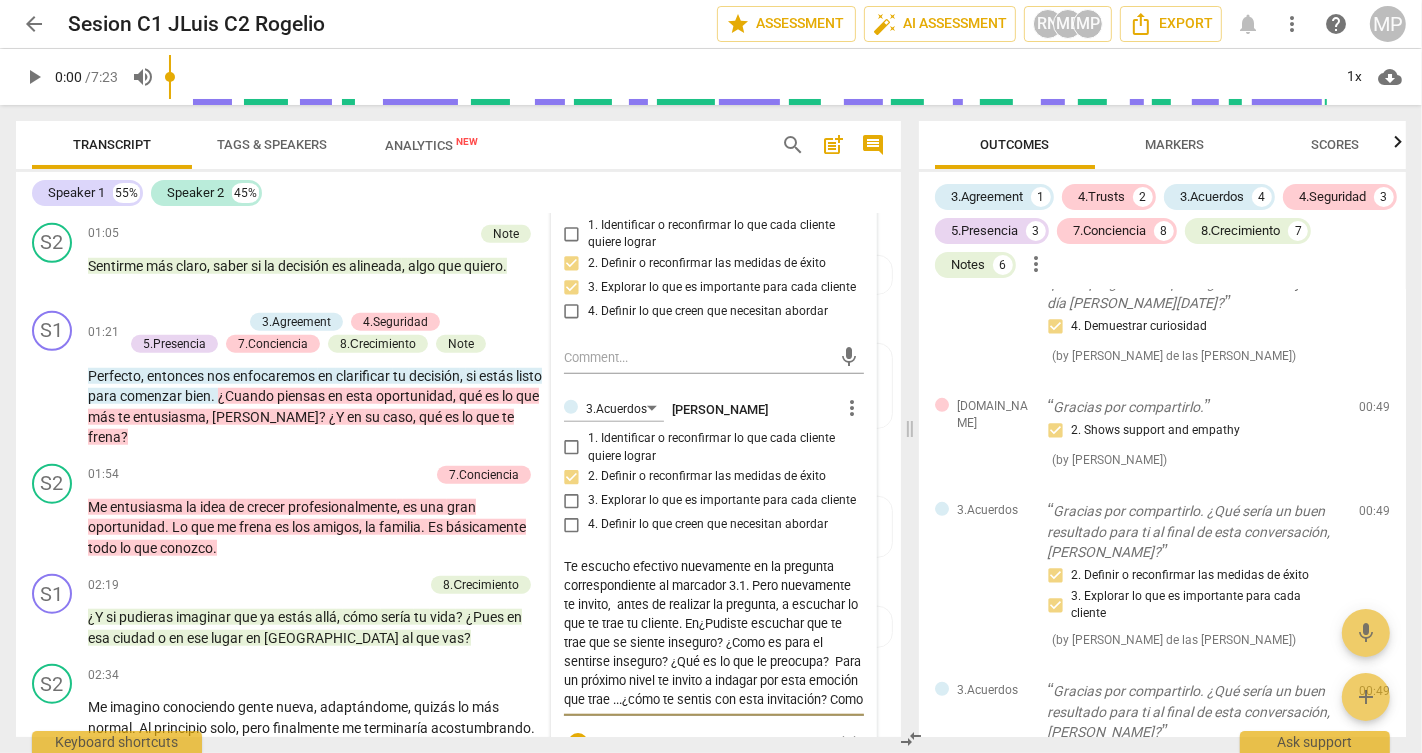 type on "Te escucho efectivo nuevamente en la pregunta correspondiente al marcador 3.1. Pero nuevamente te invito,  antes de realizar la pregunta, a escuchar lo que te trae tu cliente. Ent¿Pudiste escuchar que te trae que se siente inseguro? ¿Como es para el sentirse inseguro? ¿Qué es lo que le preocupa?  Para un próximo nivel te invito a indagar por esta emoción que trae ...¿cómo te sentis con esta invitación? Como sos como coach cuando mantenes presencia y mostras curiosidad por aprender mas sobre el mundo de tu cliente." 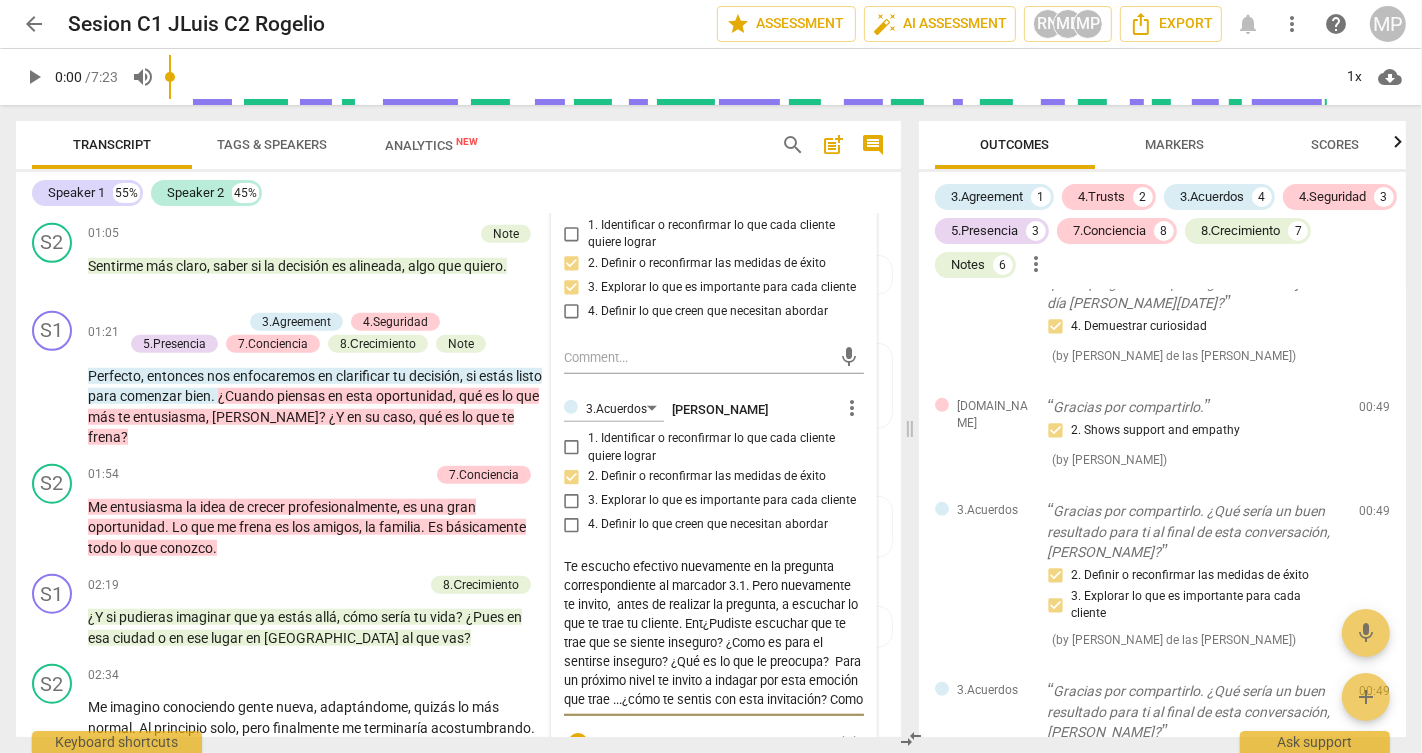 type on "Te escucho efectivo nuevamente en la pregunta correspondiente al marcador 3.1. Pero nuevamente te invito,  antes de realizar la pregunta, a escuchar lo que te trae tu cliente. Entr¿Pudiste escuchar que te trae que se siente inseguro? ¿Como es para el sentirse inseguro? ¿Qué es lo que le preocupa?  Para un próximo nivel te invito a indagar por esta emoción que trae ...¿cómo te sentis con esta invitación? Como sos como coach cuando mantenes presencia y mostras curiosidad por aprender mas sobre el mundo de tu cliente." 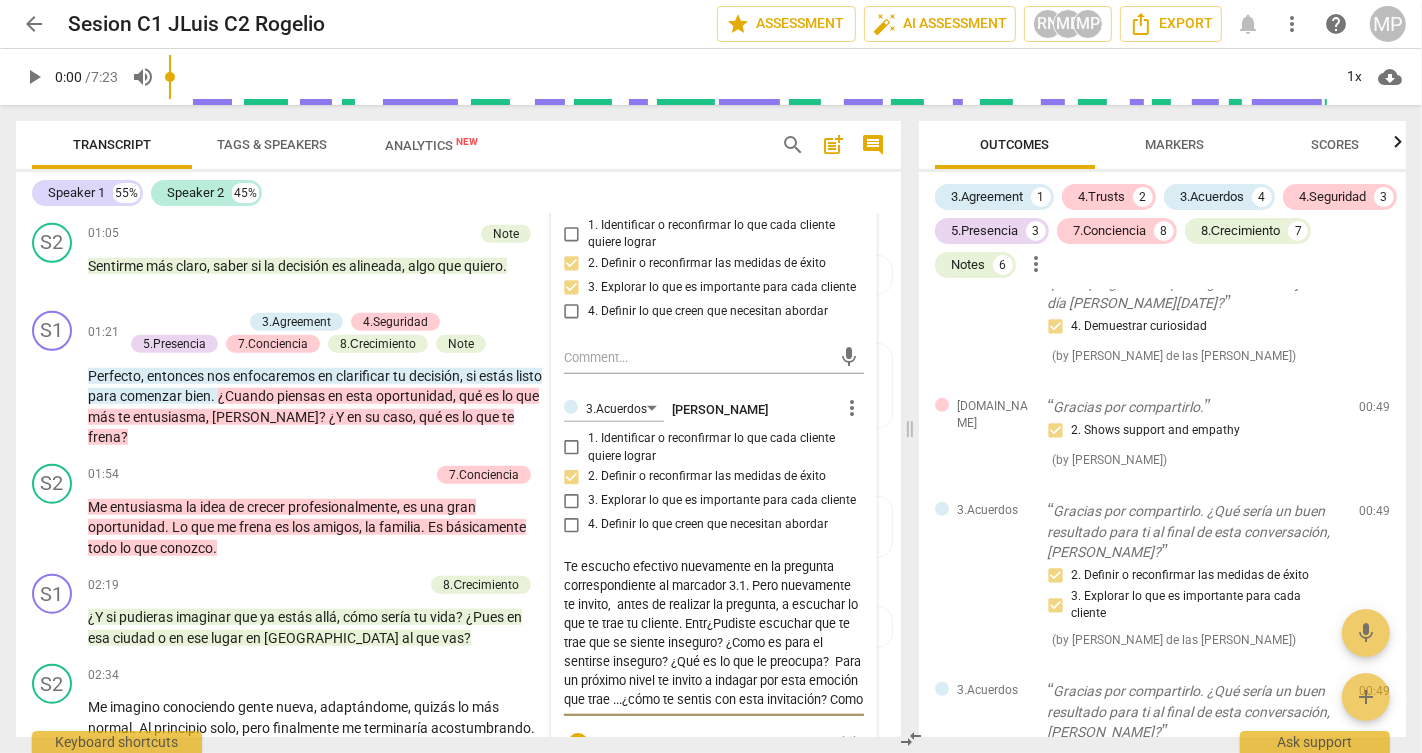 type on "Te escucho efectivo nuevamente en la pregunta correspondiente al marcador 3.1. Pero nuevamente te invito,  antes de realizar la pregunta, a escuchar lo que te trae tu cliente. Entre¿Pudiste escuchar que te trae que se siente inseguro? ¿Como es para el sentirse inseguro? ¿Qué es lo que le preocupa?  Para un próximo nivel te invito a indagar por esta emoción que trae ...¿cómo te sentis con esta invitación? Como sos como coach cuando mantenes presencia y mostras curiosidad por aprender mas sobre el mundo de tu cliente." 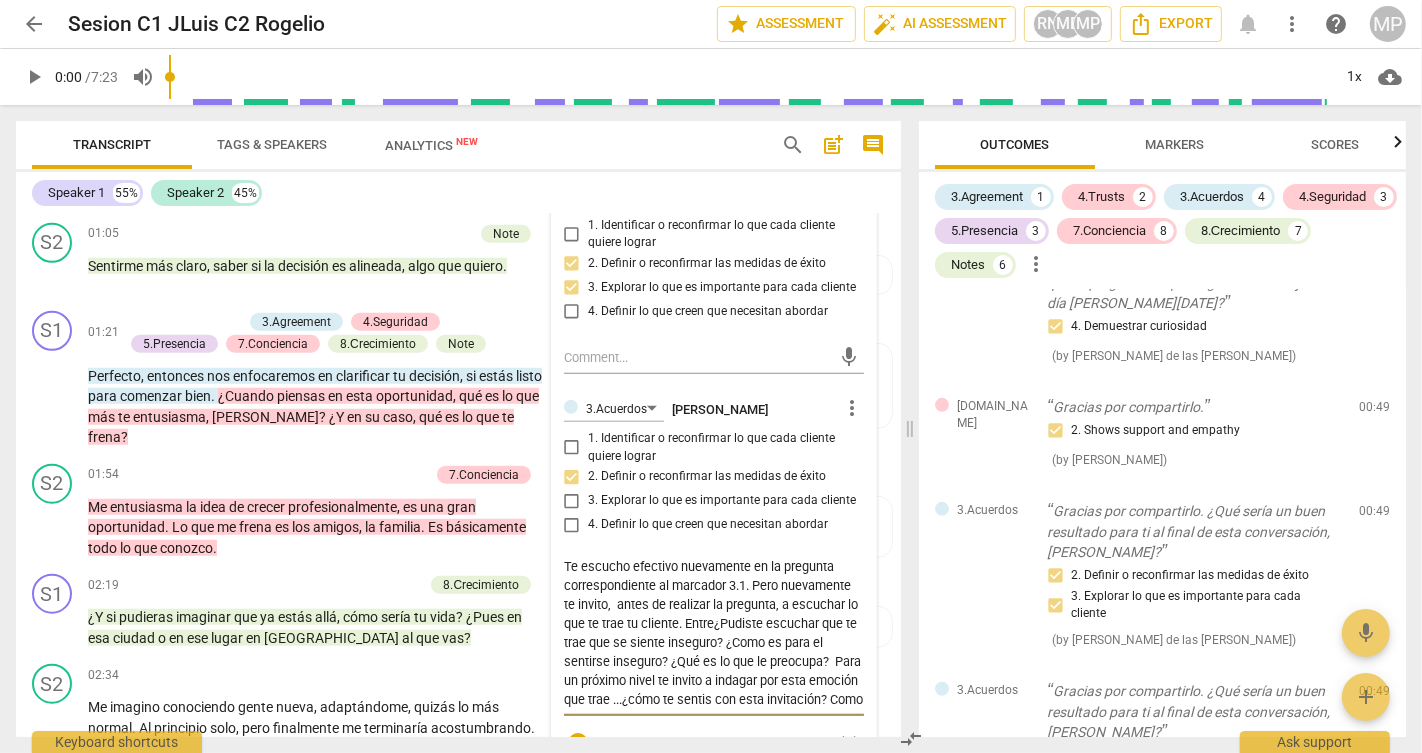 type on "Te escucho efectivo nuevamente en la pregunta correspondiente al marcador 3.1. Pero nuevamente te invito,  antes de realizar la pregunta, a escuchar lo que te trae tu cliente. Entre ¿Pudiste escuchar que te trae que se siente inseguro? ¿Como es para el sentirse inseguro? ¿Qué es lo que le preocupa?  Para un próximo nivel te invito a indagar por esta emoción que trae ...¿cómo te sentis con esta invitación? Como sos como coach cuando mantenes presencia y mostras curiosidad por aprender mas sobre el mundo de tu cliente." 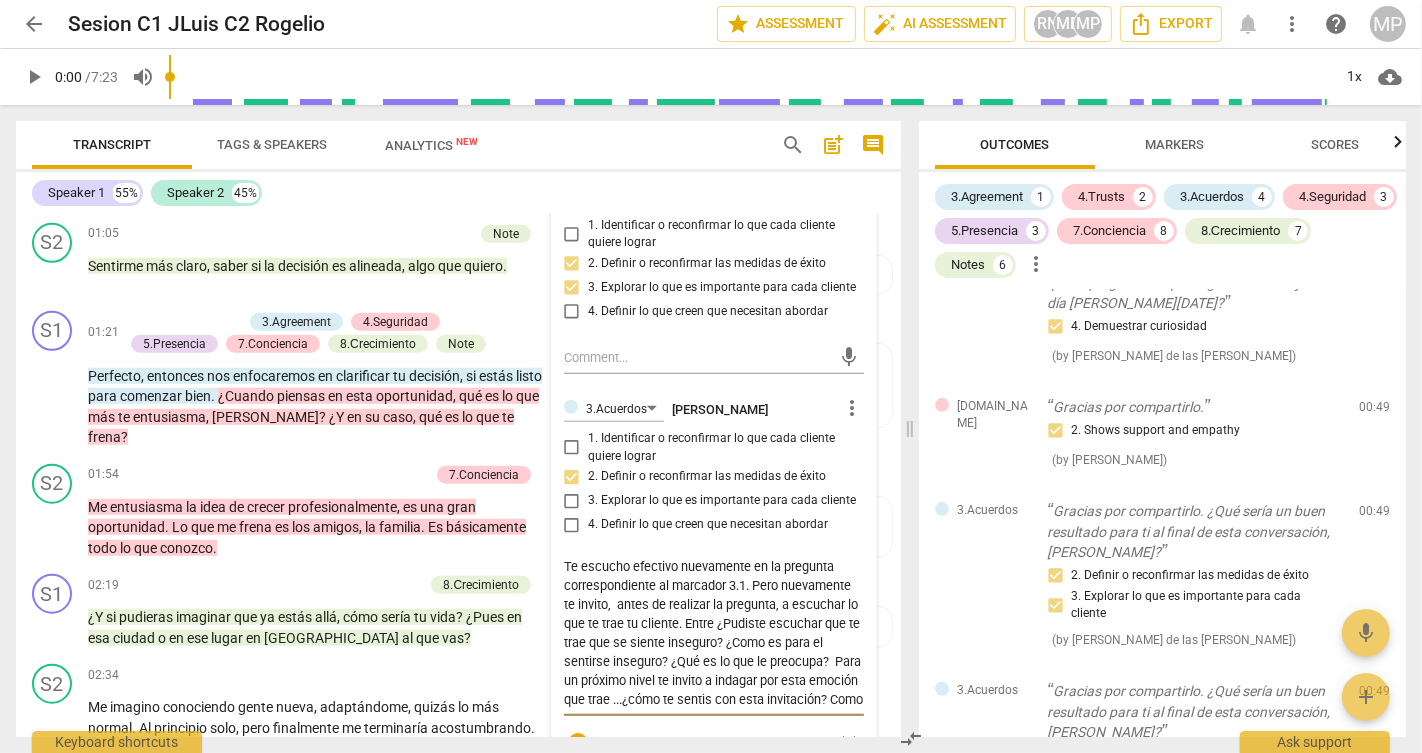 type on "Te escucho efectivo nuevamente en la pregunta correspondiente al marcador 3.1. Pero nuevamente te invito,  antes de realizar la pregunta, a escuchar lo que te trae tu cliente. Entre l¿Pudiste escuchar que te trae que se siente inseguro? ¿Como es para el sentirse inseguro? ¿Qué es lo que le preocupa?  Para un próximo nivel te invito a indagar por esta emoción que trae ...¿cómo te sentis con esta invitación? Como sos como coach cuando mantenes presencia y mostras curiosidad por aprender mas sobre el mundo de tu cliente." 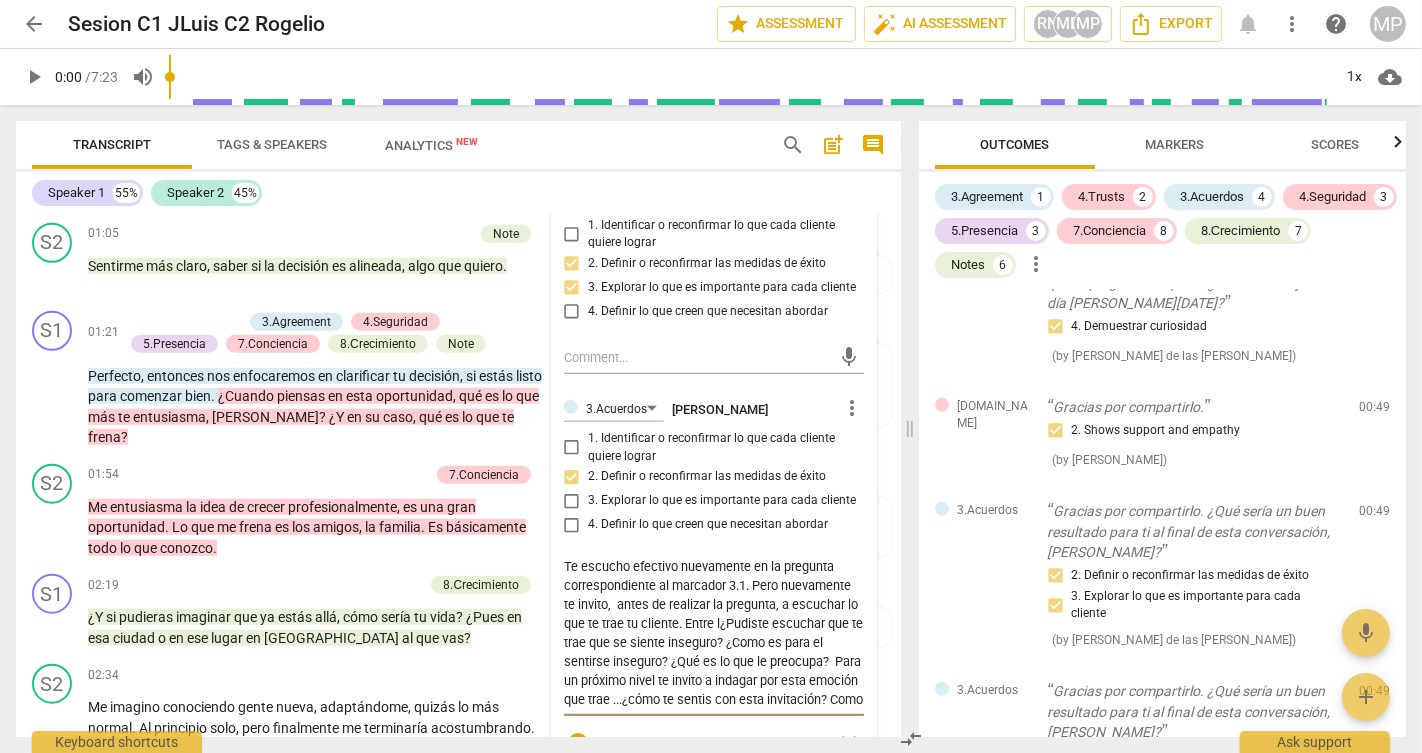 type on "Te escucho efectivo nuevamente en la pregunta correspondiente al marcador 3.1. Pero nuevamente te invito,  antes de realizar la pregunta, a escuchar lo que te trae tu cliente. Entre l ¿Pudiste escuchar que te trae que se siente inseguro? ¿Como es para el sentirse inseguro? ¿Qué es lo que le preocupa?  Para un próximo nivel te invito a indagar por esta emoción que trae ...¿cómo te sentis con esta invitación? Como sos como coach cuando mantenes presencia y mostras curiosidad por aprender mas sobre el mundo de tu cliente." 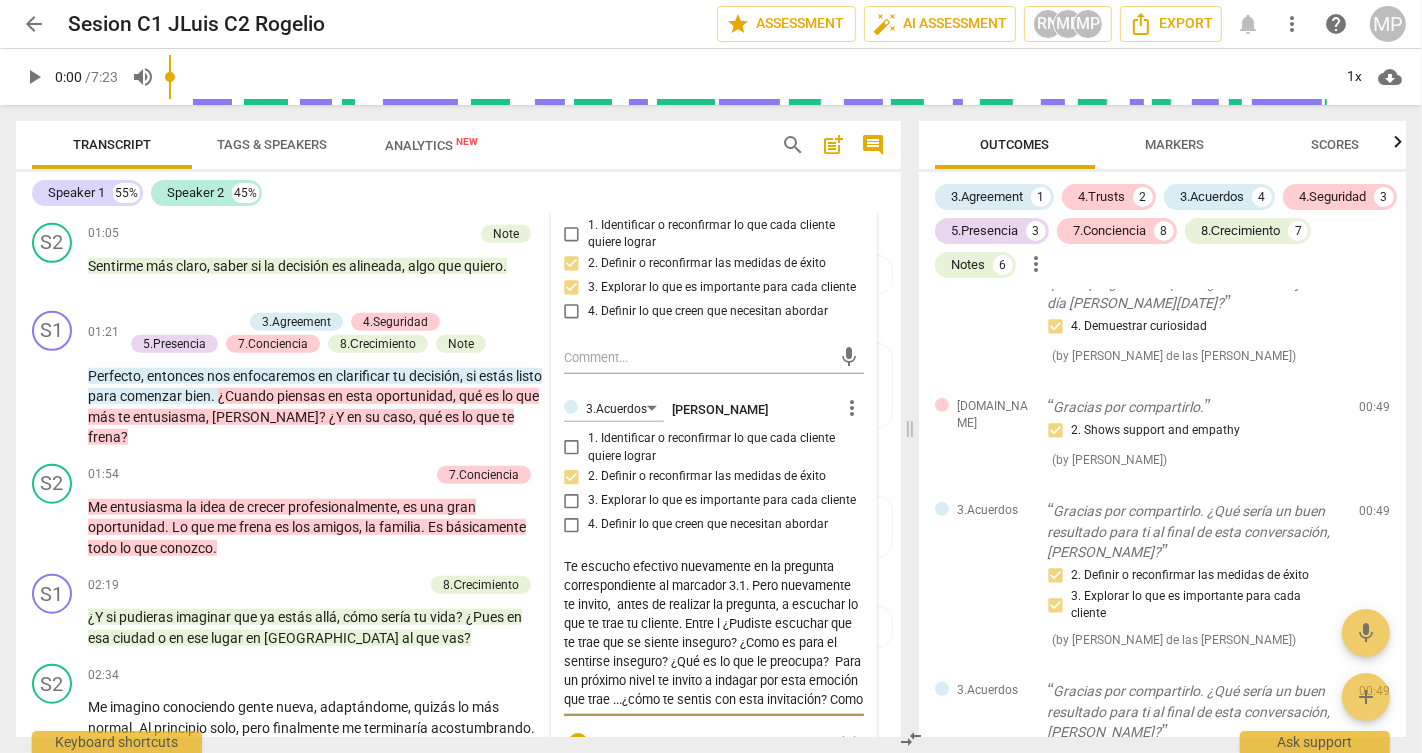 type on "Te escucho efectivo nuevamente en la pregunta correspondiente al marcador 3.1. Pero nuevamente te invito,  antes de realizar la pregunta, a escuchar lo que te trae tu cliente. Entre l¿Pudiste escuchar que te trae que se siente inseguro? ¿Como es para el sentirse inseguro? ¿Qué es lo que le preocupa?  Para un próximo nivel te invito a indagar por esta emoción que trae ...¿cómo te sentis con esta invitación? Como sos como coach cuando mantenes presencia y mostras curiosidad por aprender mas sobre el mundo de tu cliente." 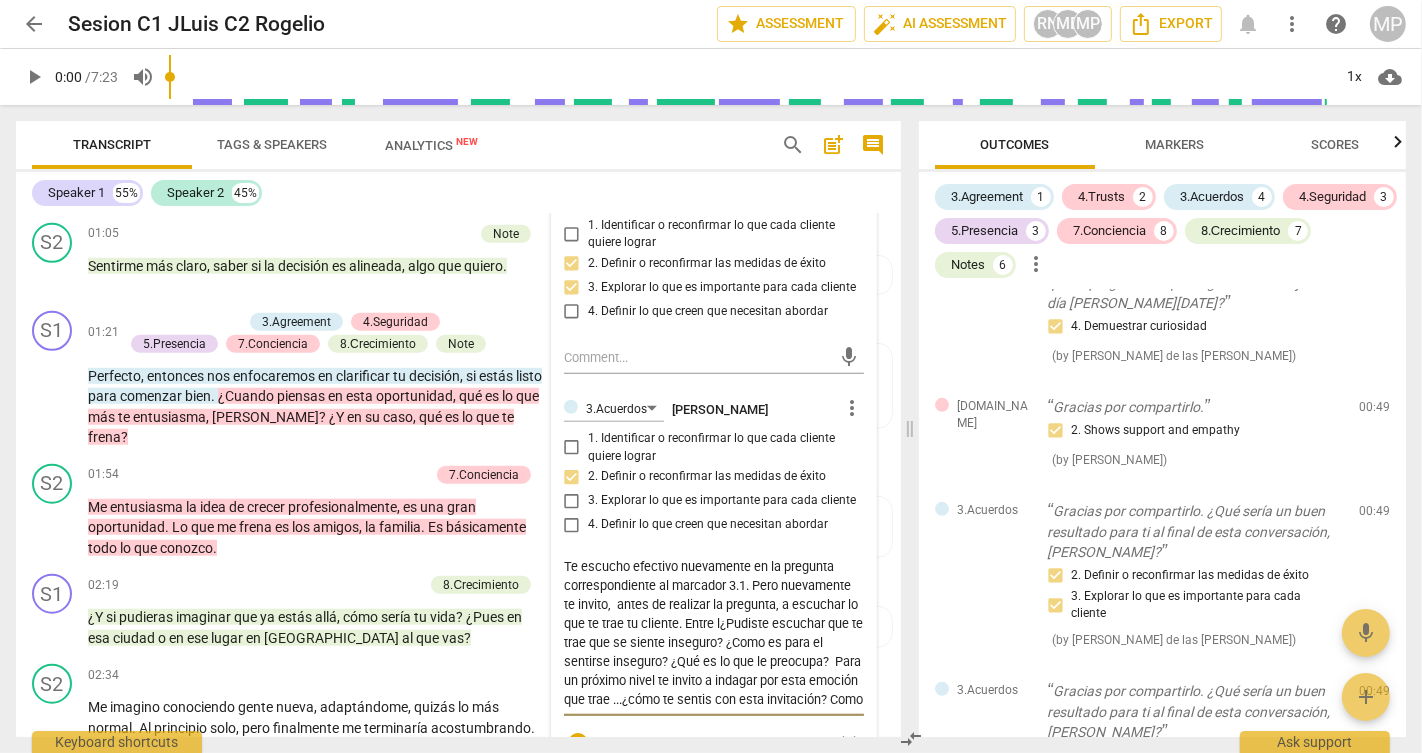 type on "Te escucho efectivo nuevamente en la pregunta correspondiente al marcador 3.1. Pero nuevamente te invito,  antes de realizar la pregunta, a escuchar lo que te trae tu cliente. Entre la¿Pudiste escuchar que te trae que se siente inseguro? ¿Como es para el sentirse inseguro? ¿Qué es lo que le preocupa?  Para un próximo nivel te invito a indagar por esta emoción que trae ...¿cómo te sentis con esta invitación? Como sos como coach cuando mantenes presencia y mostras curiosidad por aprender mas sobre el mundo de tu cliente." 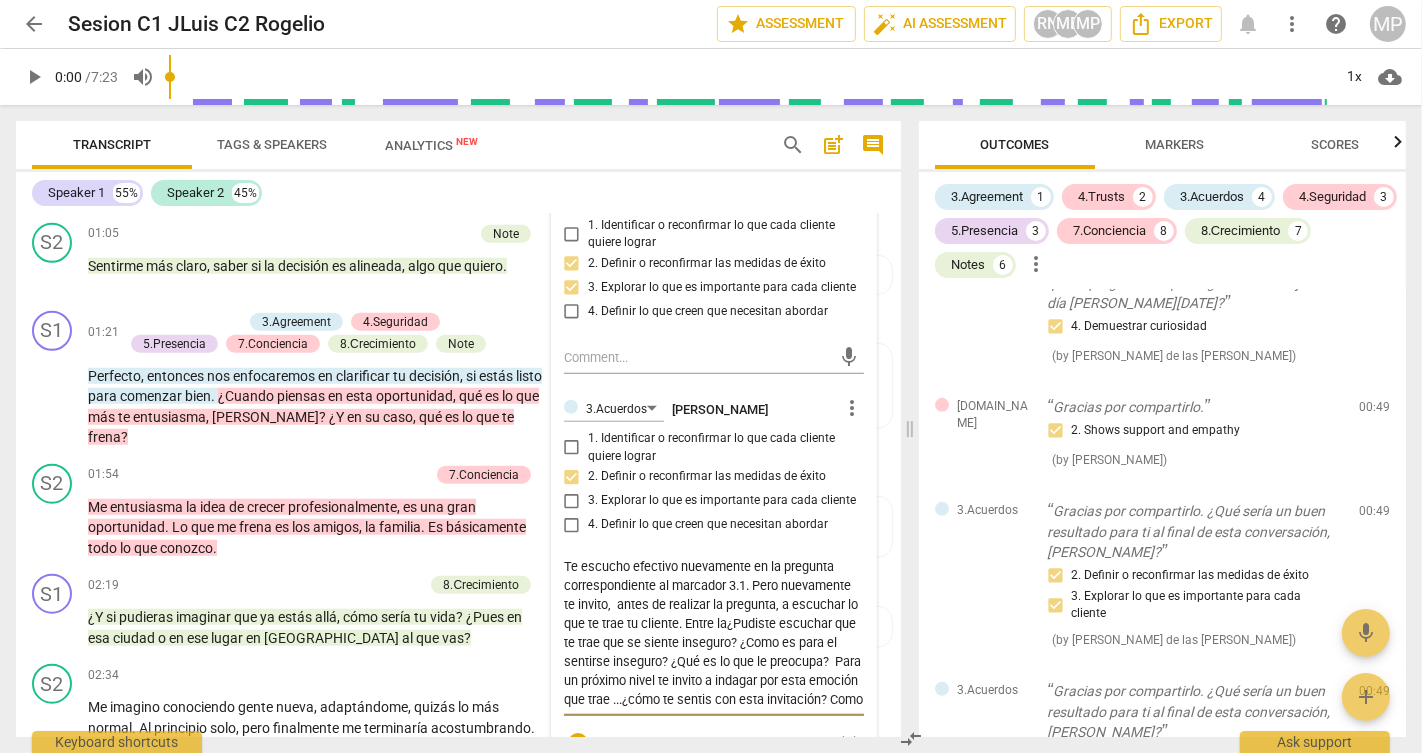type on "Te escucho efectivo nuevamente en la pregunta correspondiente al marcador 3.1. Pero nuevamente te invito,  antes de realizar la pregunta, a escuchar lo que te trae tu cliente. Entre la ¿Pudiste escuchar que te trae que se siente inseguro? ¿Como es para el sentirse inseguro? ¿Qué es lo que le preocupa?  Para un próximo nivel te invito a indagar por esta emoción que trae ...¿cómo te sentis con esta invitación? Como sos como coach cuando mantenes presencia y mostras curiosidad por aprender mas sobre el mundo de tu cliente." 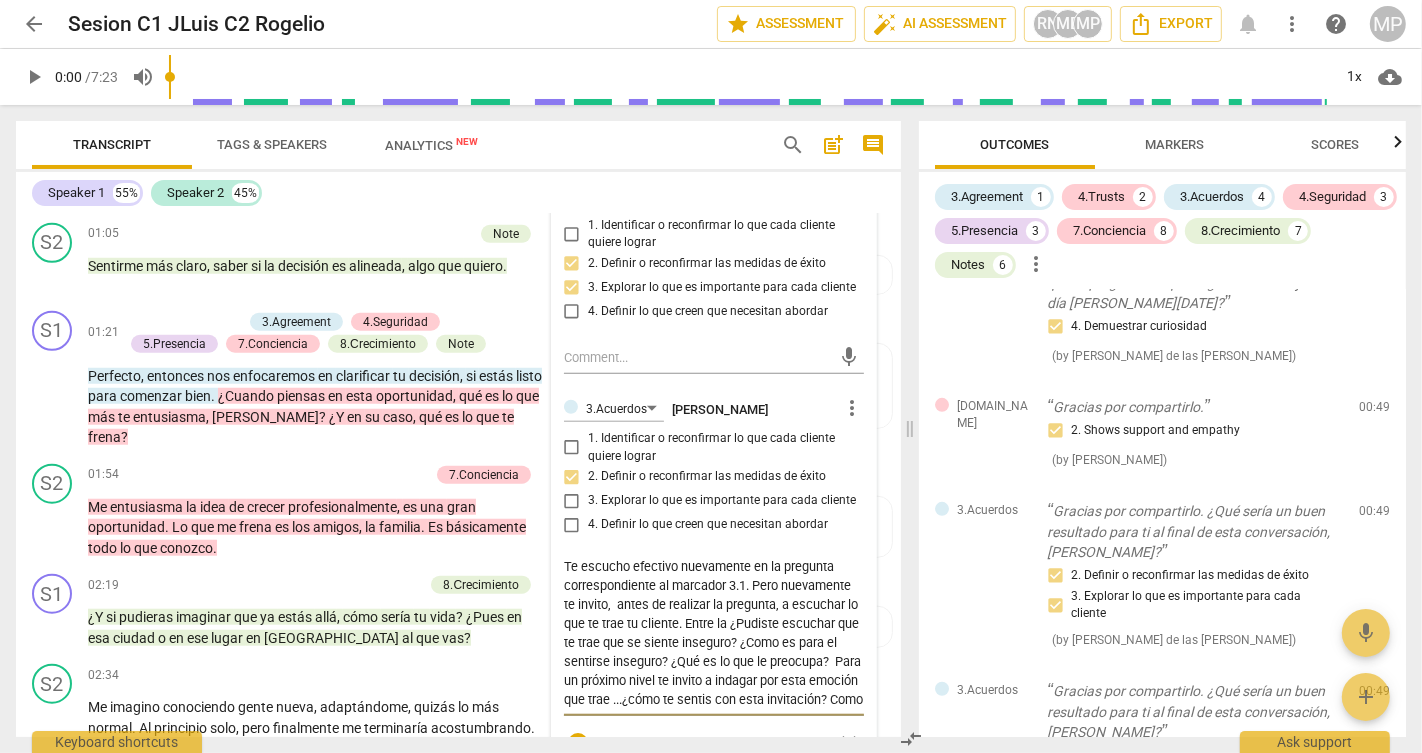 type on "Te escucho efectivo nuevamente en la pregunta correspondiente al marcador 3.1. Pero nuevamente te invito,  antes de realizar la pregunta, a escuchar lo que te trae tu cliente. Entre la p¿Pudiste escuchar que te trae que se siente inseguro? ¿Como es para el sentirse inseguro? ¿Qué es lo que le preocupa?  Para un próximo nivel te invito a indagar por esta emoción que trae ...¿cómo te sentis con esta invitación? Como sos como coach cuando mantenes presencia y mostras curiosidad por aprender mas sobre el mundo de tu cliente." 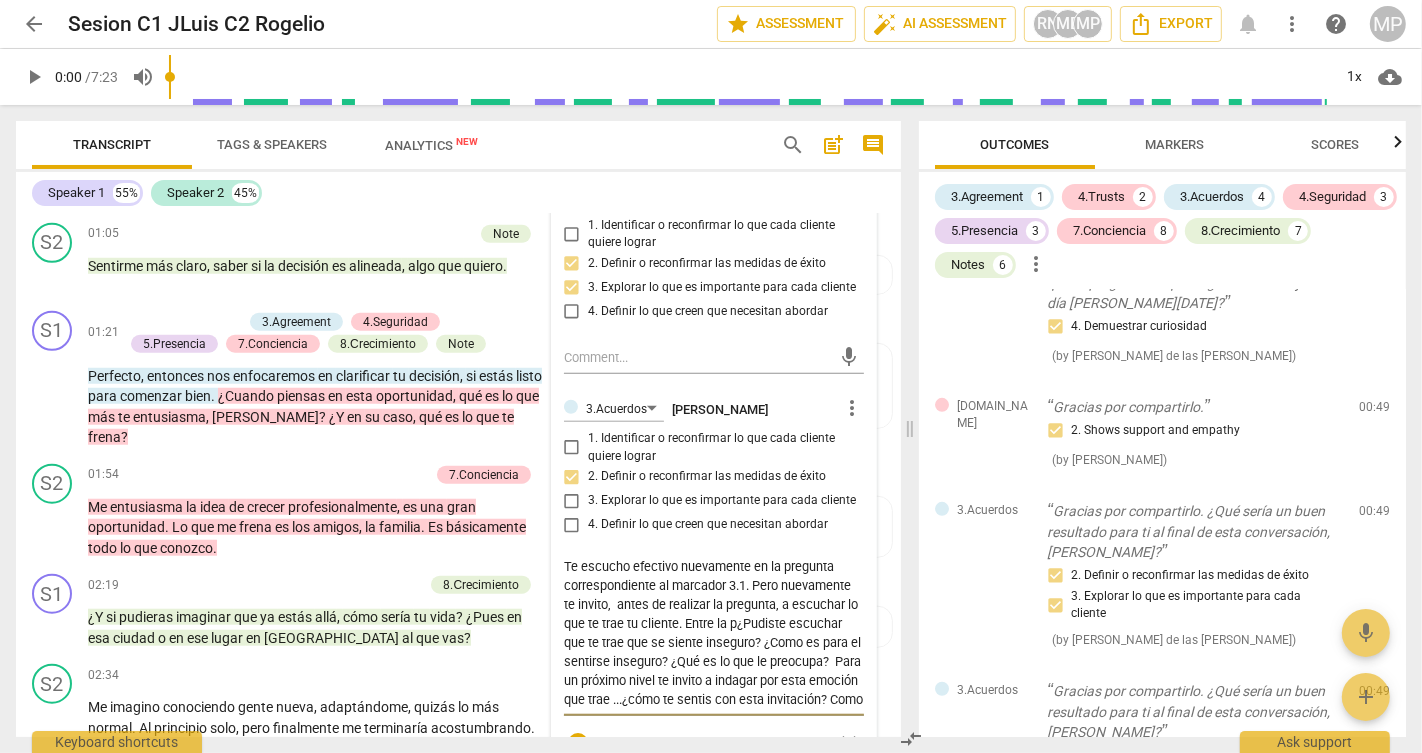 type on "Te escucho efectivo nuevamente en la pregunta correspondiente al marcador 3.1. Pero nuevamente te invito,  antes de realizar la pregunta, a escuchar lo que te trae tu cliente. Entre la pr¿Pudiste escuchar que te trae que se siente inseguro? ¿Como es para el sentirse inseguro? ¿Qué es lo que le preocupa?  Para un próximo nivel te invito a indagar por esta emoción que trae ...¿cómo te sentis con esta invitación? Como sos como coach cuando mantenes presencia y mostras curiosidad por aprender mas sobre el mundo de tu cliente." 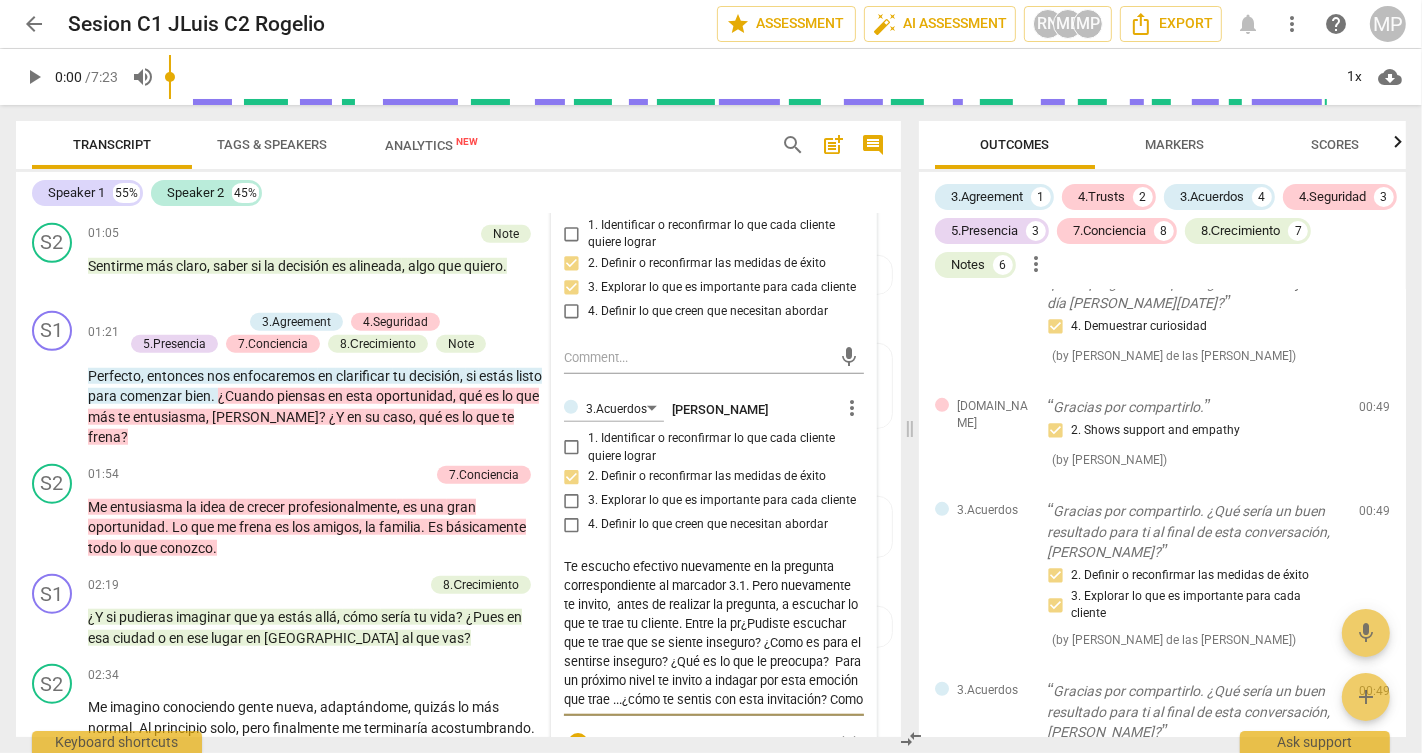 type on "Te escucho efectivo nuevamente en la pregunta correspondiente al marcador 3.1. Pero nuevamente te invito,  antes de realizar la pregunta, a escuchar lo que te trae tu cliente. Entre la pre¿Pudiste escuchar que te trae que se siente inseguro? ¿Como es para el sentirse inseguro? ¿Qué es lo que le preocupa?  Para un próximo nivel te invito a indagar por esta emoción que trae ...¿cómo te sentis con esta invitación? Como sos como coach cuando mantenes presencia y mostras curiosidad por aprender mas sobre el mundo de tu cliente." 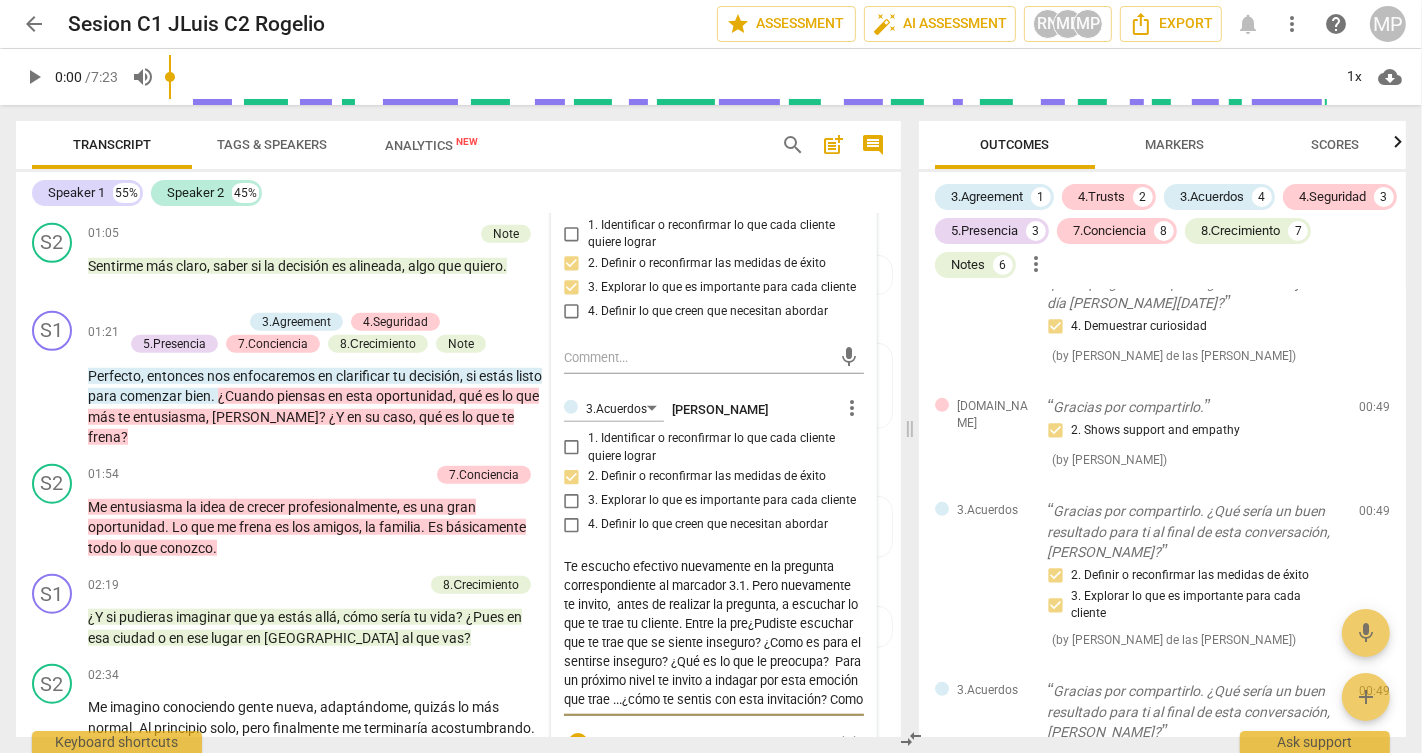 type on "Te escucho efectivo nuevamente en la pregunta correspondiente al marcador 3.1. Pero nuevamente te invito,  antes de realizar la pregunta, a escuchar lo que te trae tu cliente. Entre la preg¿Pudiste escuchar que te trae que se siente inseguro? ¿Como es para el sentirse inseguro? ¿Qué es lo que le preocupa?  Para un próximo nivel te invito a indagar por esta emoción que trae ...¿cómo te sentis con esta invitación? Como sos como coach cuando mantenes presencia y mostras curiosidad por aprender mas sobre el mundo de tu cliente." 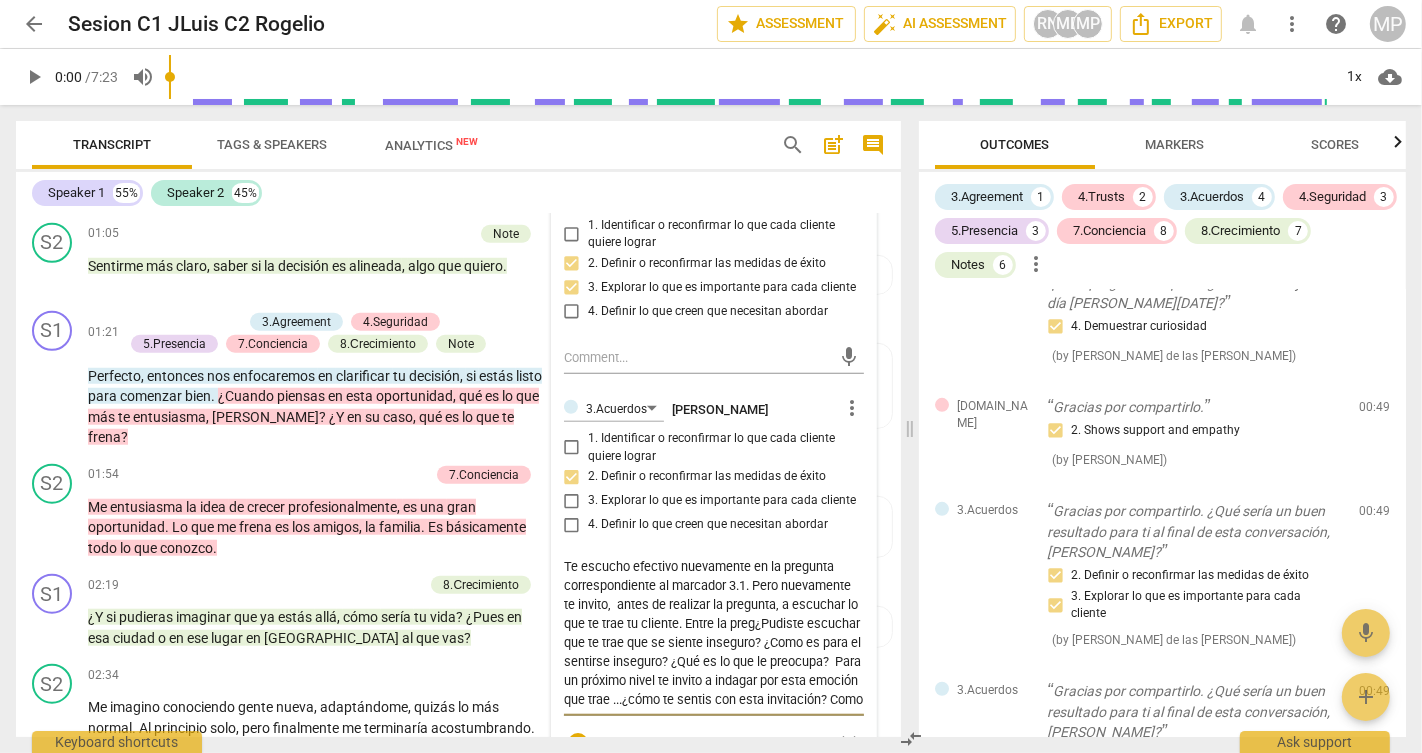 type on "Te escucho efectivo nuevamente en la pregunta correspondiente al marcador 3.1. Pero nuevamente te invito,  antes de realizar la pregunta, a escuchar lo que te trae tu cliente. Entre la pregu¿Pudiste escuchar que te trae que se siente inseguro? ¿Como es para el sentirse inseguro? ¿Qué es lo que le preocupa?  Para un próximo nivel te invito a indagar por esta emoción que trae ...¿cómo te sentis con esta invitación? Como sos como coach cuando mantenes presencia y mostras curiosidad por aprender mas sobre el mundo de tu cliente." 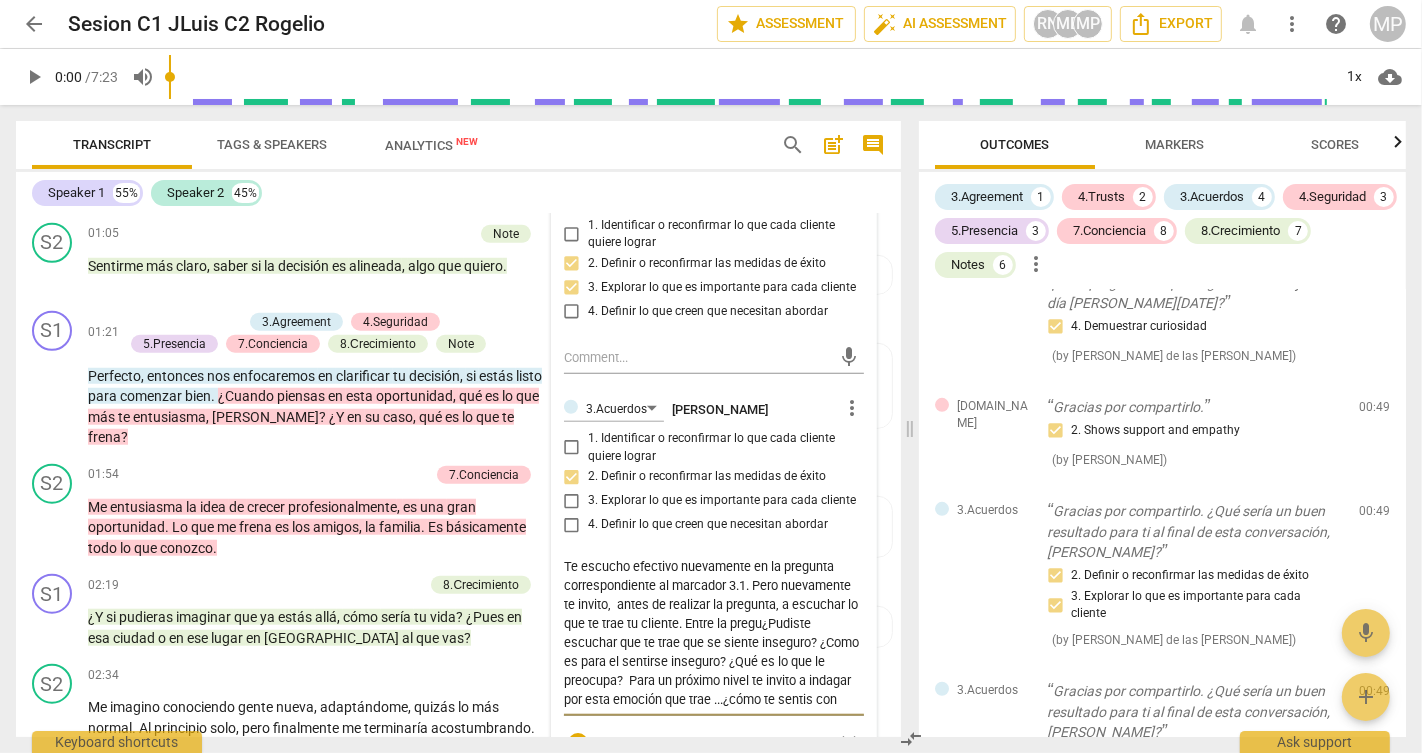 type on "Te escucho efectivo nuevamente en la pregunta correspondiente al marcador 3.1. Pero nuevamente te invito,  antes de realizar la pregunta, a escuchar lo que te trae tu cliente. Entre la pregun¿Pudiste escuchar que te trae que se siente inseguro? ¿Como es para el sentirse inseguro? ¿Qué es lo que le preocupa?  Para un próximo nivel te invito a indagar por esta emoción que trae ...¿cómo te sentis con esta invitación? Como sos como coach cuando mantenes presencia y mostras curiosidad por aprender mas sobre el mundo de tu cliente." 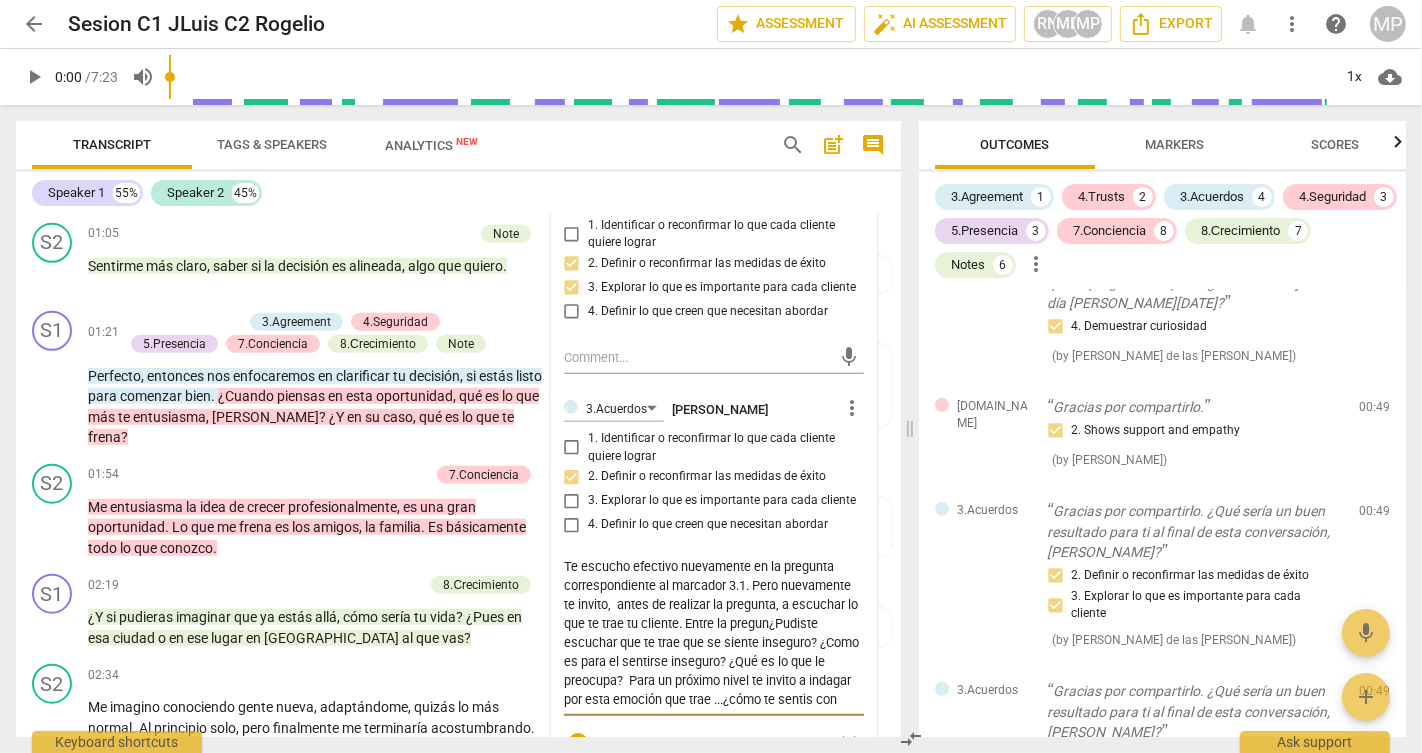 type on "Te escucho efectivo nuevamente en la pregunta correspondiente al marcador 3.1. Pero nuevamente te invito,  antes de realizar la pregunta, a escuchar lo que te trae tu cliente. Entre la pregunt¿Pudiste escuchar que te trae que se siente inseguro? ¿Como es para el sentirse inseguro? ¿Qué es lo que le preocupa?  Para un próximo nivel te invito a indagar por esta emoción que trae ...¿cómo te sentis con esta invitación? Como sos como coach cuando mantenes presencia y mostras curiosidad por aprender mas sobre el mundo de tu cliente." 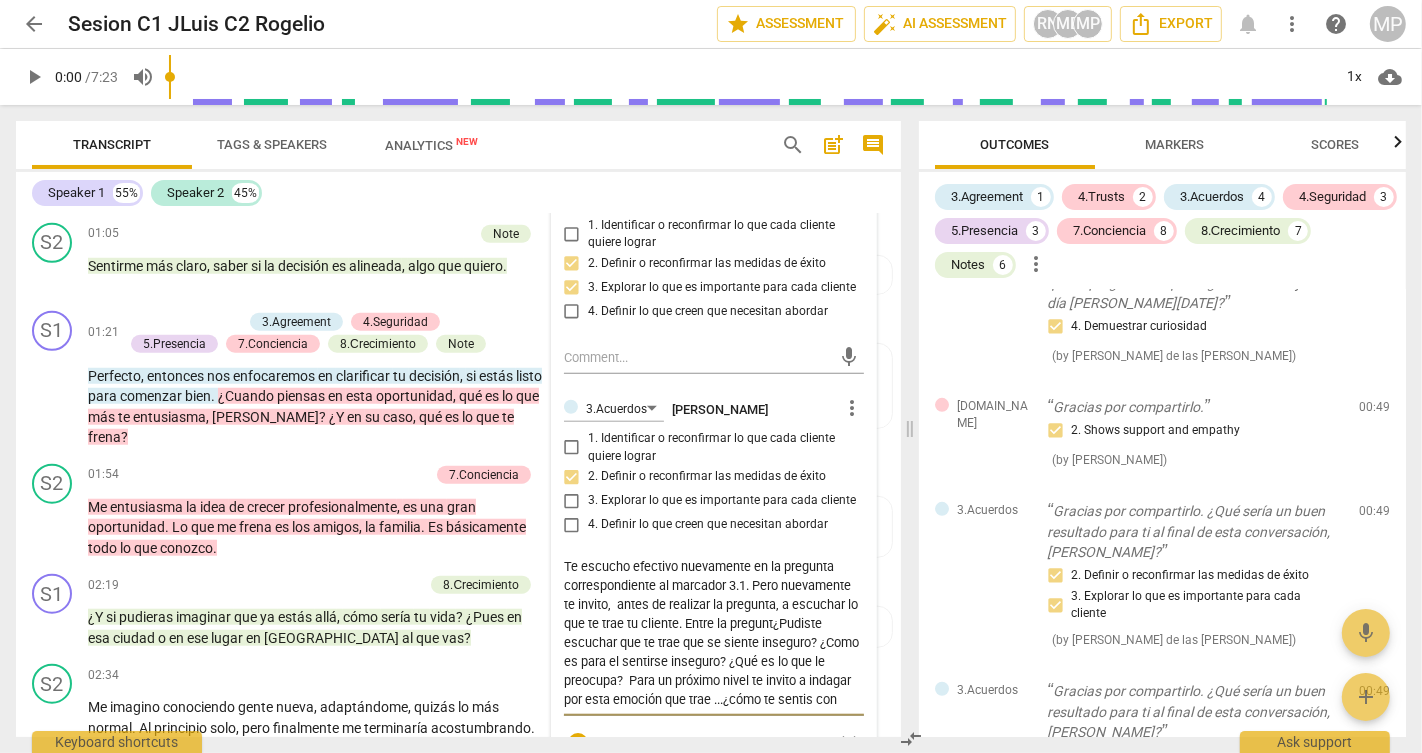 type on "Te escucho efectivo nuevamente en la pregunta correspondiente al marcador 3.1. Pero nuevamente te invito,  antes de realizar la pregunta, a escuchar lo que te trae tu cliente. Entre la pregunta¿Pudiste escuchar que te trae que se siente inseguro? ¿Como es para el sentirse inseguro? ¿Qué es lo que le preocupa?  Para un próximo nivel te invito a indagar por esta emoción que trae ...¿cómo te sentis con esta invitación? Como sos como coach cuando mantenes presencia y mostras curiosidad por aprender mas sobre el mundo de tu cliente." 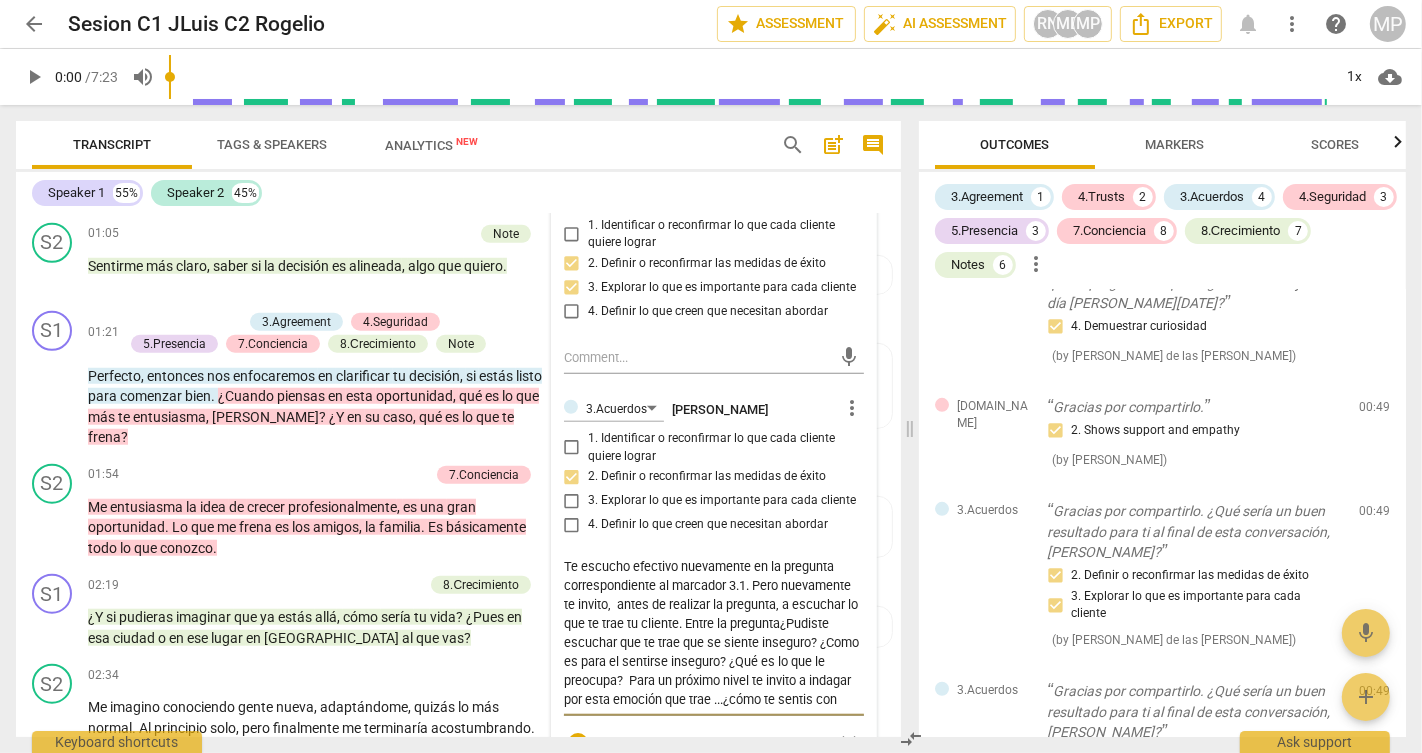type on "Te escucho efectivo nuevamente en la pregunta correspondiente al marcador 3.1. Pero nuevamente te invito,  antes de realizar la pregunta, a escuchar lo que te trae tu cliente. Entre la pregunta ¿Pudiste escuchar que te trae que se siente inseguro? ¿Como es para el sentirse inseguro? ¿Qué es lo que le preocupa?  Para un próximo nivel te invito a indagar por esta emoción que trae ...¿cómo te sentis con esta invitación? Como sos como coach cuando mantenes presencia y mostras curiosidad por aprender mas sobre el mundo de tu cliente." 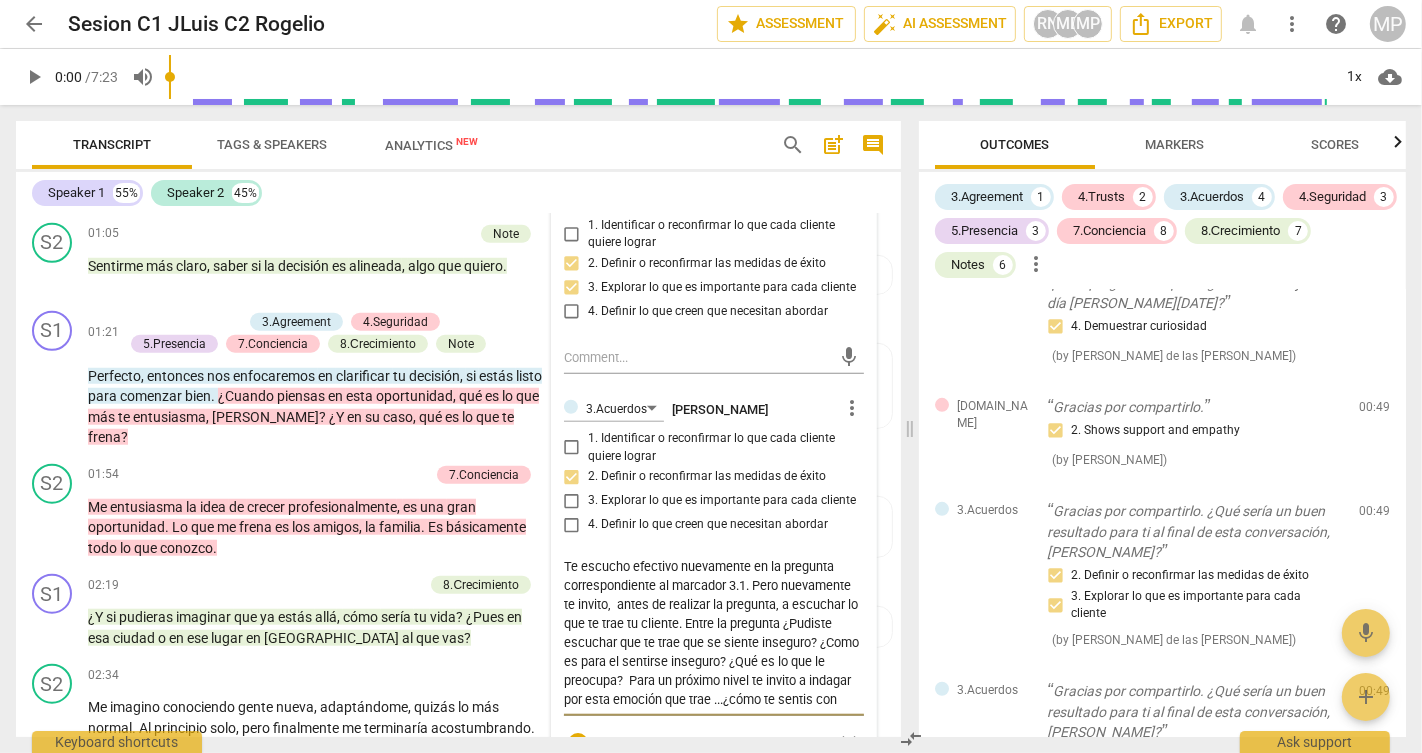 type on "Te escucho efectivo nuevamente en la pregunta correspondiente al marcador 3.1. Pero nuevamente te invito,  antes de realizar la pregunta, a escuchar lo que te trae tu cliente. Entre la pregunta q¿Pudiste escuchar que te trae que se siente inseguro? ¿Como es para el sentirse inseguro? ¿Qué es lo que le preocupa?  Para un próximo nivel te invito a indagar por esta emoción que trae ...¿cómo te sentis con esta invitación? Como sos como coach cuando mantenes presencia y mostras curiosidad por aprender mas sobre el mundo de tu cliente." 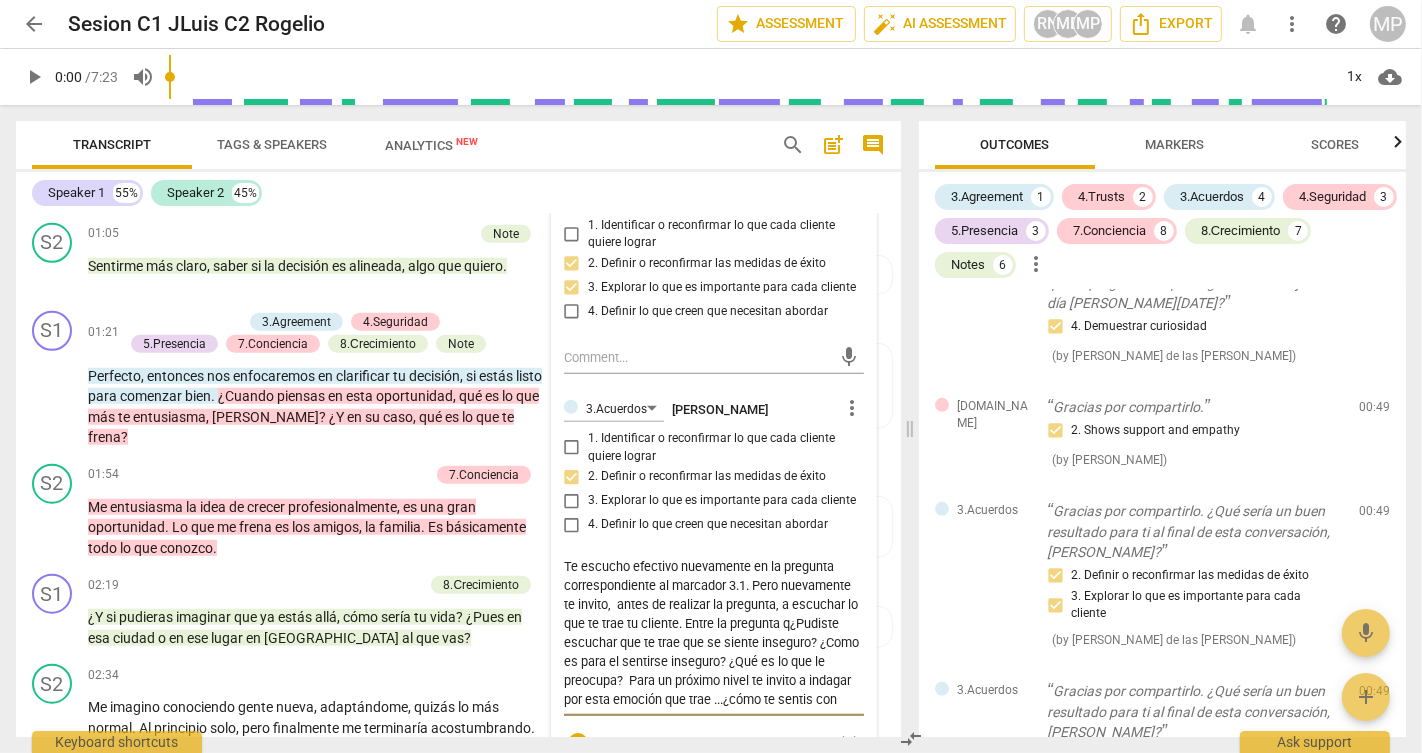 type on "Te escucho efectivo nuevamente en la pregunta correspondiente al marcador 3.1. Pero nuevamente te invito,  antes de realizar la pregunta, a escuchar lo que te trae tu cliente. Entre la pregunta qu¿Pudiste escuchar que te trae que se siente inseguro? ¿Como es para el sentirse inseguro? ¿Qué es lo que le preocupa?  Para un próximo nivel te invito a indagar por esta emoción que trae ...¿cómo te sentis con esta invitación? Como sos como coach cuando mantenes presencia y mostras curiosidad por aprender mas sobre el mundo de tu cliente." 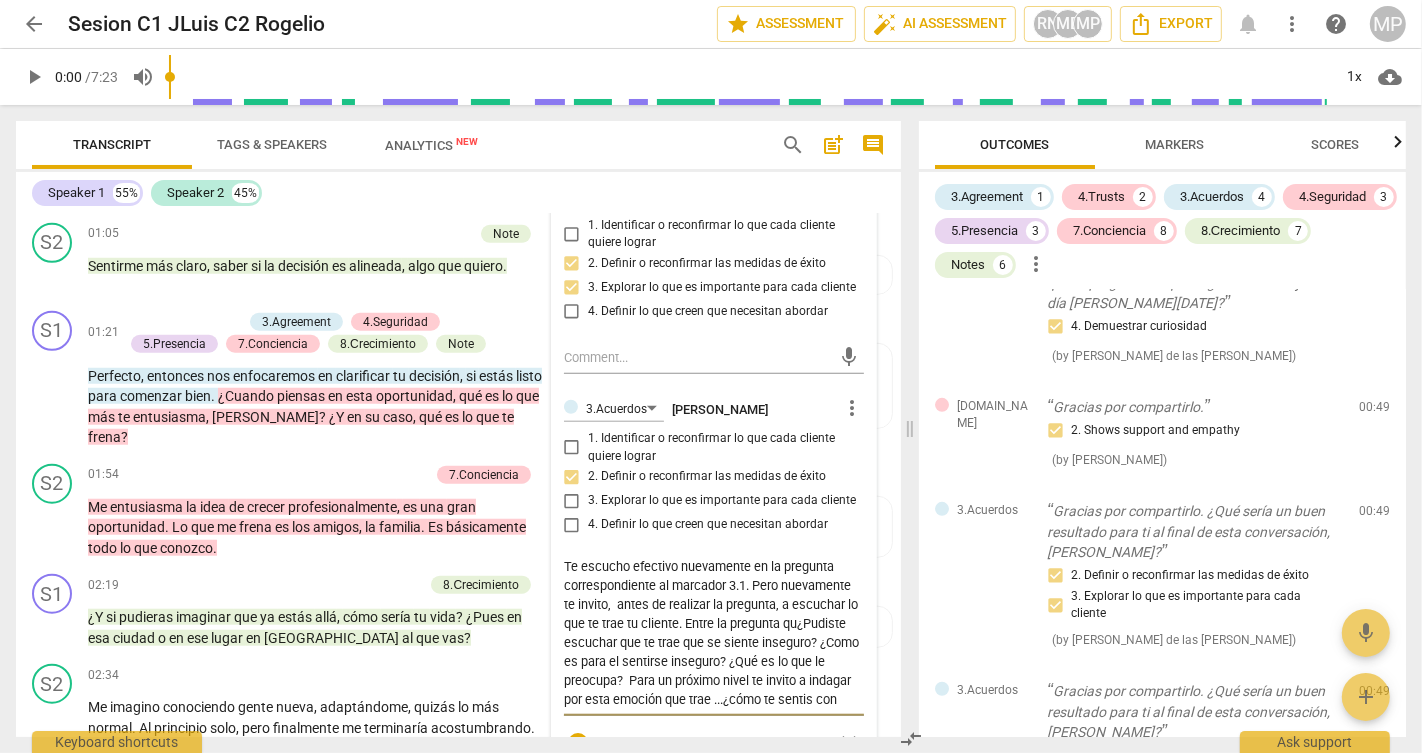 type on "Te escucho efectivo nuevamente en la pregunta correspondiente al marcador 3.1. Pero nuevamente te invito,  antes de realizar la pregunta, a escuchar lo que te trae tu cliente. Entre la pregunta que¿Pudiste escuchar que te trae que se siente inseguro? ¿Como es para el sentirse inseguro? ¿Qué es lo que le preocupa?  Para un próximo nivel te invito a indagar por esta emoción que trae ...¿cómo te sentis con esta invitación? Como sos como coach cuando mantenes presencia y mostras curiosidad por aprender mas sobre el mundo de tu cliente." 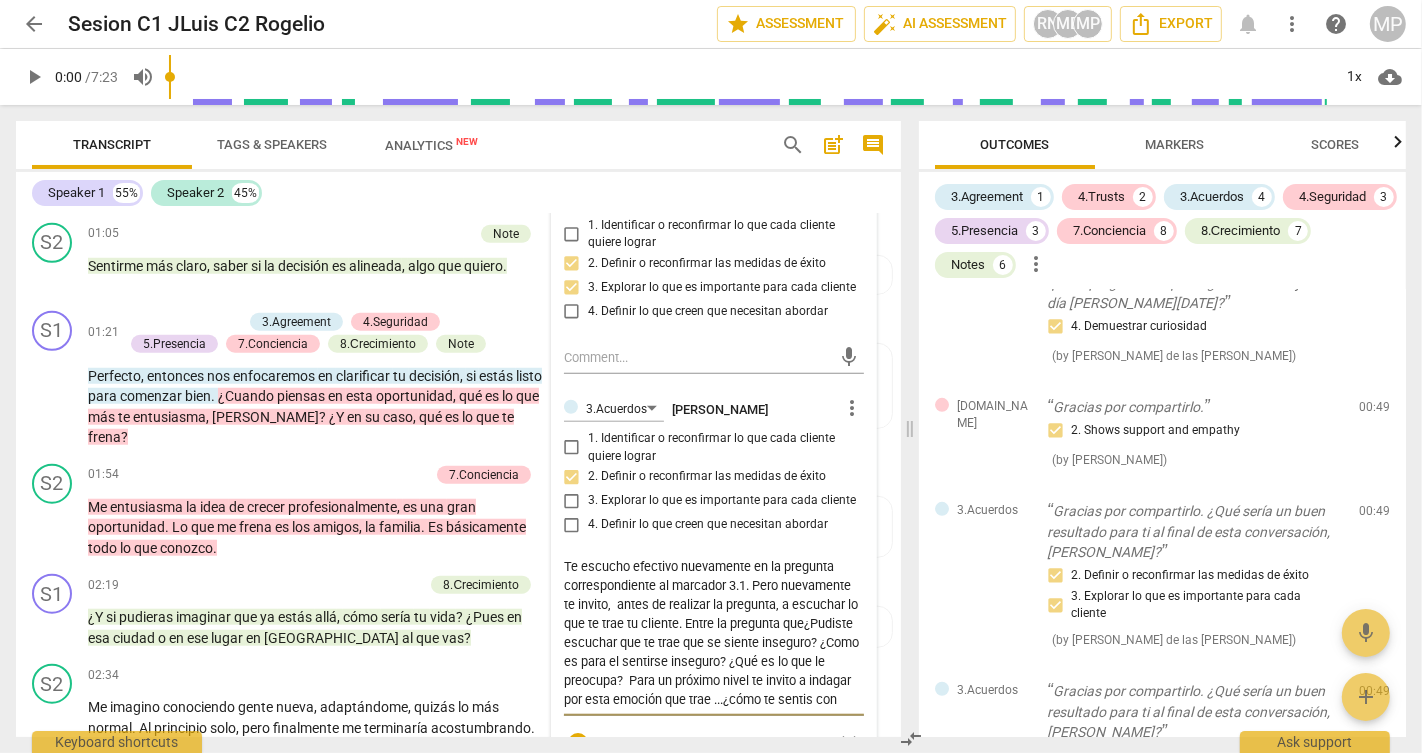 type on "Te escucho efectivo nuevamente en la pregunta correspondiente al marcador 3.1. Pero nuevamente te invito,  antes de realizar la pregunta, a escuchar lo que te trae tu cliente. Entre la pregunta que ¿Pudiste escuchar que te trae que se siente inseguro? ¿Como es para el sentirse inseguro? ¿Qué es lo que le preocupa?  Para un próximo nivel te invito a indagar por esta emoción que trae ...¿cómo te sentis con esta invitación? Como sos como coach cuando mantenes presencia y mostras curiosidad por aprender mas sobre el mundo de tu cliente." 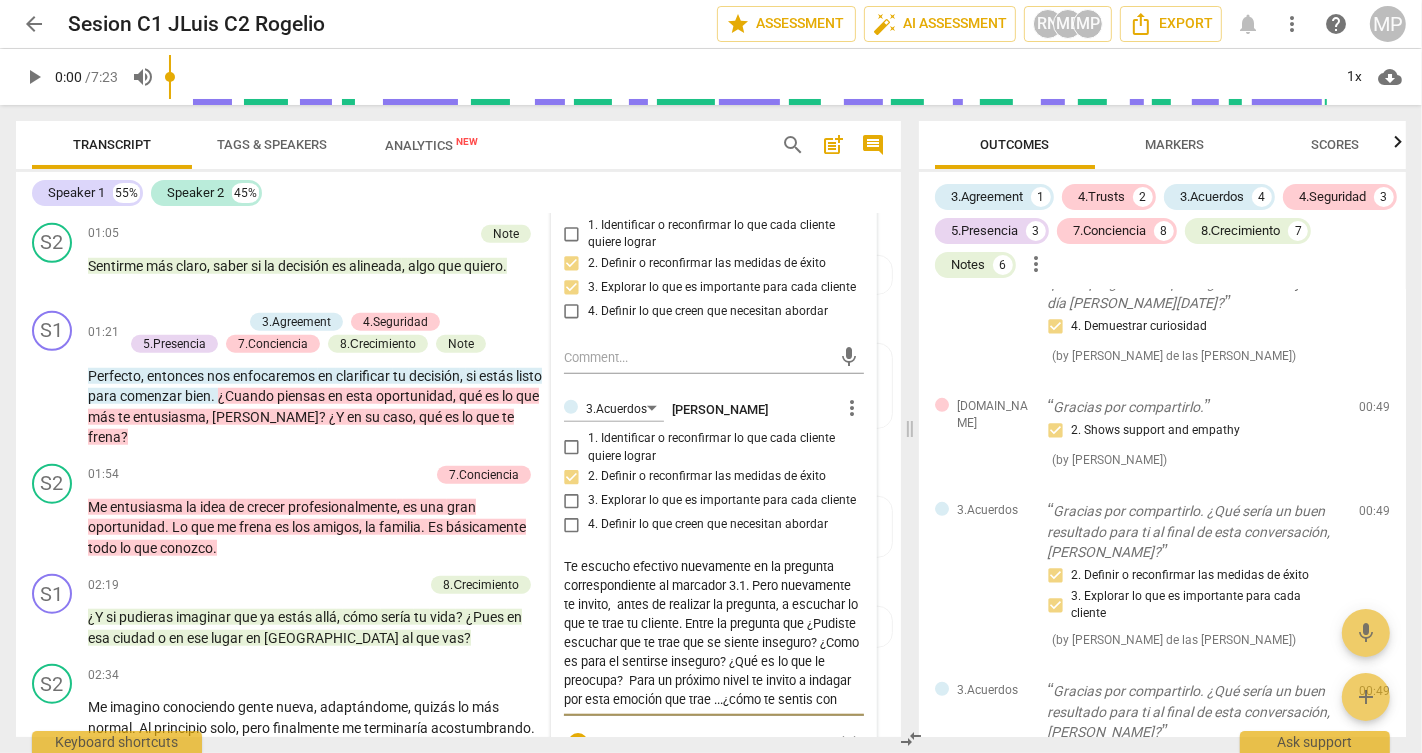 type on "Te escucho efectivo nuevamente en la pregunta correspondiente al marcador 3.1. Pero nuevamente te invito,  antes de realizar la pregunta, a escuchar lo que te trae tu cliente. Entre la pregunta que q¿Pudiste escuchar que te trae que se siente inseguro? ¿Como es para el sentirse inseguro? ¿Qué es lo que le preocupa?  Para un próximo nivel te invito a indagar por esta emoción que trae ...¿cómo te sentis con esta invitación? Como sos como coach cuando mantenes presencia y mostras curiosidad por aprender mas sobre el mundo de tu cliente." 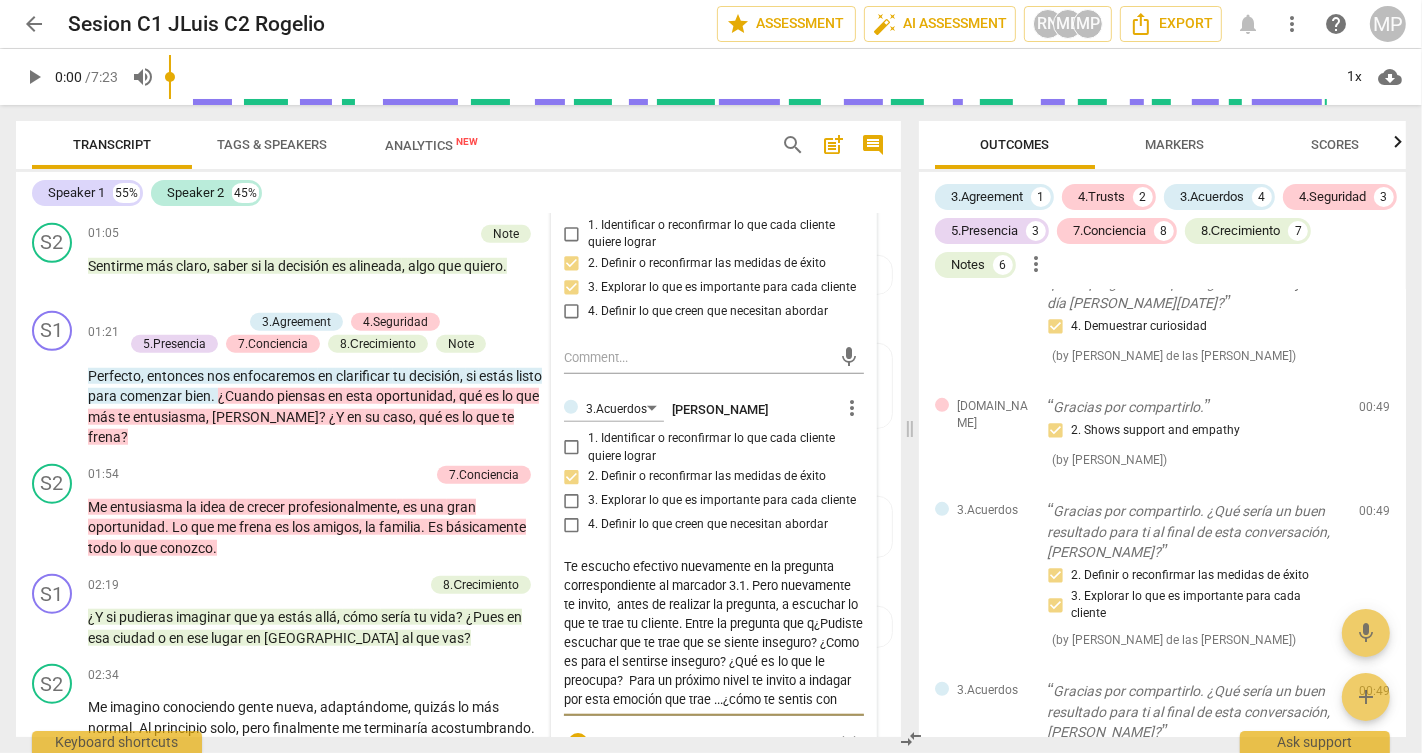 type on "Te escucho efectivo nuevamente en la pregunta correspondiente al marcador 3.1. Pero nuevamente te invito,  antes de realizar la pregunta, a escuchar lo que te trae tu cliente. Entre la pregunta que qu¿Pudiste escuchar que te trae que se siente inseguro? ¿Como es para el sentirse inseguro? ¿Qué es lo que le preocupa?  Para un próximo nivel te invito a indagar por esta emoción que trae ...¿cómo te sentis con esta invitación? Como sos como coach cuando mantenes presencia y mostras curiosidad por aprender mas sobre el mundo de tu cliente." 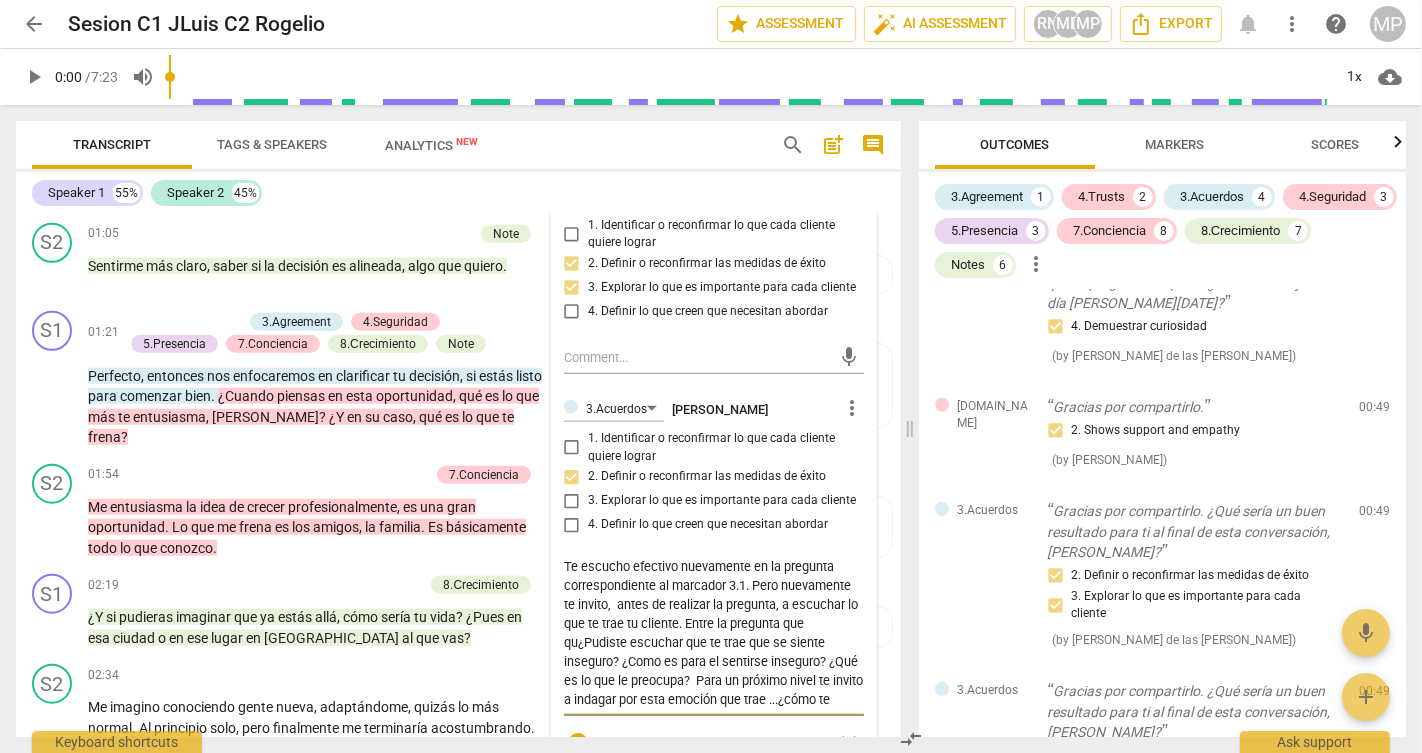 type on "Te escucho efectivo nuevamente en la pregunta correspondiente al marcador 3.1. Pero nuevamente te invito,  antes de realizar la pregunta, a escuchar lo que te trae tu cliente. Entre la pregunta que qui¿Pudiste escuchar que te trae que se siente inseguro? ¿Como es para el sentirse inseguro? ¿Qué es lo que le preocupa?  Para un próximo nivel te invito a indagar por esta emoción que trae ...¿cómo te sentis con esta invitación? Como sos como coach cuando mantenes presencia y mostras curiosidad por aprender mas sobre el mundo de tu cliente." 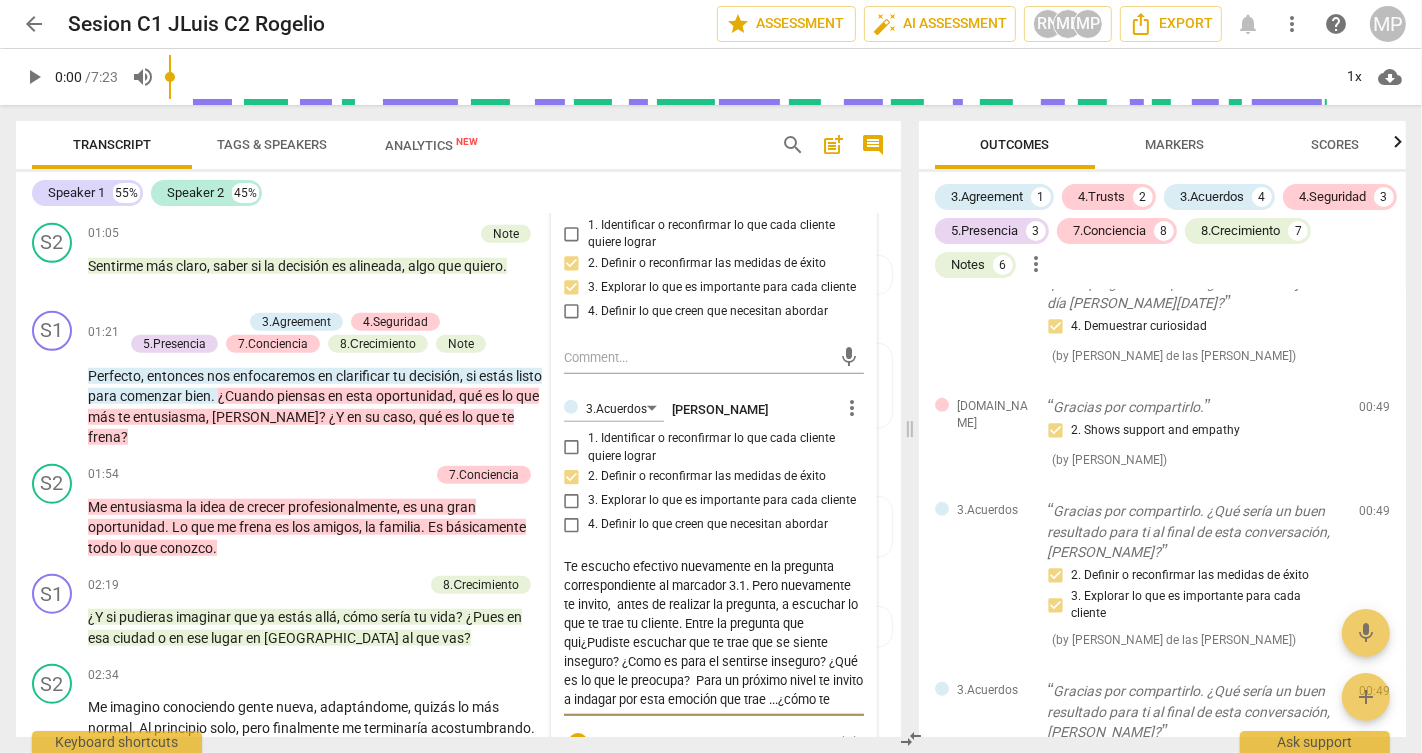 type on "Te escucho efectivo nuevamente en la pregunta correspondiente al marcador 3.1. Pero nuevamente te invito,  antes de realizar la pregunta, a escuchar lo que te trae tu cliente. Entre la pregunta que quie¿Pudiste escuchar que te trae que se siente inseguro? ¿Como es para el sentirse inseguro? ¿Qué es lo que le preocupa?  Para un próximo nivel te invito a indagar por esta emoción que trae ...¿cómo te sentis con esta invitación? Como sos como coach cuando mantenes presencia y mostras curiosidad por aprender mas sobre el mundo de tu cliente." 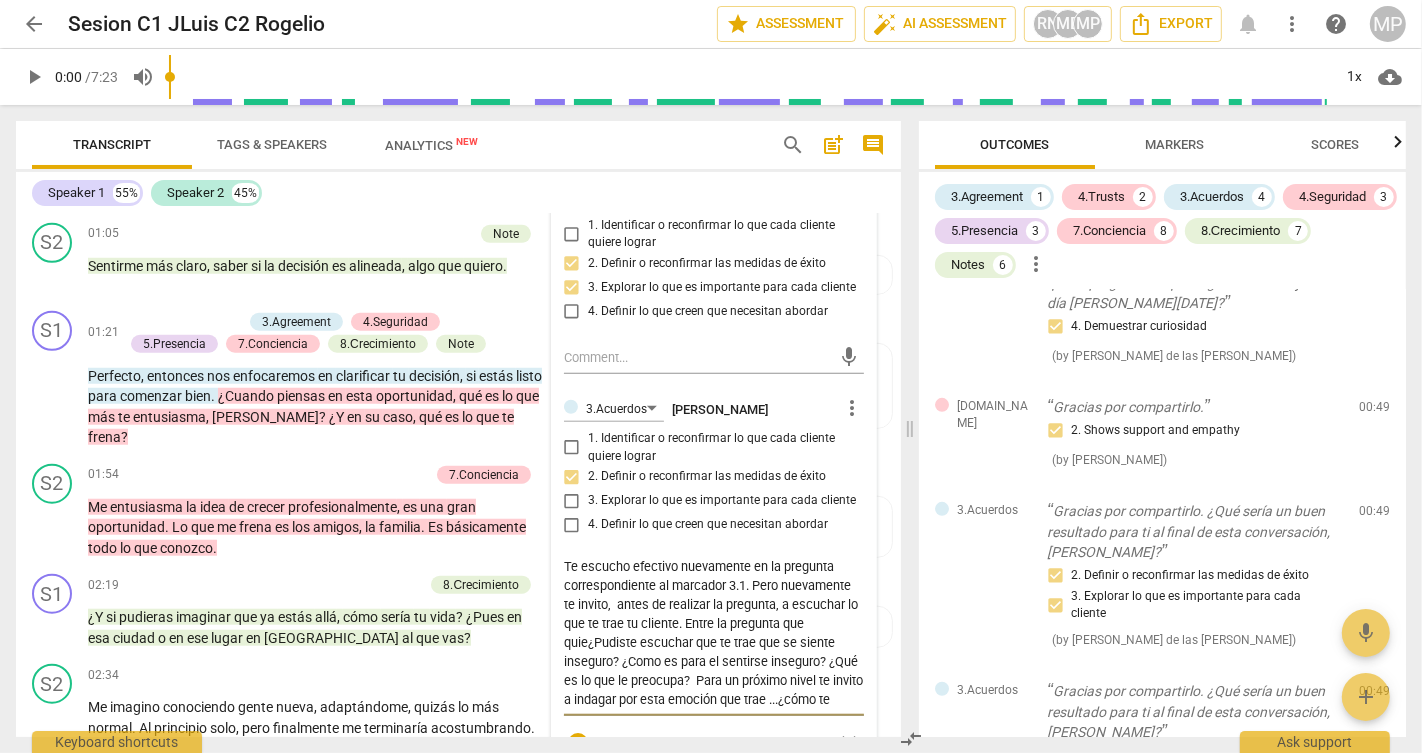 type on "Te escucho efectivo nuevamente en la pregunta correspondiente al marcador 3.1. Pero nuevamente te invito,  antes de realizar la pregunta, a escuchar lo que te trae tu cliente. Entre la pregunta que quier¿Pudiste escuchar que te trae que se siente inseguro? ¿Como es para el sentirse inseguro? ¿Qué es lo que le preocupa?  Para un próximo nivel te invito a indagar por esta emoción que trae ...¿cómo te sentis con esta invitación? Como sos como coach cuando mantenes presencia y mostras curiosidad por aprender mas sobre el mundo de tu cliente." 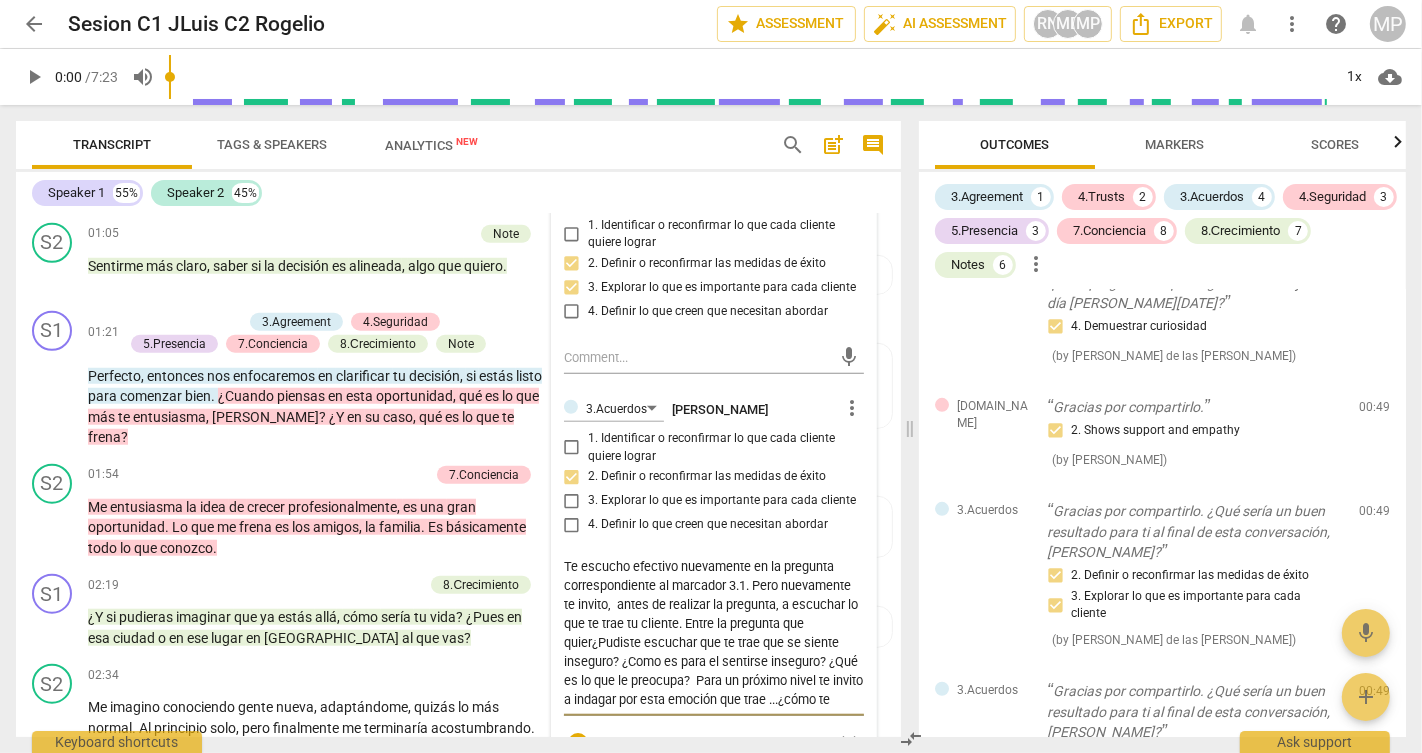 type on "Te escucho efectivo nuevamente en la pregunta correspondiente al marcador 3.1. Pero nuevamente te invito,  antes de realizar la pregunta, a escuchar lo que te trae tu cliente. Entre la pregunta que quiere¿Pudiste escuchar que te trae que se siente inseguro? ¿Como es para el sentirse inseguro? ¿Qué es lo que le preocupa?  Para un próximo nivel te invito a indagar por esta emoción que trae ...¿cómo te sentis con esta invitación? Como sos como coach cuando mantenes presencia y mostras curiosidad por aprender mas sobre el mundo de tu cliente." 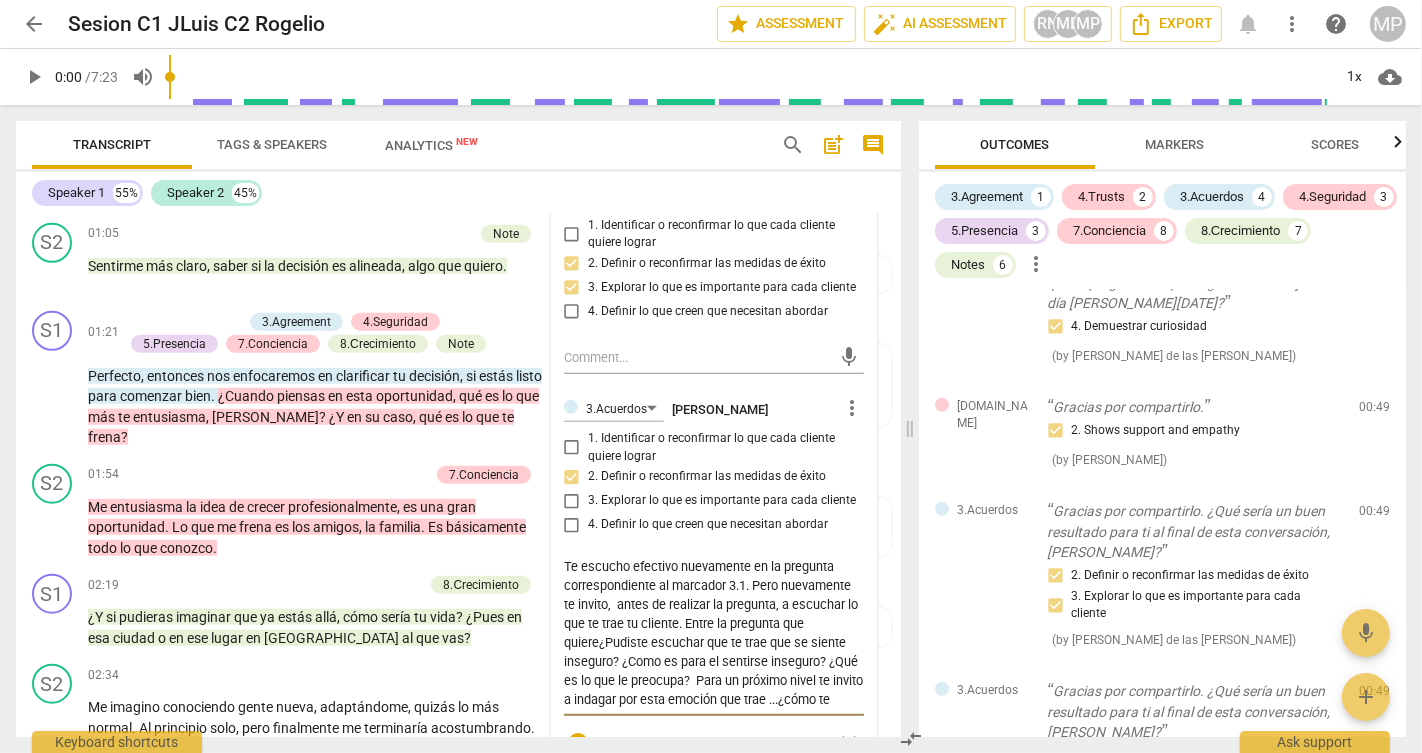 type on "Te escucho efectivo nuevamente en la pregunta correspondiente al marcador 3.1. Pero nuevamente te invito,  antes de realizar la pregunta, a escuchar lo que te trae tu cliente. Entre la pregunta que quieres¿Pudiste escuchar que te trae que se siente inseguro? ¿Como es para el sentirse inseguro? ¿Qué es lo que le preocupa?  Para un próximo nivel te invito a indagar por esta emoción que trae ...¿cómo te sentis con esta invitación? Como sos como coach cuando mantenes presencia y mostras curiosidad por aprender mas sobre el mundo de tu cliente." 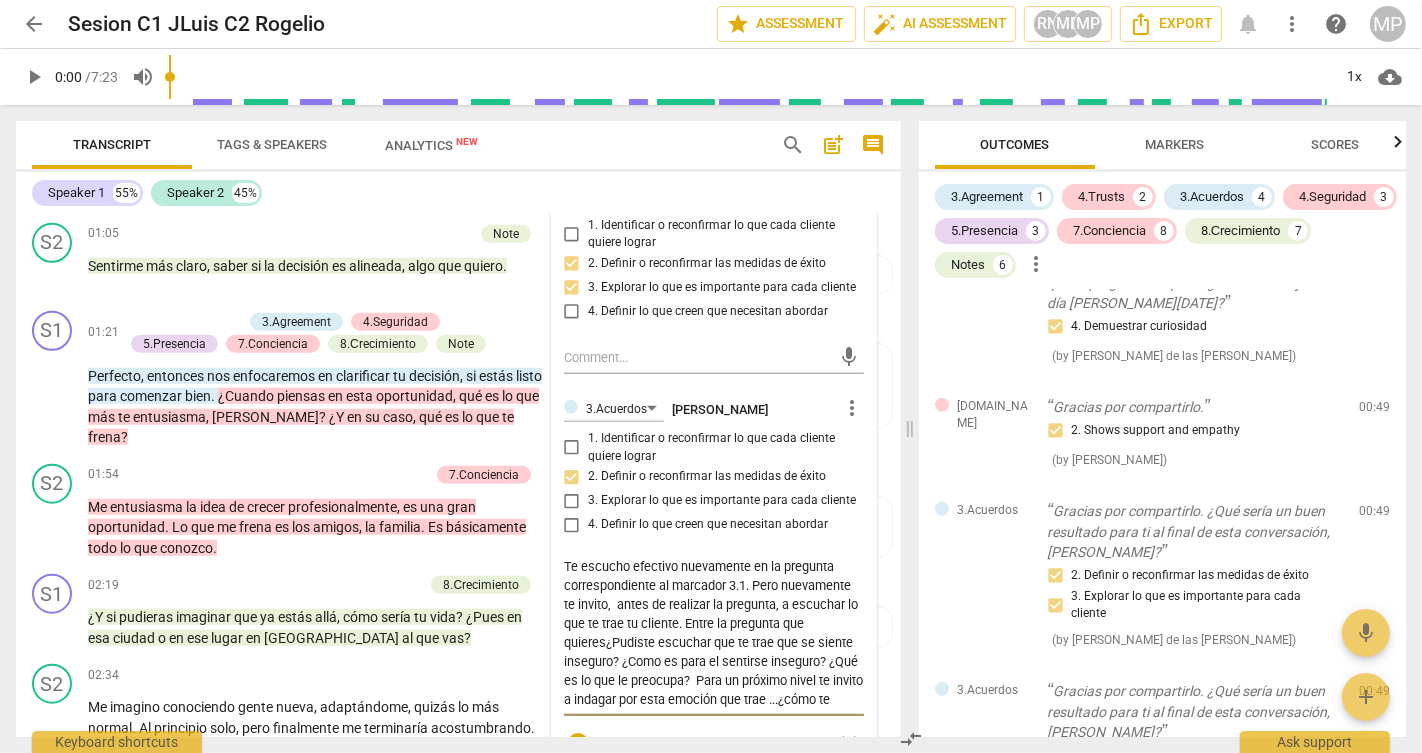 type on "Te escucho efectivo nuevamente en la pregunta correspondiente al marcador 3.1. Pero nuevamente te invito,  antes de realizar la pregunta, a escuchar lo que te trae tu cliente. Entre la pregunta que quieres ¿Pudiste escuchar que te trae que se siente inseguro? ¿Como es para el sentirse inseguro? ¿Qué es lo que le preocupa?  Para un próximo nivel te invito a indagar por esta emoción que trae ...¿cómo te sentis con esta invitación? Como sos como coach cuando mantenes presencia y mostras curiosidad por aprender mas sobre el mundo de tu cliente." 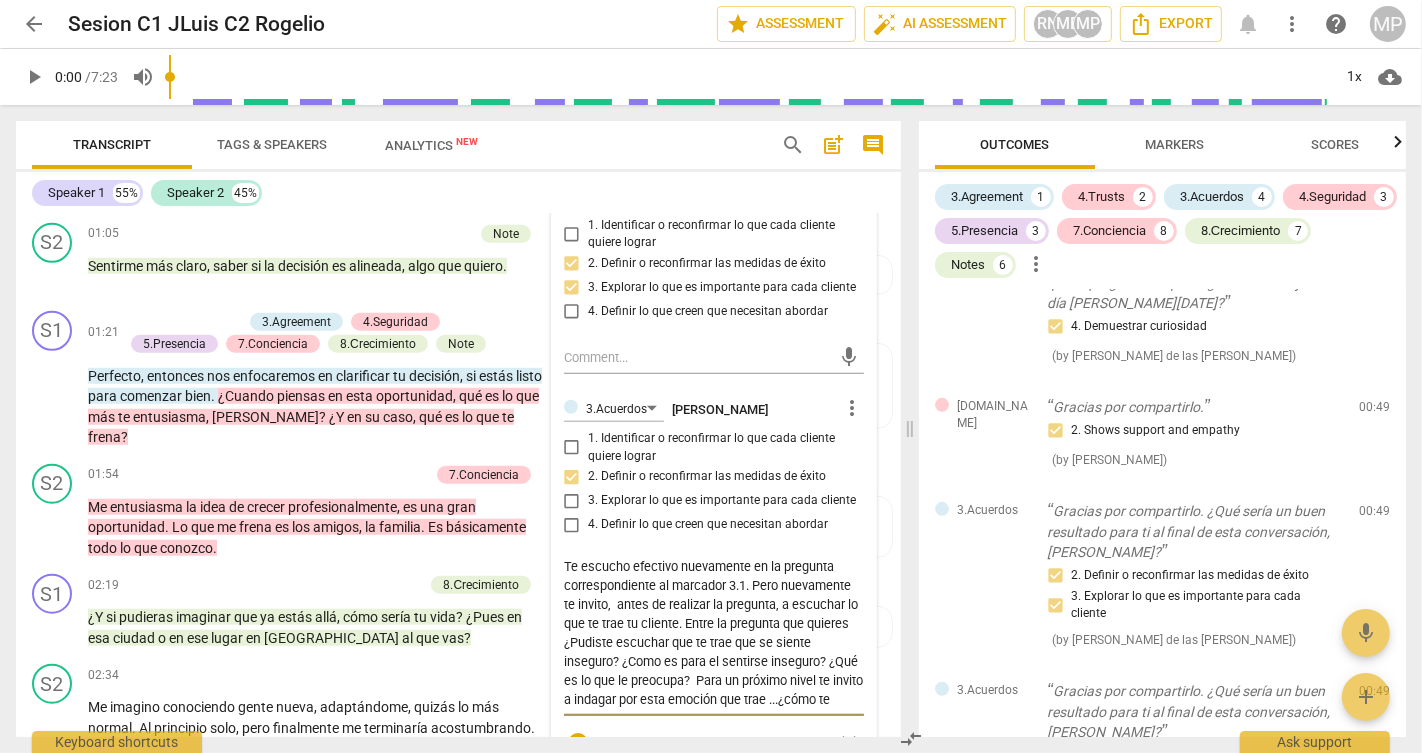 type on "Te escucho efectivo nuevamente en la pregunta correspondiente al marcador 3.1. Pero nuevamente te invito,  antes de realizar la pregunta, a escuchar lo que te trae tu cliente. Entre la pregunta que quieres t¿Pudiste escuchar que te trae que se siente inseguro? ¿Como es para el sentirse inseguro? ¿Qué es lo que le preocupa?  Para un próximo nivel te invito a indagar por esta emoción que trae ...¿cómo te sentis con esta invitación? Como sos como coach cuando mantenes presencia y mostras curiosidad por aprender mas sobre el mundo de tu cliente." 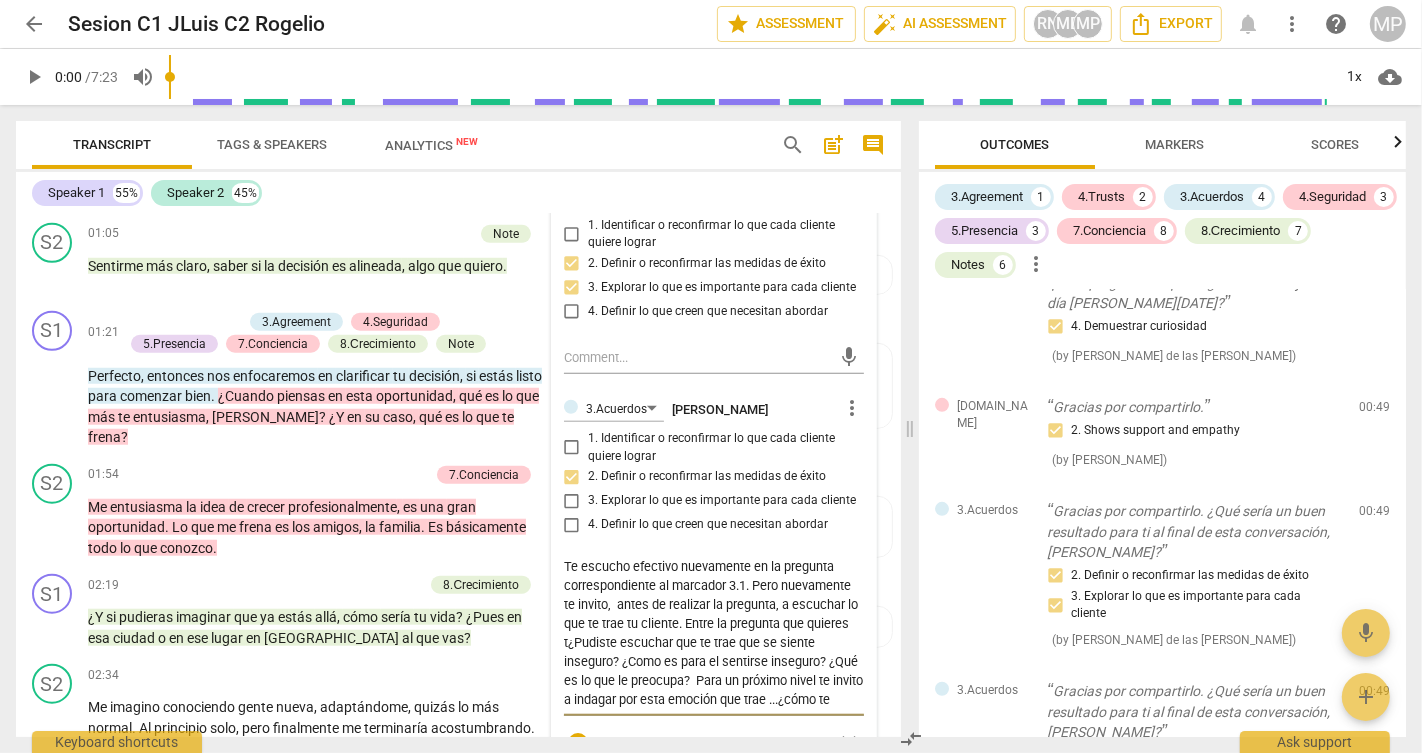 type on "Te escucho efectivo nuevamente en la pregunta correspondiente al marcador 3.1. Pero nuevamente te invito,  antes de realizar la pregunta, a escuchar lo que te trae tu cliente. Entre la pregunta que quieres tr¿Pudiste escuchar que te trae que se siente inseguro? ¿Como es para el sentirse inseguro? ¿Qué es lo que le preocupa?  Para un próximo nivel te invito a indagar por esta emoción que trae ...¿cómo te sentis con esta invitación? Como sos como coach cuando mantenes presencia y mostras curiosidad por aprender mas sobre el mundo de tu cliente." 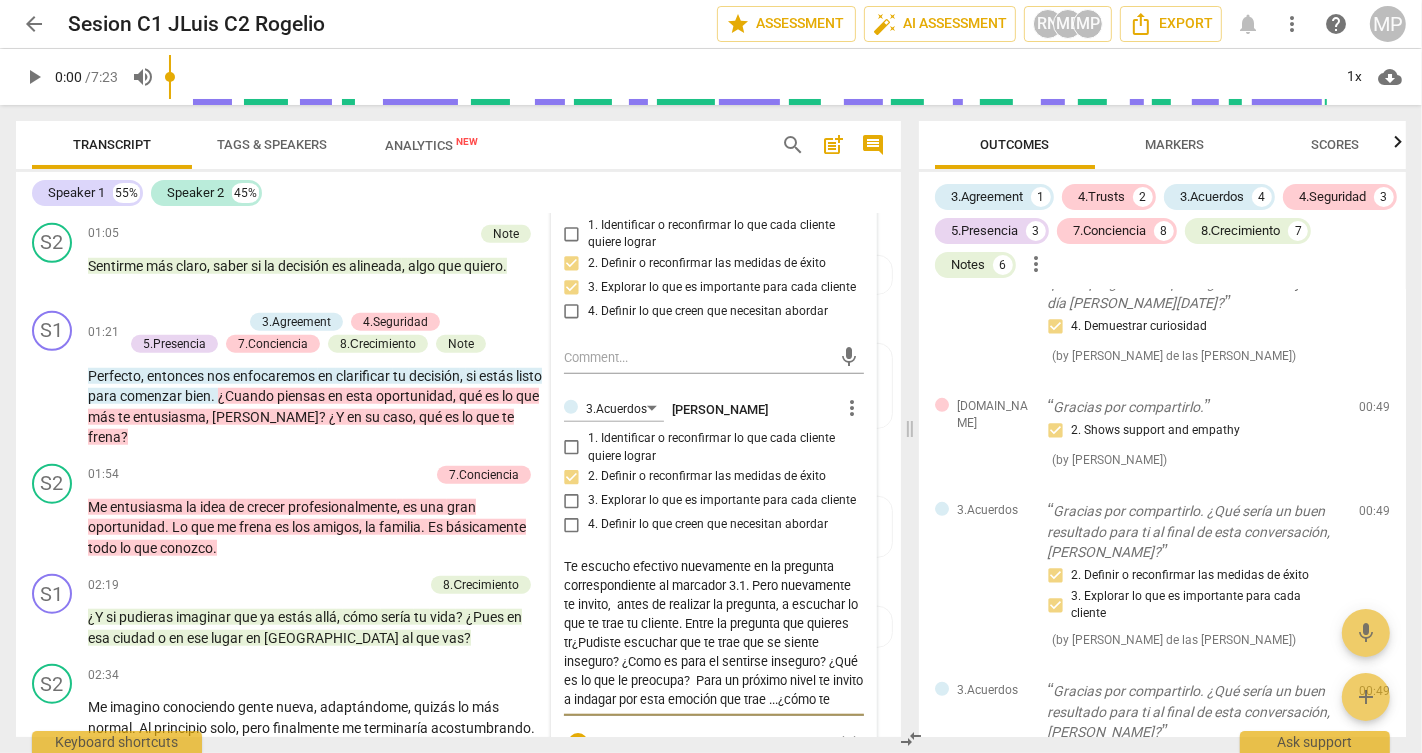 type on "Te escucho efectivo nuevamente en la pregunta correspondiente al marcador 3.1. Pero nuevamente te invito,  antes de realizar la pregunta, a escuchar lo que te trae tu cliente. Entre la pregunta que quieres tra¿Pudiste escuchar que te trae que se siente inseguro? ¿Como es para el sentirse inseguro? ¿Qué es lo que le preocupa?  Para un próximo nivel te invito a indagar por esta emoción que trae ...¿cómo te sentis con esta invitación? Como sos como coach cuando mantenes presencia y mostras curiosidad por aprender mas sobre el mundo de tu cliente." 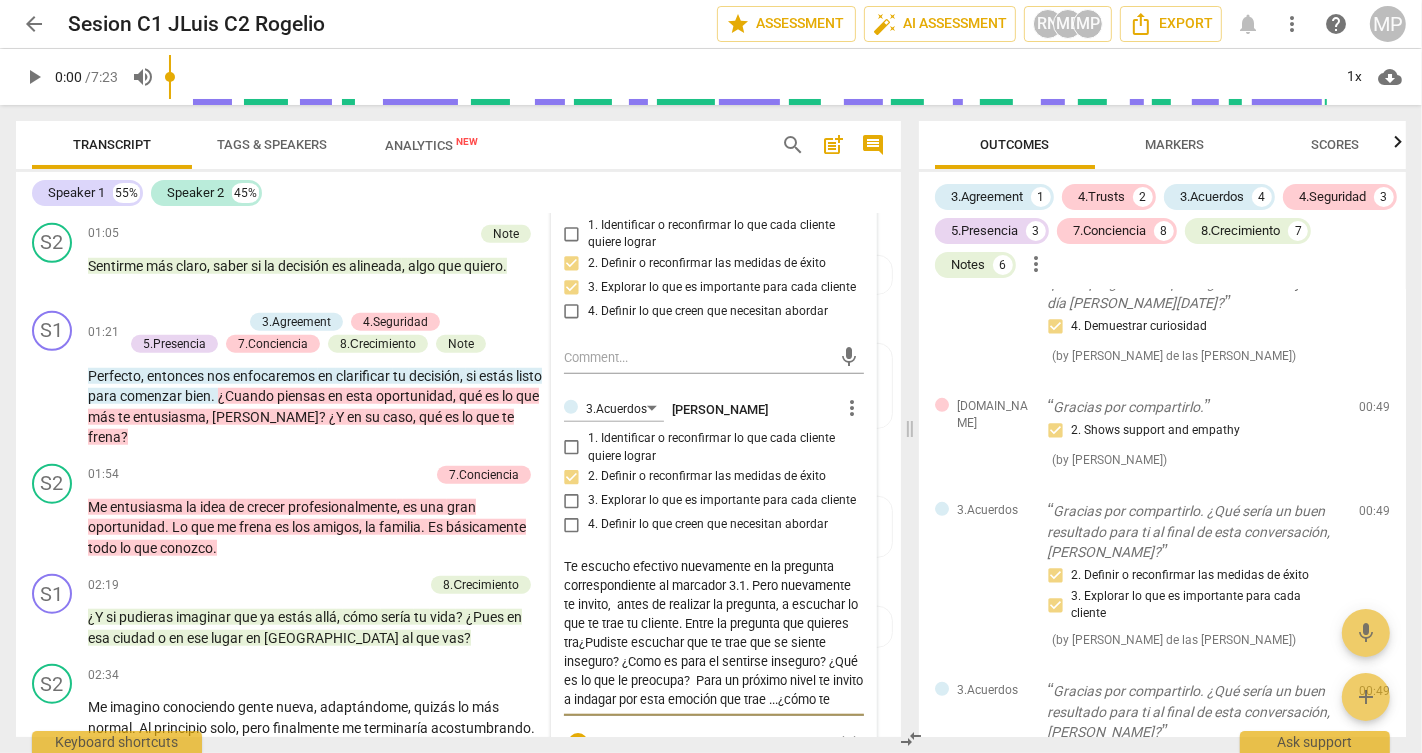 type on "Te escucho efectivo nuevamente en la pregunta correspondiente al marcador 3.1. Pero nuevamente te invito,  antes de realizar la pregunta, a escuchar lo que te trae tu cliente. Entre la pregunta que quieres trab¿Pudiste escuchar que te trae que se siente inseguro? ¿Como es para el sentirse inseguro? ¿Qué es lo que le preocupa?  Para un próximo nivel te invito a indagar por esta emoción que trae ...¿cómo te sentis con esta invitación? Como sos como coach cuando mantenes presencia y mostras curiosidad por aprender mas sobre el mundo de tu cliente." 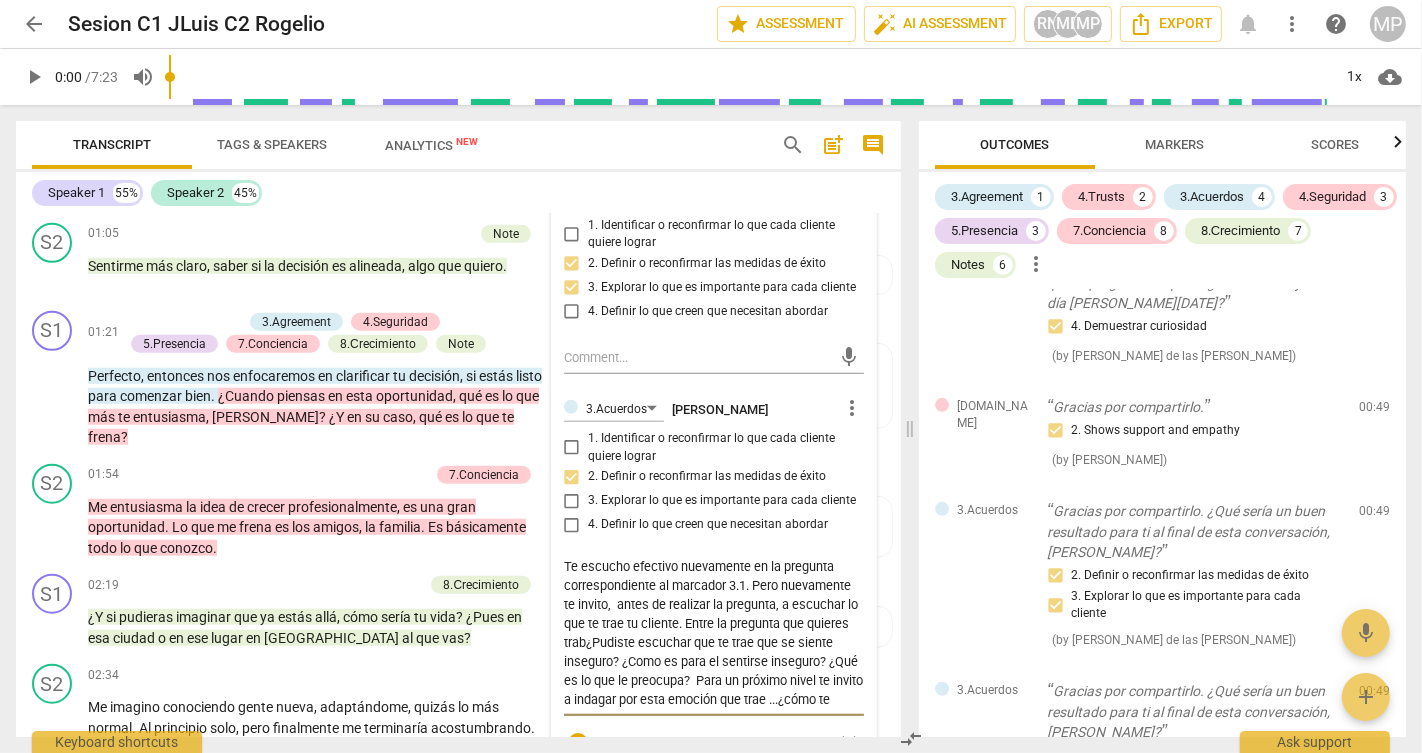 type on "Te escucho efectivo nuevamente en la pregunta correspondiente al marcador 3.1. Pero nuevamente te invito,  antes de realizar la pregunta, a escuchar lo que te trae tu cliente. Entre la pregunta que quieres traba¿Pudiste escuchar que te trae que se siente inseguro? ¿Como es para el sentirse inseguro? ¿Qué es lo que le preocupa?  Para un próximo nivel te invito a indagar por esta emoción que trae ...¿cómo te sentis con esta invitación? Como sos como coach cuando mantenes presencia y mostras curiosidad por aprender mas sobre el mundo de tu cliente." 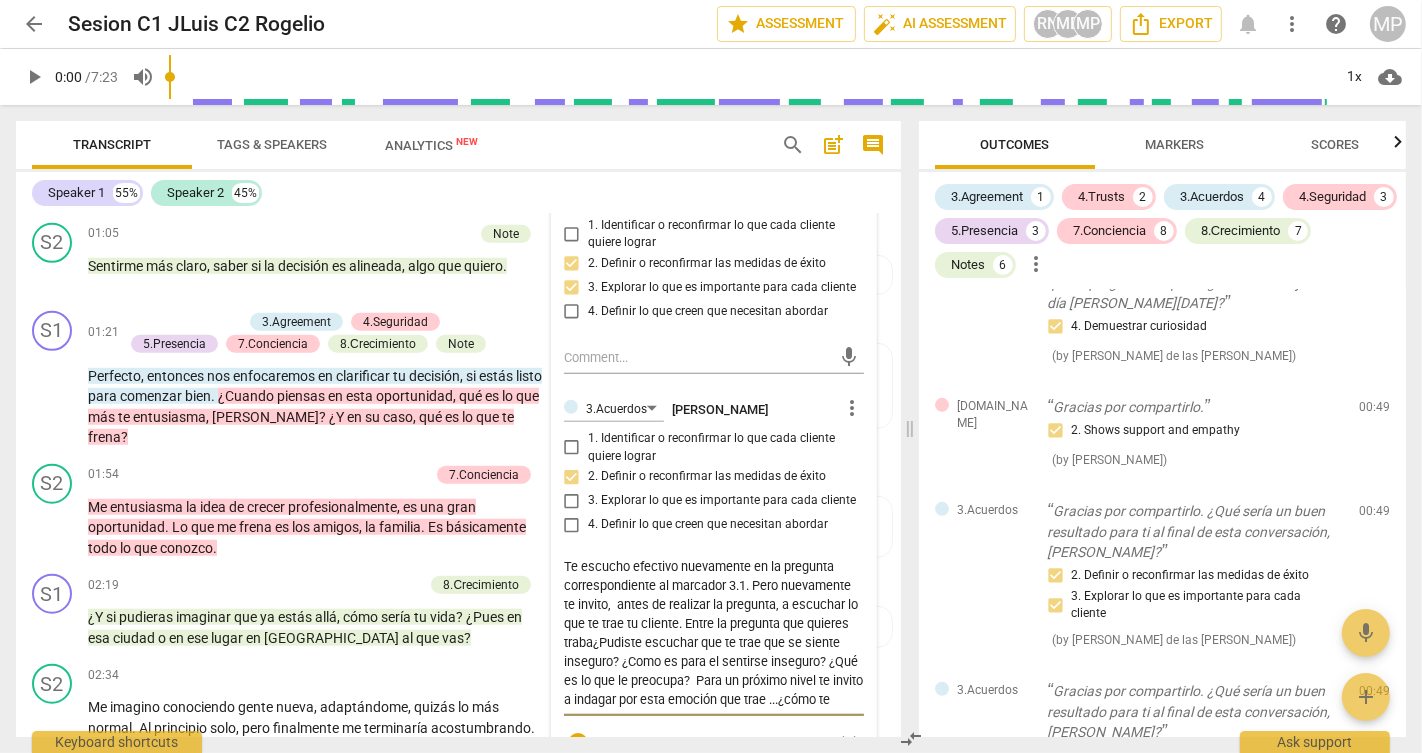 type on "Te escucho efectivo nuevamente en la pregunta correspondiente al marcador 3.1. Pero nuevamente te invito,  antes de realizar la pregunta, a escuchar lo que te trae tu cliente. Entre la pregunta que quieres trabaj¿Pudiste escuchar que te trae que se siente inseguro? ¿Como es para el sentirse inseguro? ¿Qué es lo que le preocupa?  Para un próximo nivel te invito a indagar por esta emoción que trae ...¿cómo te sentis con esta invitación? Como sos como coach cuando mantenes presencia y mostras curiosidad por aprender mas sobre el mundo de tu cliente." 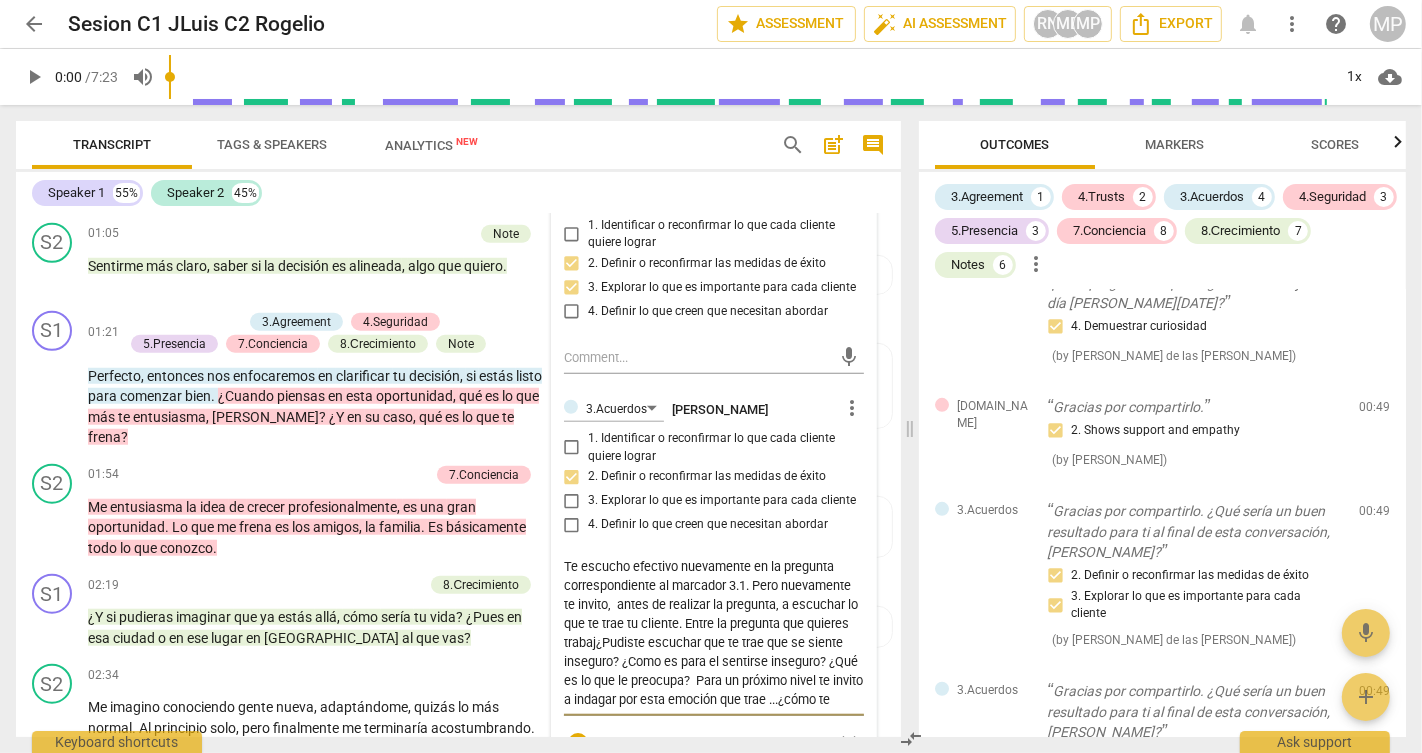 type on "Te escucho efectivo nuevamente en la pregunta correspondiente al marcador 3.1. Pero nuevamente te invito,  antes de realizar la pregunta, a escuchar lo que te trae tu cliente. Entre la pregunta que quieres trabaja¿Pudiste escuchar que te trae que se siente inseguro? ¿Como es para el sentirse inseguro? ¿Qué es lo que le preocupa?  Para un próximo nivel te invito a indagar por esta emoción que trae ...¿cómo te sentis con esta invitación? Como sos como coach cuando mantenes presencia y mostras curiosidad por aprender mas sobre el mundo de tu cliente." 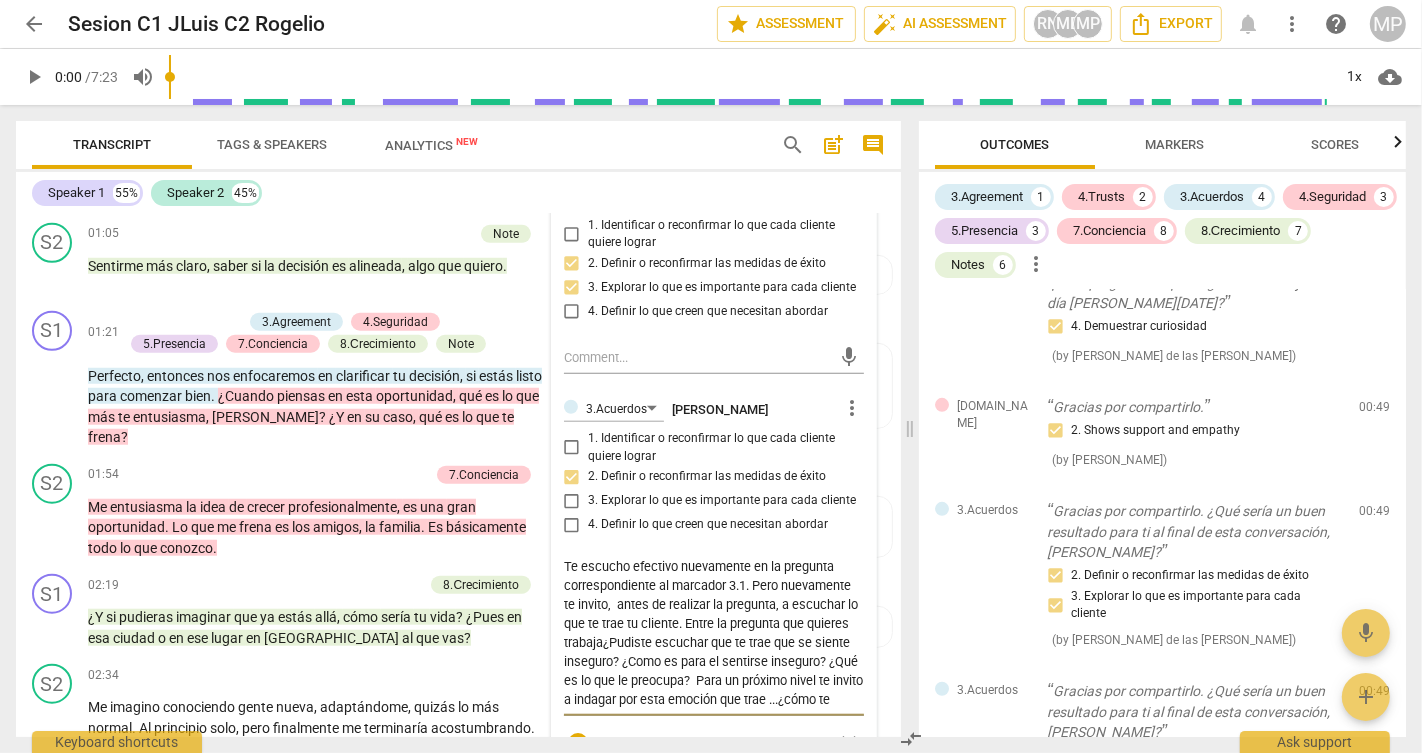 type on "Te escucho efectivo nuevamente en la pregunta correspondiente al marcador 3.1. Pero nuevamente te invito,  antes de realizar la pregunta, a escuchar lo que te trae tu cliente. Entre la pregunta que quieres trabajar¿Pudiste escuchar que te trae que se siente inseguro? ¿Como es para el sentirse inseguro? ¿Qué es lo que le preocupa?  Para un próximo nivel te invito a indagar por esta emoción que trae ...¿cómo te sentis con esta invitación? Como sos como coach cuando mantenes presencia y mostras curiosidad por aprender mas sobre el mundo de tu cliente." 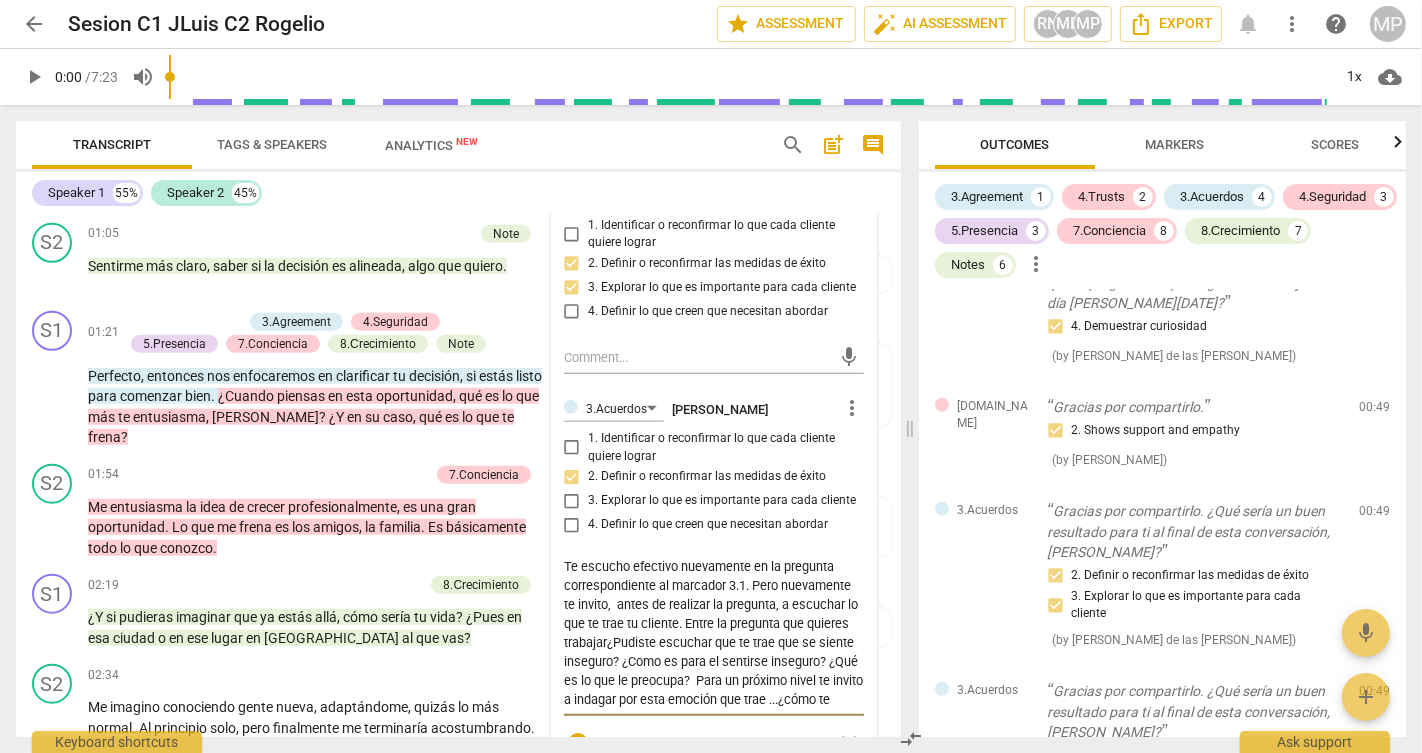 type on "Te escucho efectivo nuevamente en la pregunta correspondiente al marcador 3.1. Pero nuevamente te invito,  antes de realizar la pregunta, a escuchar lo que te trae tu cliente. Entre la pregunta que quieres trabajar ¿Pudiste escuchar que te trae que se siente inseguro? ¿Como es para el sentirse inseguro? ¿Qué es lo que le preocupa?  Para un próximo nivel te invito a indagar por esta emoción que trae ...¿cómo te sentis con esta invitación? Como sos como coach cuando mantenes presencia y mostras curiosidad por aprender mas sobre el mundo de tu cliente." 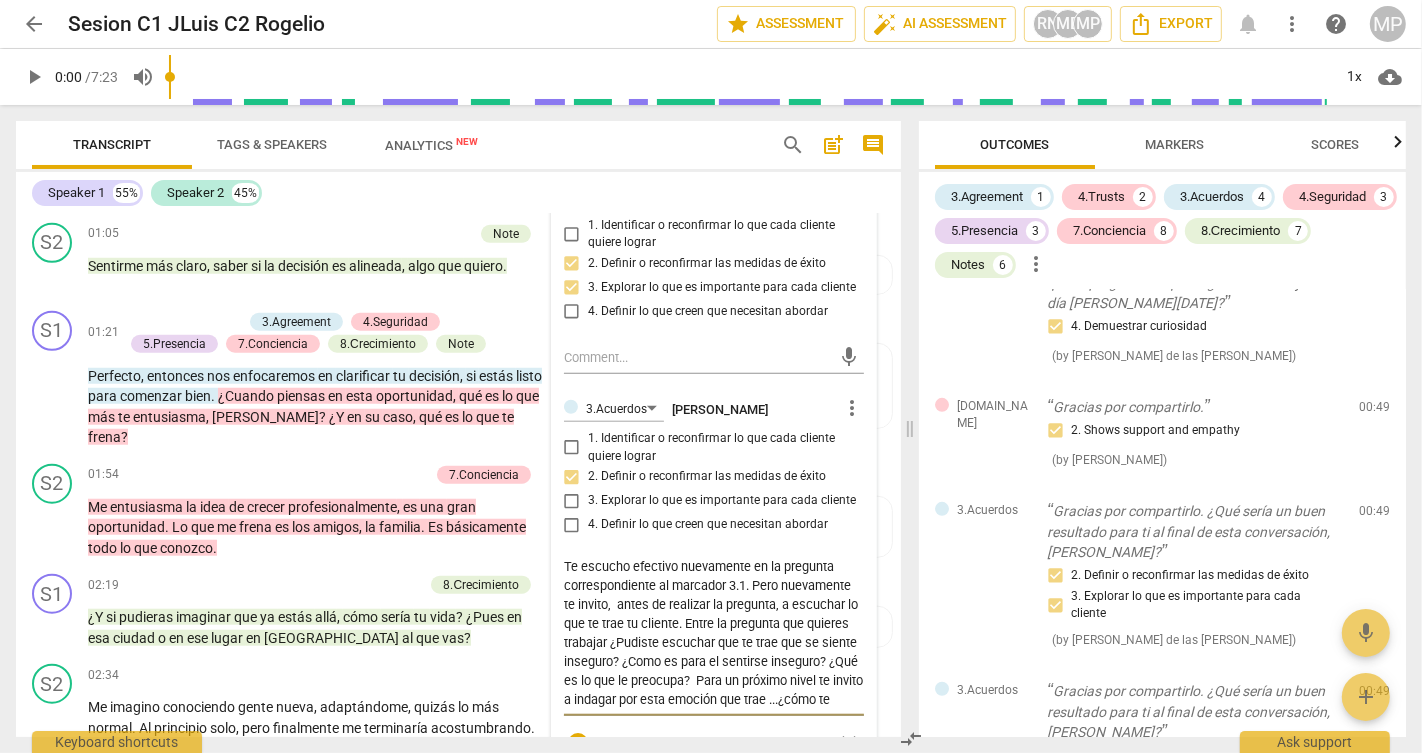 type on "Te escucho efectivo nuevamente en la pregunta correspondiente al marcador 3.1. Pero nuevamente te invito,  antes de realizar la pregunta, a escuchar lo que te trae tu cliente. Entre la pregunta que quieres trabajar y¿Pudiste escuchar que te trae que se siente inseguro? ¿Como es para el sentirse inseguro? ¿Qué es lo que le preocupa?  Para un próximo nivel te invito a indagar por esta emoción que trae ...¿cómo te sentis con esta invitación? Como sos como coach cuando mantenes presencia y mostras curiosidad por aprender mas sobre el mundo de tu cliente." 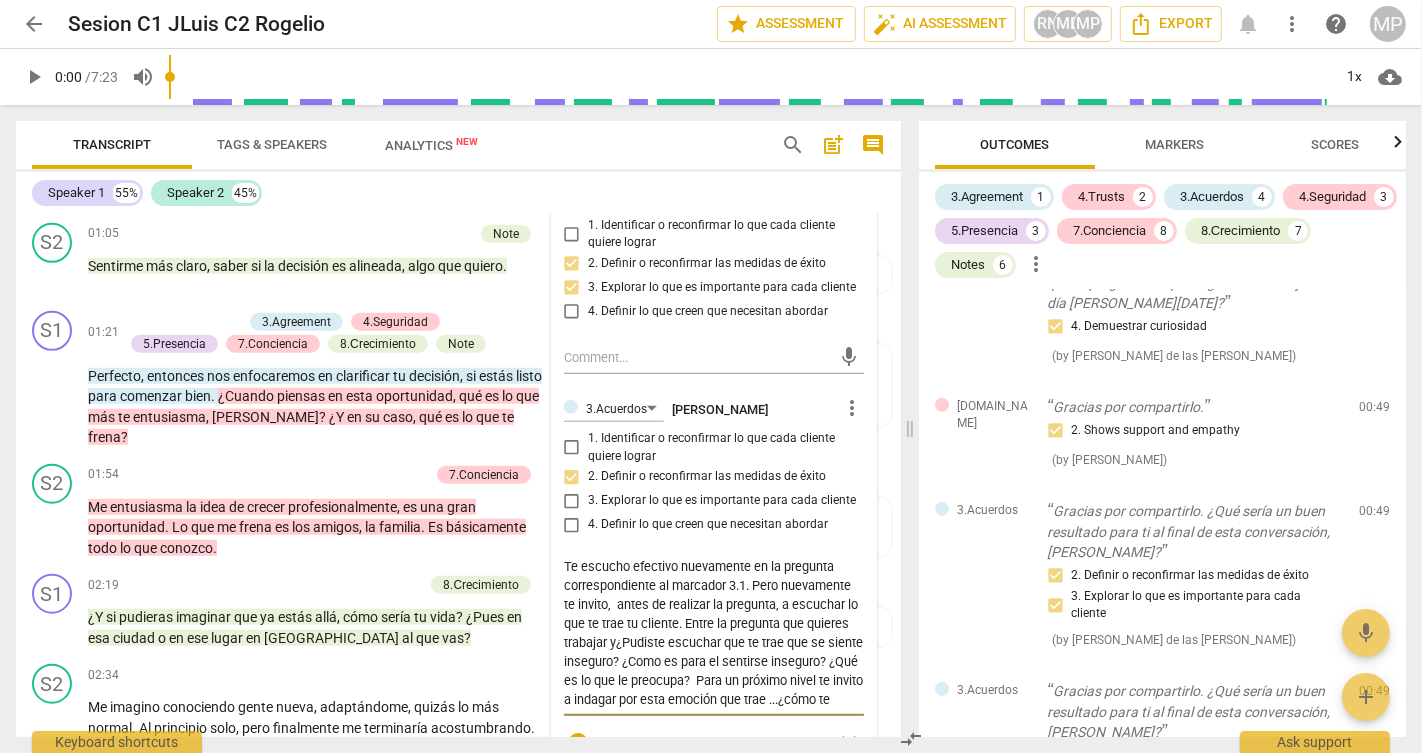 type on "Te escucho efectivo nuevamente en la pregunta correspondiente al marcador 3.1. Pero nuevamente te invito,  antes de realizar la pregunta, a escuchar lo que te trae tu cliente. Entre la pregunta que quieres trabajar y ¿Pudiste escuchar que te trae que se siente inseguro? ¿Como es para el sentirse inseguro? ¿Qué es lo que le preocupa?  Para un próximo nivel te invito a indagar por esta emoción que trae ...¿cómo te sentis con esta invitación? Como sos como coach cuando mantenes presencia y mostras curiosidad por aprender mas sobre el mundo de tu cliente." 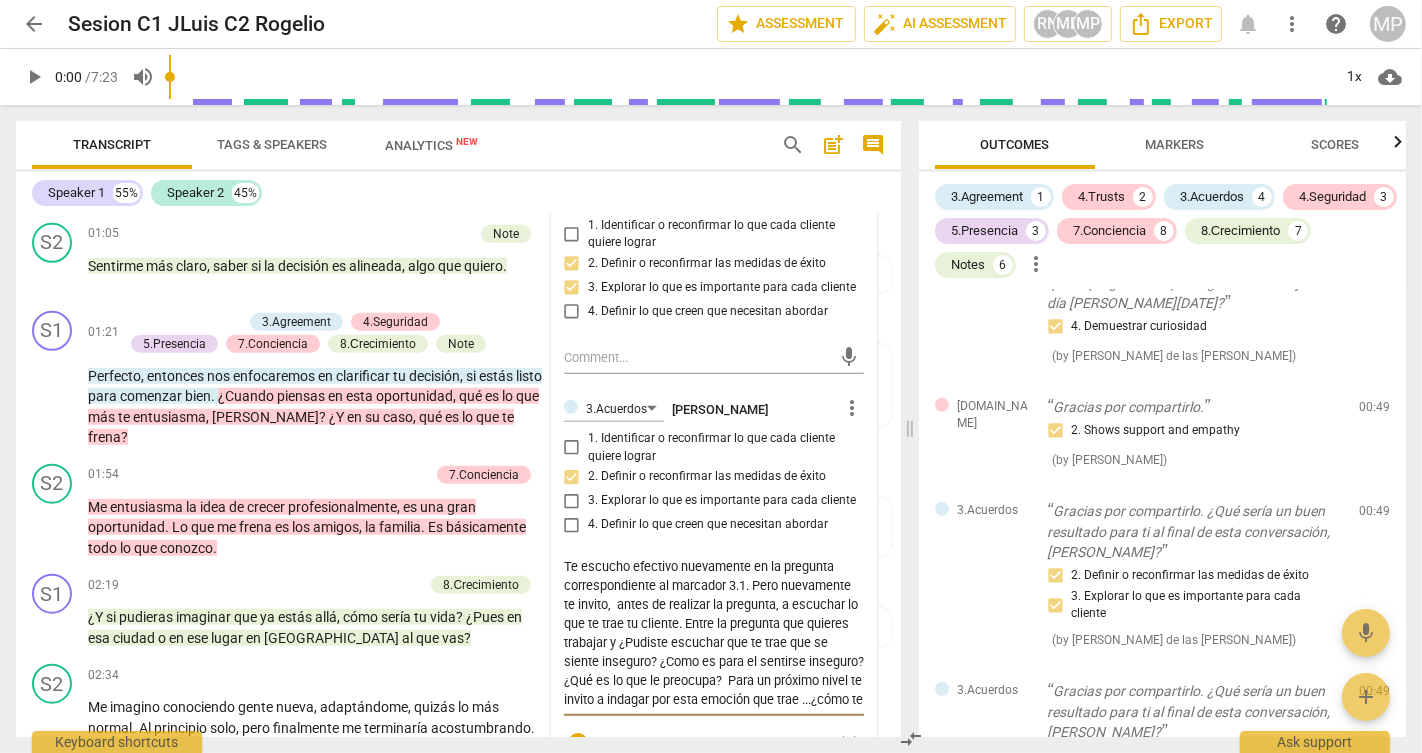 type on "Te escucho efectivo nuevamente en la pregunta correspondiente al marcador 3.1. Pero nuevamente te invito,  antes de realizar la pregunta, a escuchar lo que te trae tu cliente. Entre la pregunta que quieres trabajar y e¿Pudiste escuchar que te trae que se siente inseguro? ¿Como es para el sentirse inseguro? ¿Qué es lo que le preocupa?  Para un próximo nivel te invito a indagar por esta emoción que trae ...¿cómo te sentis con esta invitación? Como sos como coach cuando mantenes presencia y mostras curiosidad por aprender mas sobre el mundo de tu cliente." 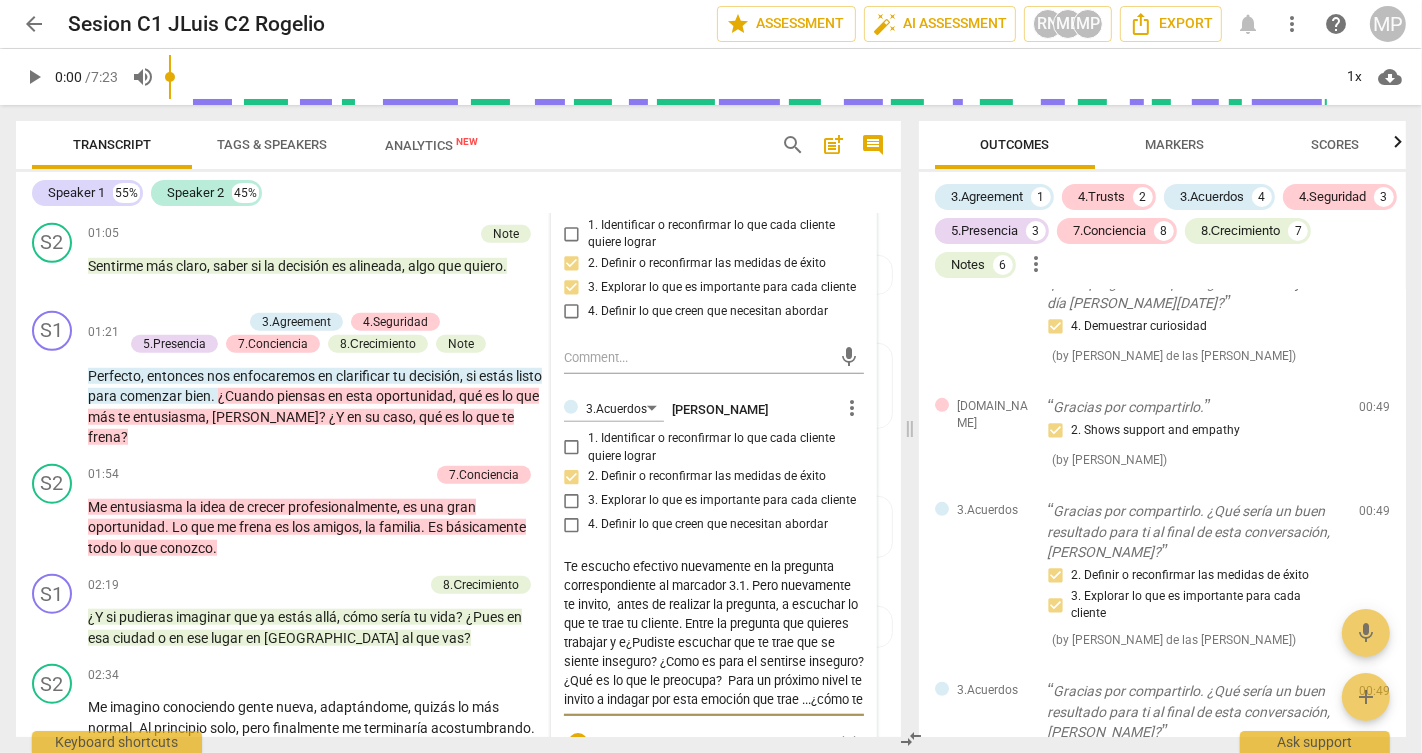 type on "Te escucho efectivo nuevamente en la pregunta correspondiente al marcador 3.1. Pero nuevamente te invito,  antes de realizar la pregunta, a escuchar lo que te trae tu cliente. Entre la pregunta que quieres trabajar y el¿Pudiste escuchar que te trae que se siente inseguro? ¿Como es para el sentirse inseguro? ¿Qué es lo que le preocupa?  Para un próximo nivel te invito a indagar por esta emoción que trae ...¿cómo te sentis con esta invitación? Como sos como coach cuando mantenes presencia y mostras curiosidad por aprender mas sobre el mundo de tu cliente." 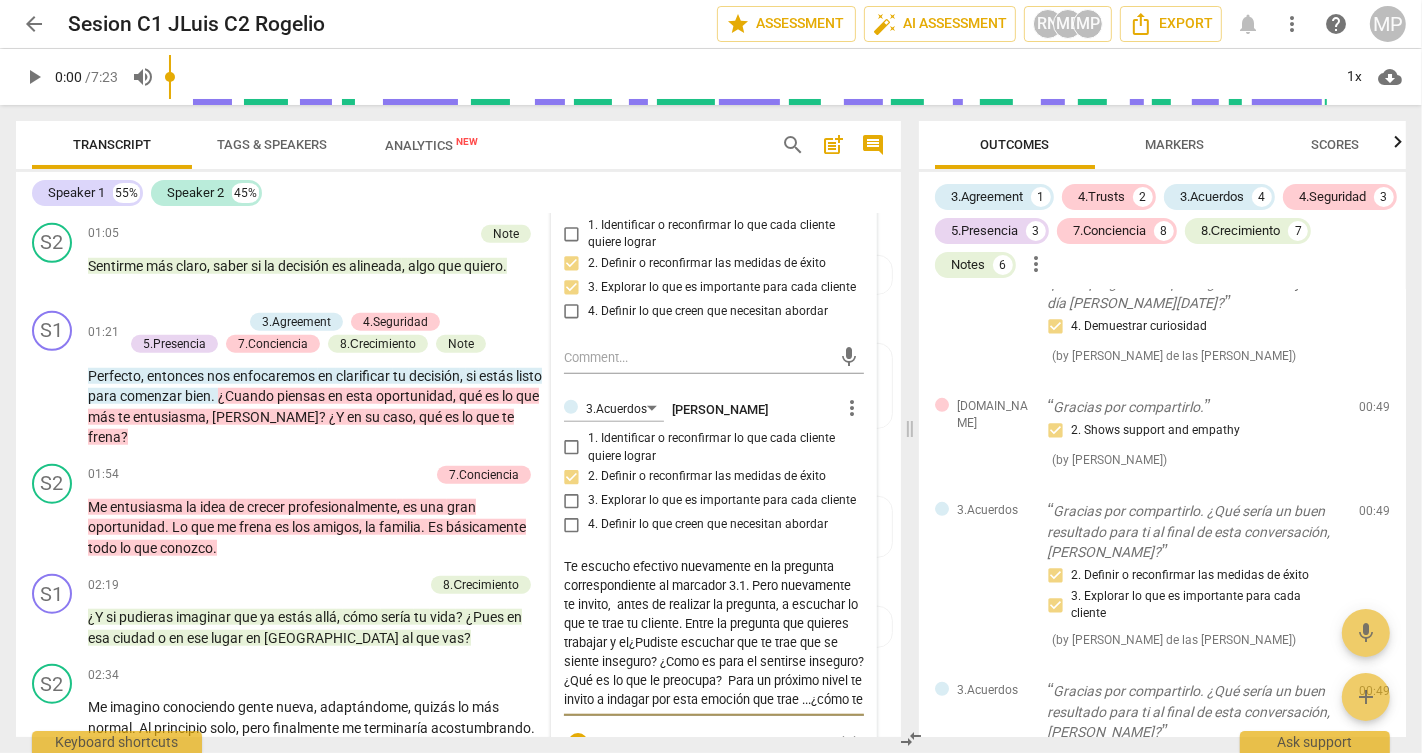 type on "Te escucho efectivo nuevamente en la pregunta correspondiente al marcador 3.1. Pero nuevamente te invito,  antes de realizar la pregunta, a escuchar lo que te trae tu cliente. Entre la pregunta que quieres trabajar y el ¿Pudiste escuchar que te trae que se siente inseguro? ¿Como es para el sentirse inseguro? ¿Qué es lo que le preocupa?  Para un próximo nivel te invito a indagar por esta emoción que trae ...¿cómo te sentis con esta invitación? Como sos como coach cuando mantenes presencia y mostras curiosidad por aprender mas sobre el mundo de tu cliente." 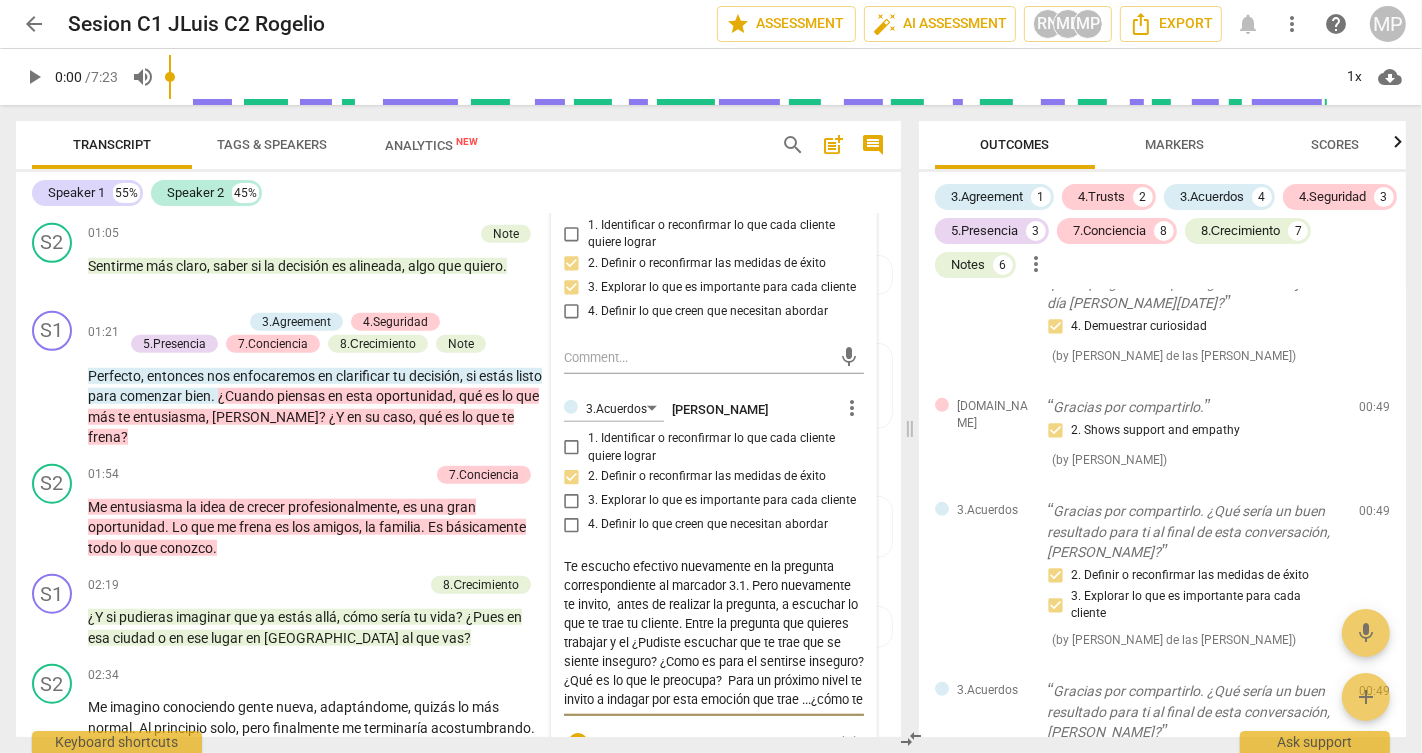 type on "Te escucho efectivo nuevamente en la pregunta correspondiente al marcador 3.1. Pero nuevamente te invito,  antes de realizar la pregunta, a escuchar lo que te trae tu cliente. Entre la pregunta que quieres trabajar y el r¿Pudiste escuchar que te trae que se siente inseguro? ¿Como es para el sentirse inseguro? ¿Qué es lo que le preocupa?  Para un próximo nivel te invito a indagar por esta emoción que trae ...¿cómo te sentis con esta invitación? Como sos como coach cuando mantenes presencia y mostras curiosidad por aprender mas sobre el mundo de tu cliente." 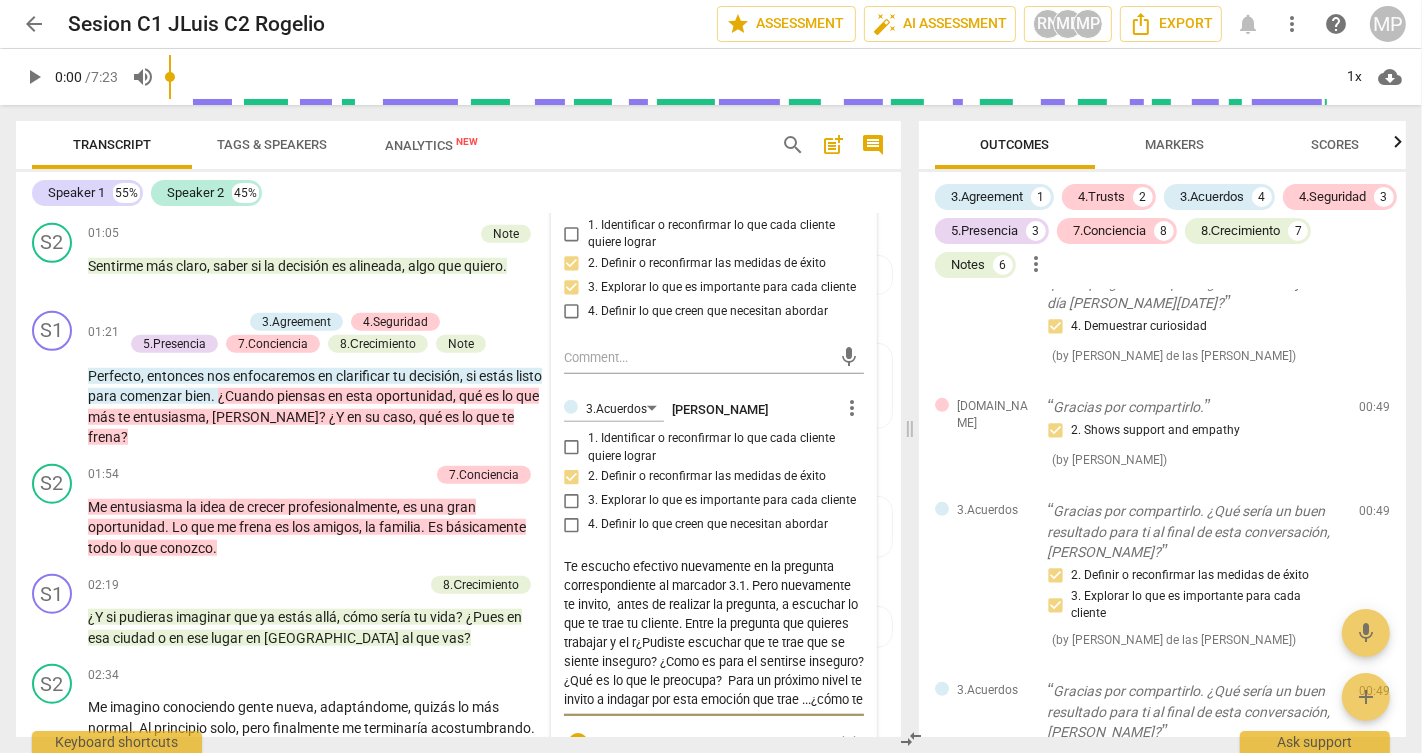 type on "Te escucho efectivo nuevamente en la pregunta correspondiente al marcador 3.1. Pero nuevamente te invito,  antes de realizar la pregunta, a escuchar lo que te trae tu cliente. Entre la pregunta que quieres trabajar y el re¿Pudiste escuchar que te trae que se siente inseguro? ¿Como es para el sentirse inseguro? ¿Qué es lo que le preocupa?  Para un próximo nivel te invito a indagar por esta emoción que trae ...¿cómo te sentis con esta invitación? Como sos como coach cuando mantenes presencia y mostras curiosidad por aprender mas sobre el mundo de tu cliente." 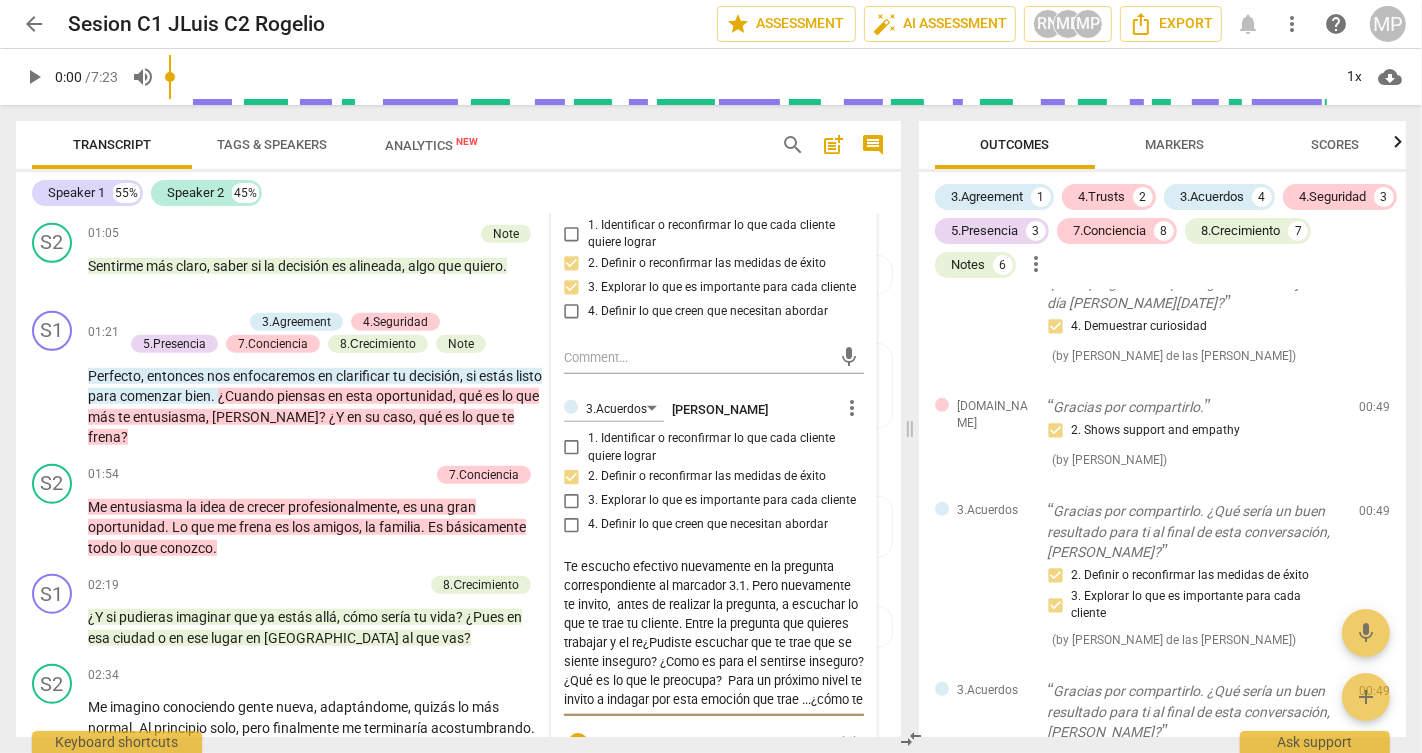 type on "Te escucho efectivo nuevamente en la pregunta correspondiente al marcador 3.1. Pero nuevamente te invito,  antes de realizar la pregunta, a escuchar lo que te trae tu cliente. Entre la pregunta que quieres trabajar y el res¿Pudiste escuchar que te trae que se siente inseguro? ¿Como es para el sentirse inseguro? ¿Qué es lo que le preocupa?  Para un próximo nivel te invito a indagar por esta emoción que trae ...¿cómo te sentis con esta invitación? Como sos como coach cuando mantenes presencia y mostras curiosidad por aprender mas sobre el mundo de tu cliente." 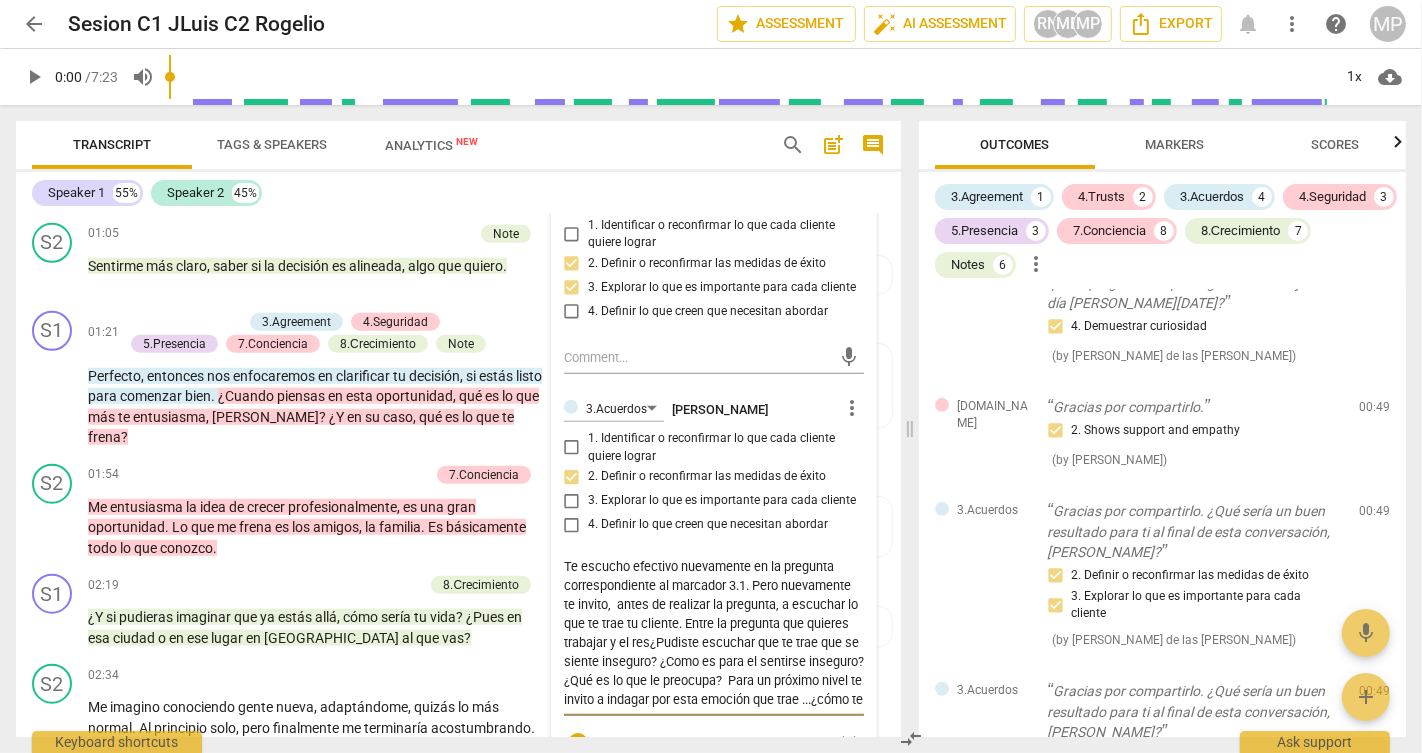 type on "Te escucho efectivo nuevamente en la pregunta correspondiente al marcador 3.1. Pero nuevamente te invito,  antes de realizar la pregunta, a escuchar lo que te trae tu cliente. Entre la pregunta que quieres trabajar y el resu¿Pudiste escuchar que te trae que se siente inseguro? ¿Como es para el sentirse inseguro? ¿Qué es lo que le preocupa?  Para un próximo nivel te invito a indagar por esta emoción que trae ...¿cómo te sentis con esta invitación? Como sos como coach cuando mantenes presencia y mostras curiosidad por aprender mas sobre el mundo de tu cliente." 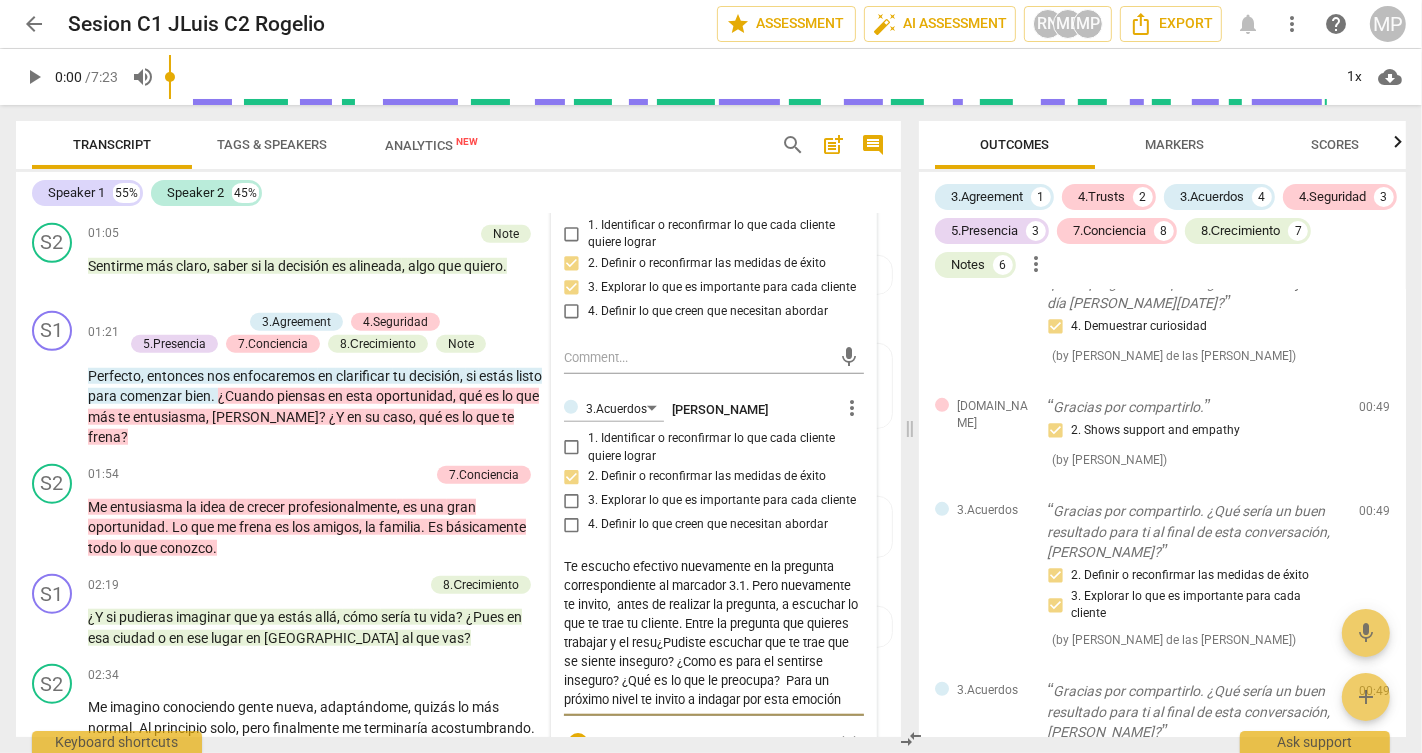 type on "Te escucho efectivo nuevamente en la pregunta correspondiente al marcador 3.1. Pero nuevamente te invito,  antes de realizar la pregunta, a escuchar lo que te trae tu cliente. Entre la pregunta que quieres trabajar y el resul¿Pudiste escuchar que te trae que se siente inseguro? ¿Como es para el sentirse inseguro? ¿Qué es lo que le preocupa?  Para un próximo nivel te invito a indagar por esta emoción que trae ...¿cómo te sentis con esta invitación? Como sos como coach cuando mantenes presencia y mostras curiosidad por aprender mas sobre el mundo de tu cliente." 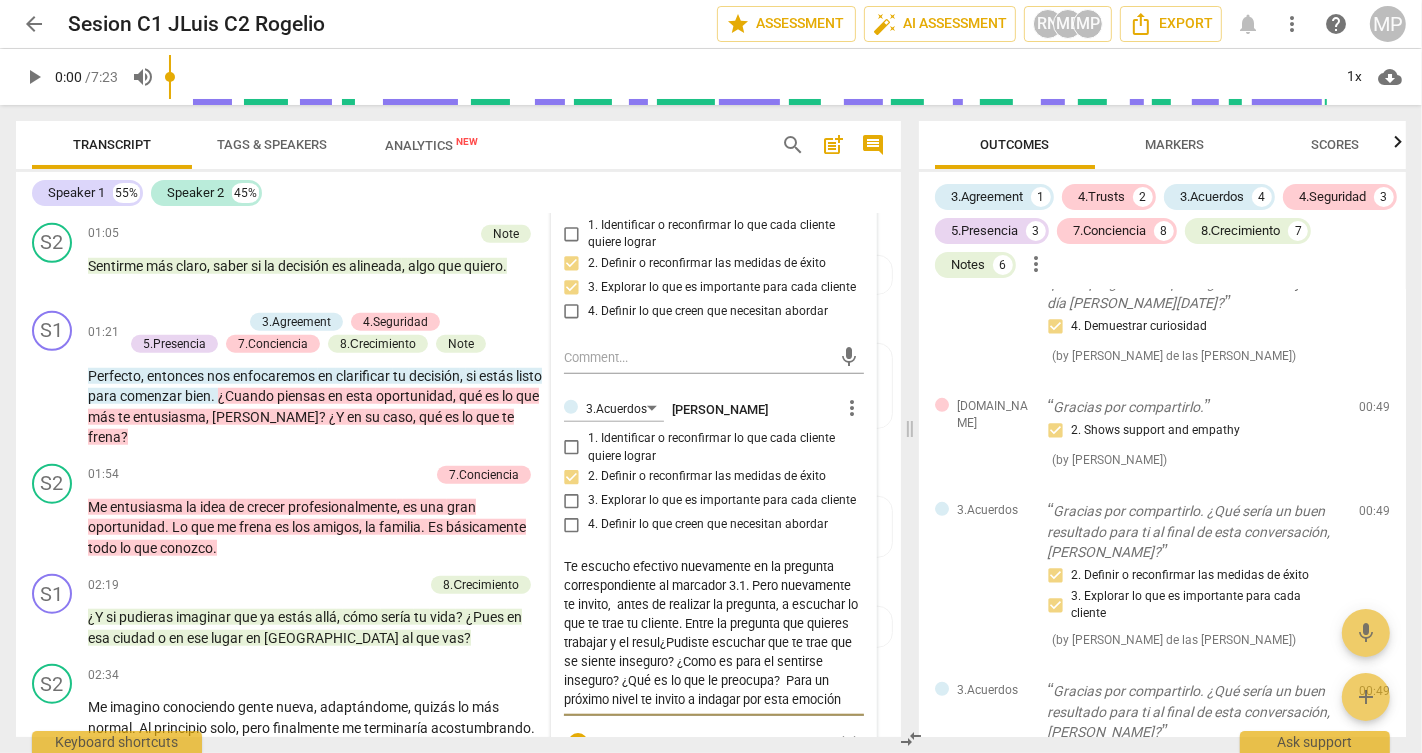 type on "Te escucho efectivo nuevamente en la pregunta correspondiente al marcador 3.1. Pero nuevamente te invito,  antes de realizar la pregunta, a escuchar lo que te trae tu cliente. Entre la pregunta que quieres trabajar y el result¿Pudiste escuchar que te trae que se siente inseguro? ¿Como es para el sentirse inseguro? ¿Qué es lo que le preocupa?  Para un próximo nivel te invito a indagar por esta emoción que trae ...¿cómo te sentis con esta invitación? Como sos como coach cuando mantenes presencia y mostras curiosidad por aprender mas sobre el mundo de tu cliente." 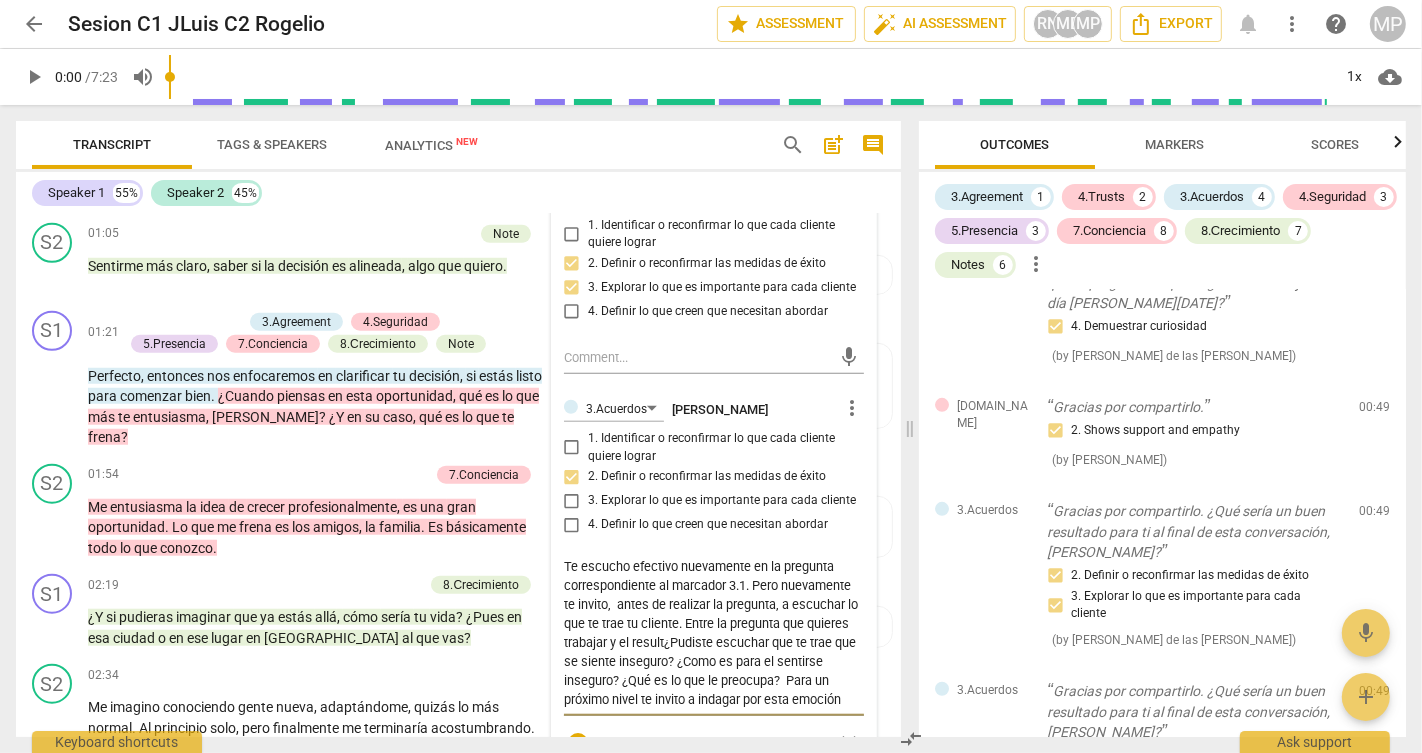 type on "Te escucho efectivo nuevamente en la pregunta correspondiente al marcador 3.1. Pero nuevamente te invito,  antes de realizar la pregunta, a escuchar lo que te trae tu cliente. Entre la pregunta que quieres trabajar y el resulta¿Pudiste escuchar que te trae que se siente inseguro? ¿Como es para el sentirse inseguro? ¿Qué es lo que le preocupa?  Para un próximo nivel te invito a indagar por esta emoción que trae ...¿cómo te sentis con esta invitación? Como sos como coach cuando mantenes presencia y mostras curiosidad por aprender mas sobre el mundo de tu cliente." 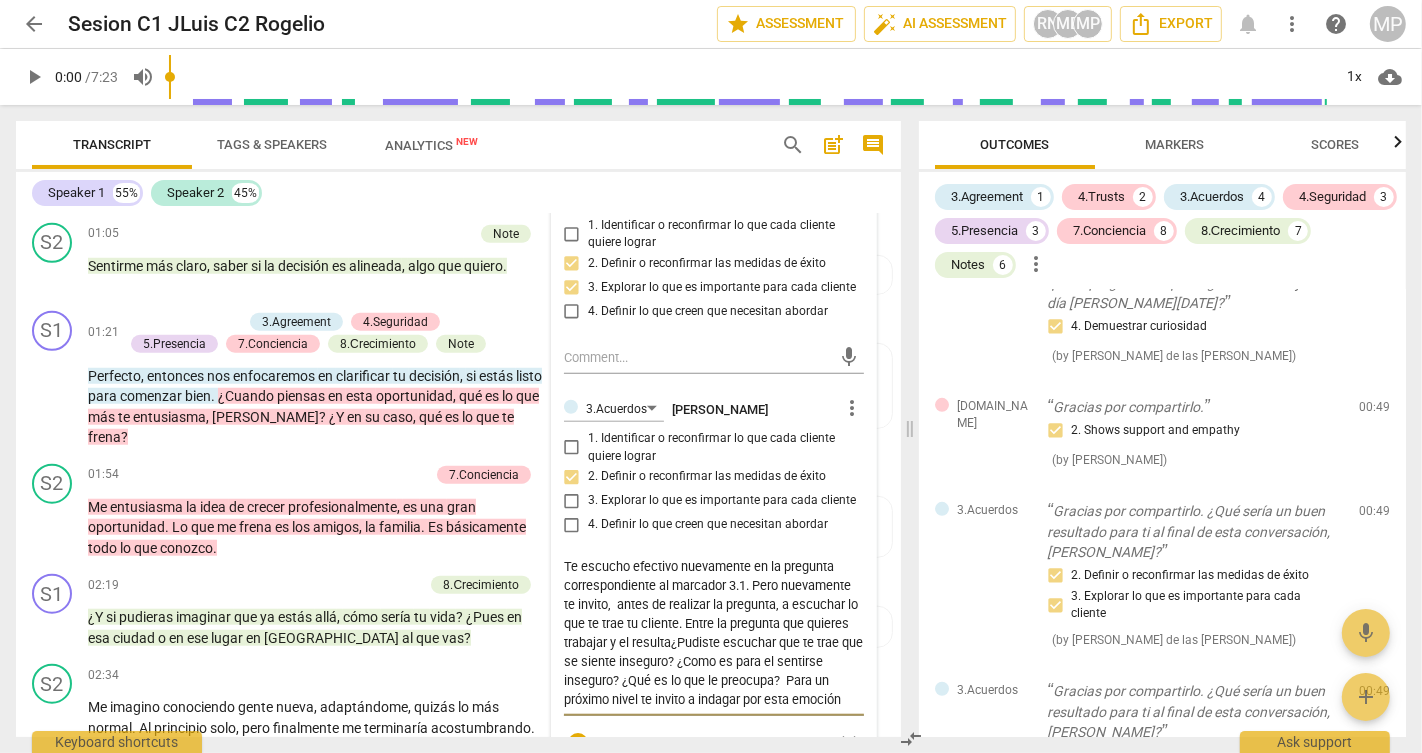 type on "Te escucho efectivo nuevamente en la pregunta correspondiente al marcador 3.1. Pero nuevamente te invito,  antes de realizar la pregunta, a escuchar lo que te trae tu cliente. Entre la pregunta que quieres trabajar y el resultad¿Pudiste escuchar que te trae que se siente inseguro? ¿Como es para el sentirse inseguro? ¿Qué es lo que le preocupa?  Para un próximo nivel te invito a indagar por esta emoción que trae ...¿cómo te sentis con esta invitación? Como sos como coach cuando mantenes presencia y mostras curiosidad por aprender mas sobre el mundo de tu cliente." 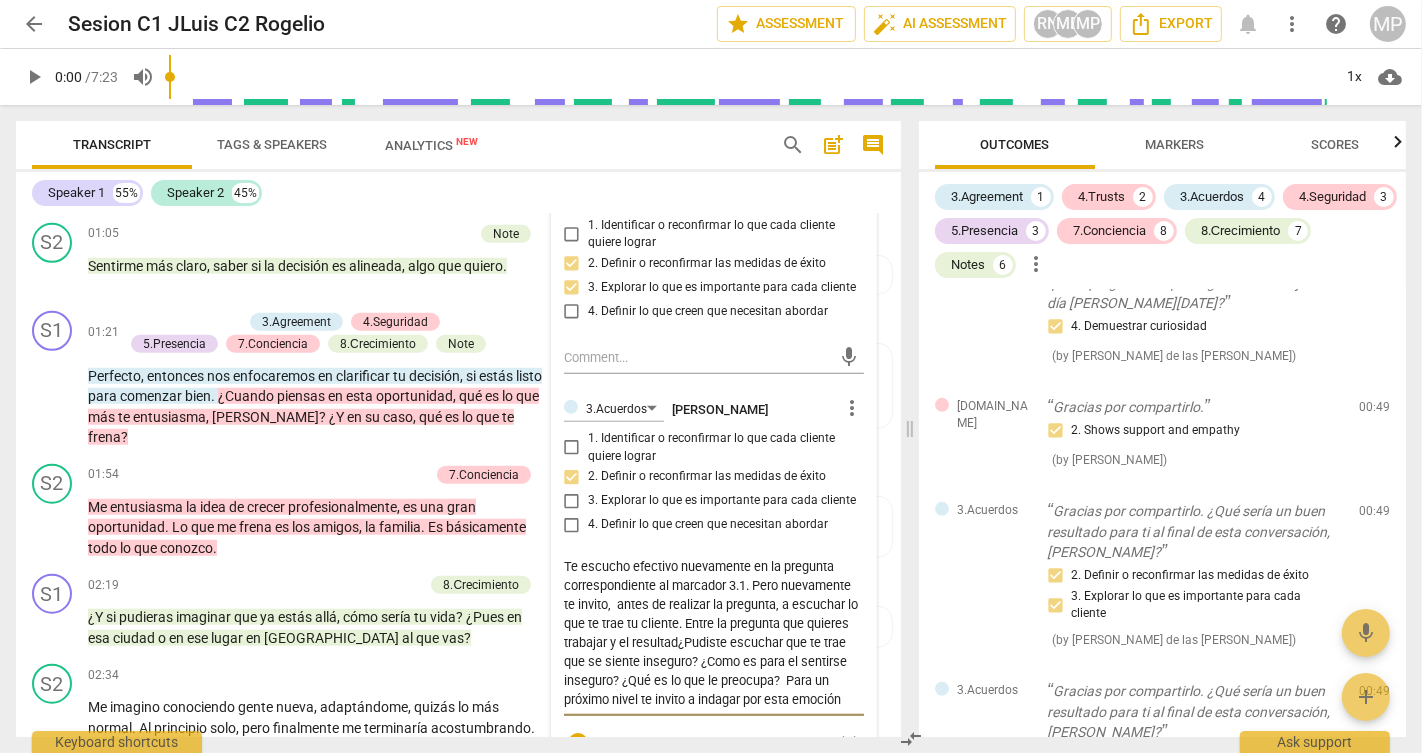 type on "Te escucho efectivo nuevamente en la pregunta correspondiente al marcador 3.1. Pero nuevamente te invito,  antes de realizar la pregunta, a escuchar lo que te trae tu cliente. Entre la pregunta que quieres trabajar y el resultado¿Pudiste escuchar que te trae que se siente inseguro? ¿Como es para el sentirse inseguro? ¿Qué es lo que le preocupa?  Para un próximo nivel te invito a indagar por esta emoción que trae ...¿cómo te sentis con esta invitación? Como sos como coach cuando mantenes presencia y mostras curiosidad por aprender mas sobre el mundo de tu cliente." 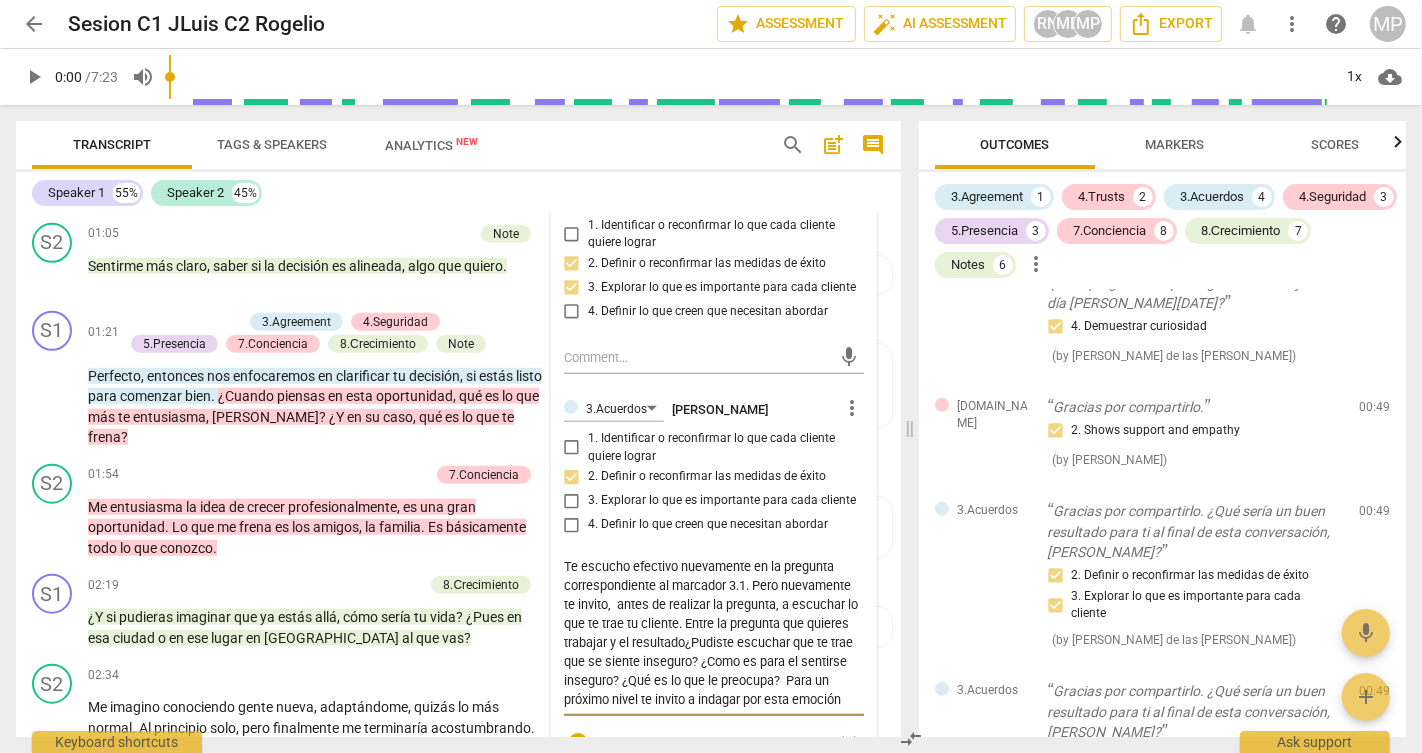 type on "Te escucho efectivo nuevamente en la pregunta correspondiente al marcador 3.1. Pero nuevamente te invito,  antes de realizar la pregunta, a escuchar lo que te trae tu cliente. Entre la pregunta que quieres trabajar y el resultado ¿Pudiste escuchar que te trae que se siente inseguro? ¿Como es para el sentirse inseguro? ¿Qué es lo que le preocupa?  Para un próximo nivel te invito a indagar por esta emoción que trae ...¿cómo te sentis con esta invitación? Como sos como coach cuando mantenes presencia y mostras curiosidad por aprender mas sobre el mundo de tu cliente." 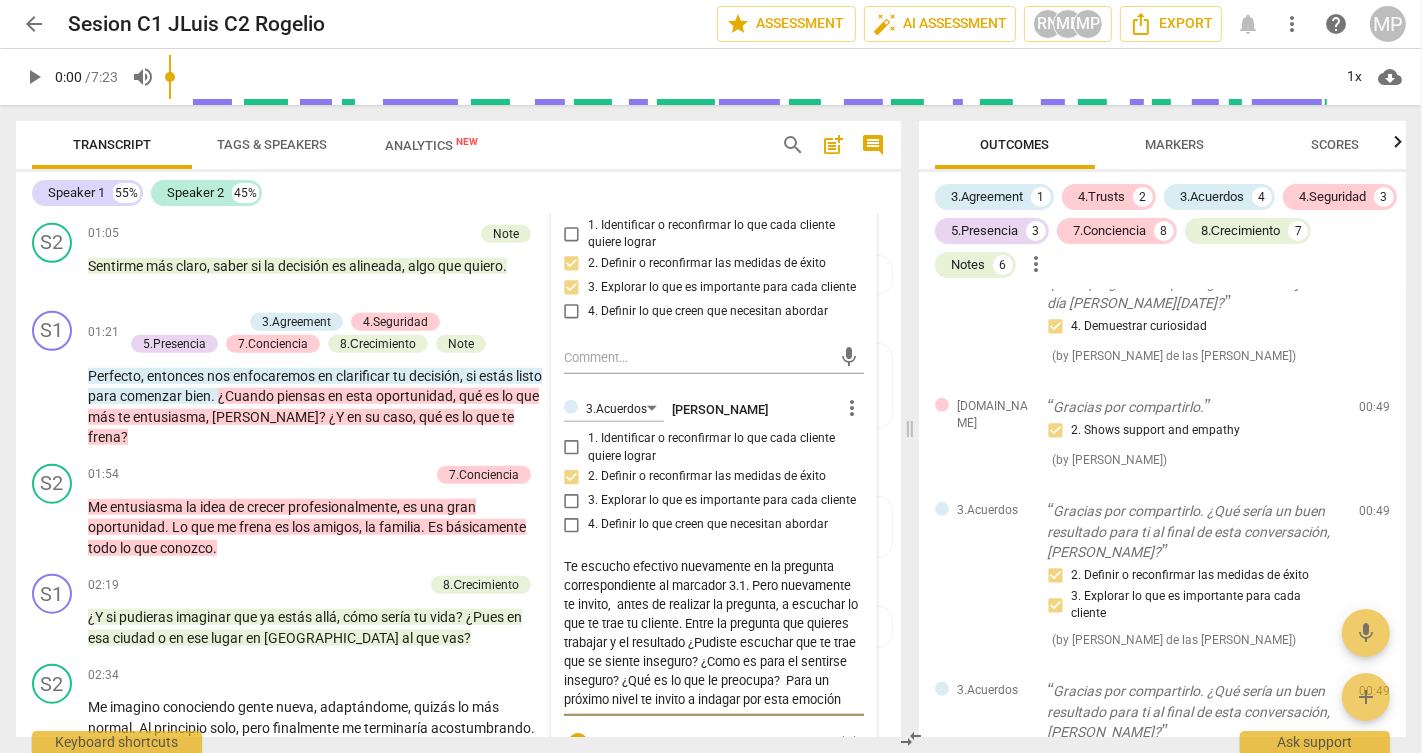 type on "Te escucho efectivo nuevamente en la pregunta correspondiente al marcador 3.1. Pero nuevamente te invito,  antes de realizar la pregunta, a escuchar lo que te trae tu cliente. Entre la pregunta que quieres trabajar y el resultado e¿Pudiste escuchar que te trae que se siente inseguro? ¿Como es para el sentirse inseguro? ¿Qué es lo que le preocupa?  Para un próximo nivel te invito a indagar por esta emoción que trae ...¿cómo te sentis con esta invitación? Como sos como coach cuando mantenes presencia y mostras curiosidad por aprender mas sobre el mundo de tu cliente." 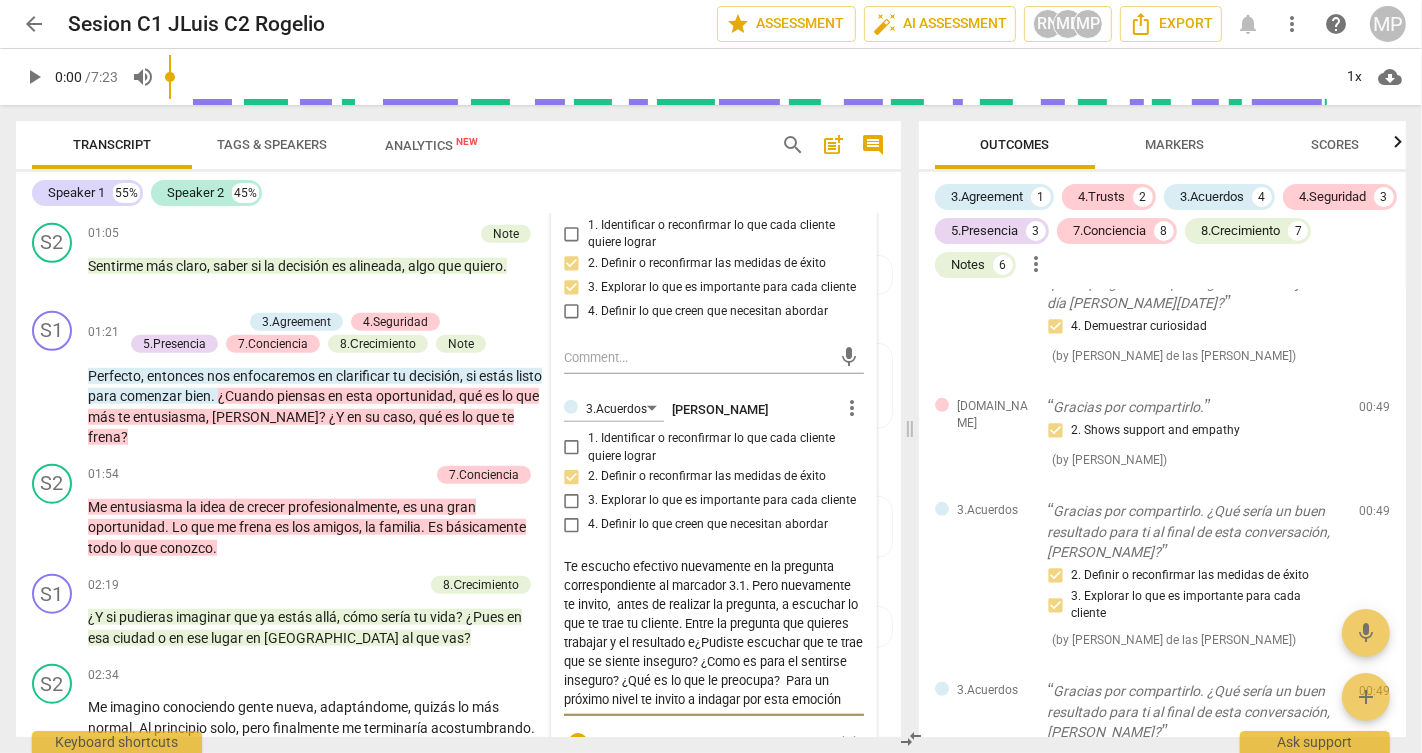 type on "Te escucho efectivo nuevamente en la pregunta correspondiente al marcador 3.1. Pero nuevamente te invito,  antes de realizar la pregunta, a escuchar lo que te trae tu cliente. Entre la pregunta que quieres trabajar y el resultado es¿Pudiste escuchar que te trae que se siente inseguro? ¿Como es para el sentirse inseguro? ¿Qué es lo que le preocupa?  Para un próximo nivel te invito a indagar por esta emoción que trae ...¿cómo te sentis con esta invitación? Como sos como coach cuando mantenes presencia y mostras curiosidad por aprender mas sobre el mundo de tu cliente." 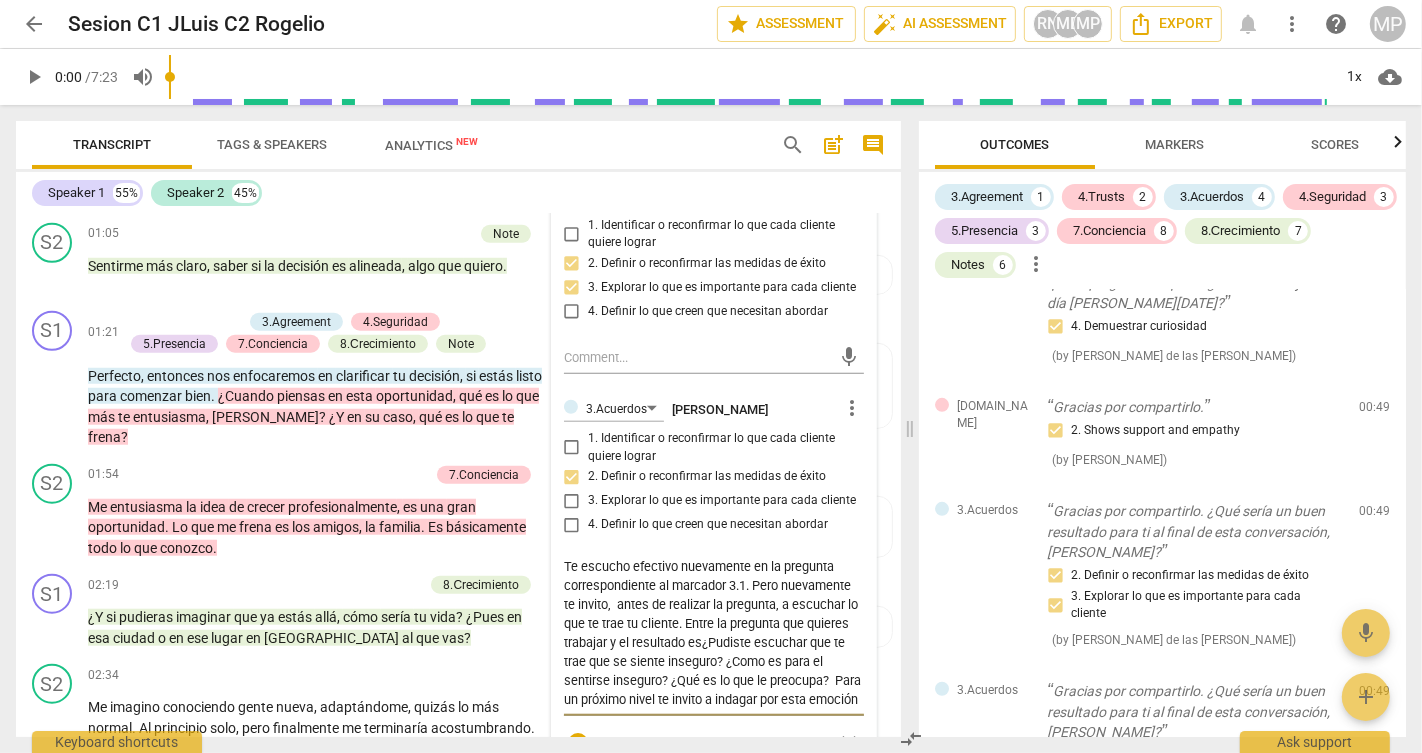 type on "Te escucho efectivo nuevamente en la pregunta correspondiente al marcador 3.1. Pero nuevamente te invito,  antes de realizar la pregunta, a escuchar lo que te trae tu cliente. Entre la pregunta que quieres trabajar y el resultado ese¿Pudiste escuchar que te trae que se siente inseguro? ¿Como es para el sentirse inseguro? ¿Qué es lo que le preocupa?  Para un próximo nivel te invito a indagar por esta emoción que trae ...¿cómo te sentis con esta invitación? Como sos como coach cuando mantenes presencia y mostras curiosidad por aprender mas sobre el mundo de tu cliente." 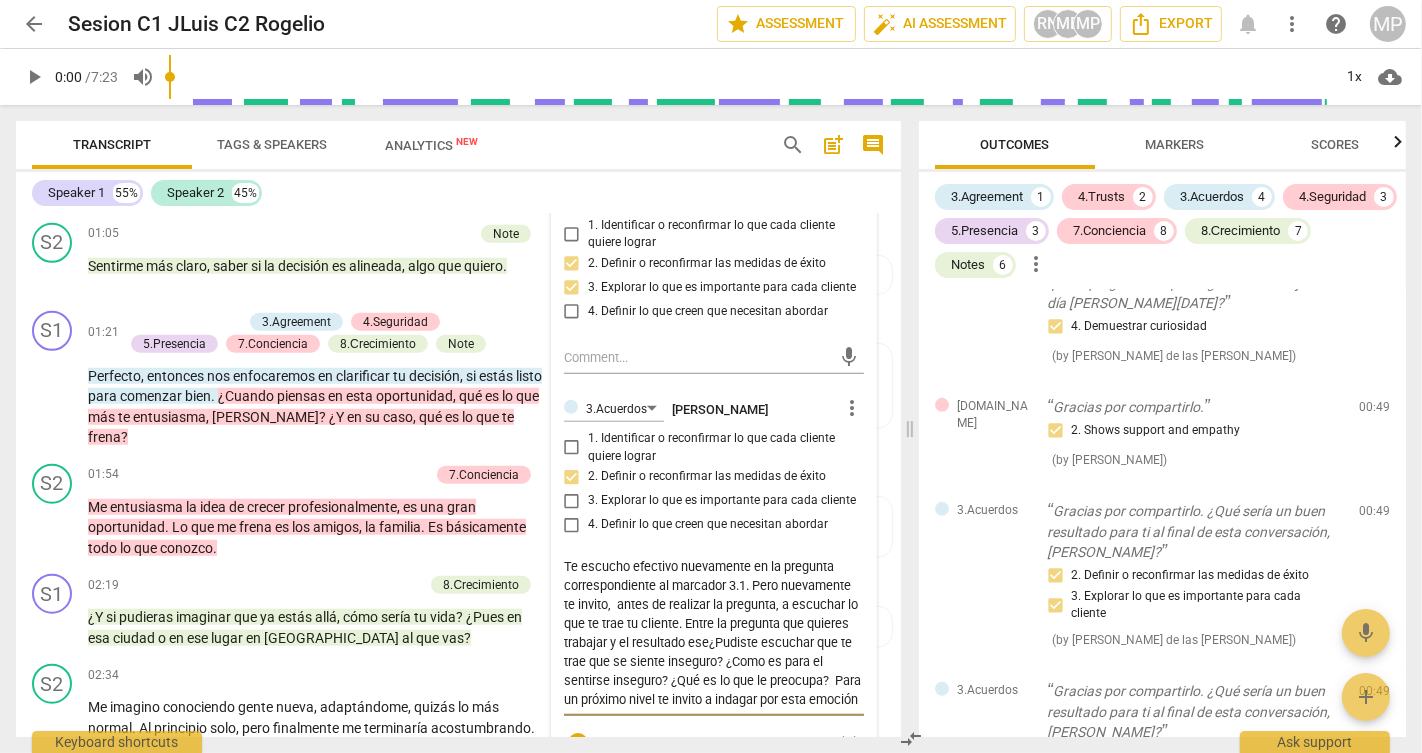type on "Te escucho efectivo nuevamente en la pregunta correspondiente al marcador 3.1. Pero nuevamente te invito,  antes de realizar la pregunta, a escuchar lo que te trae tu cliente. Entre la pregunta que quieres trabajar y el resultado esep¿Pudiste escuchar que te trae que se siente inseguro? ¿Como es para el sentirse inseguro? ¿Qué es lo que le preocupa?  Para un próximo nivel te invito a indagar por esta emoción que trae ...¿cómo te sentis con esta invitación? Como sos como coach cuando mantenes presencia y mostras curiosidad por aprender mas sobre el mundo de tu cliente." 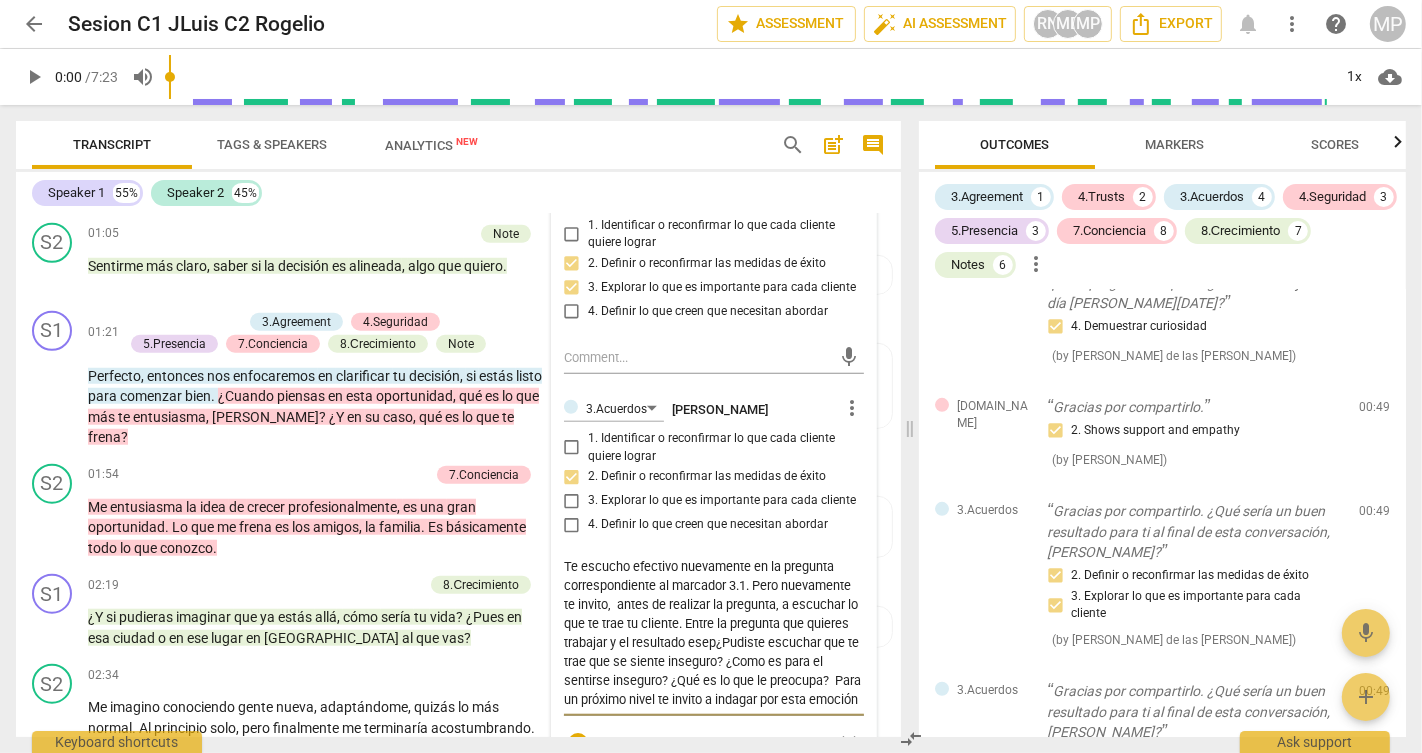type on "Te escucho efectivo nuevamente en la pregunta correspondiente al marcador 3.1. Pero nuevamente te invito,  antes de realizar la pregunta, a escuchar lo que te trae tu cliente. Entre la pregunta que quieres trabajar y el resultado ese¿Pudiste escuchar que te trae que se siente inseguro? ¿Como es para el sentirse inseguro? ¿Qué es lo que le preocupa?  Para un próximo nivel te invito a indagar por esta emoción que trae ...¿cómo te sentis con esta invitación? Como sos como coach cuando mantenes presencia y mostras curiosidad por aprender mas sobre el mundo de tu cliente." 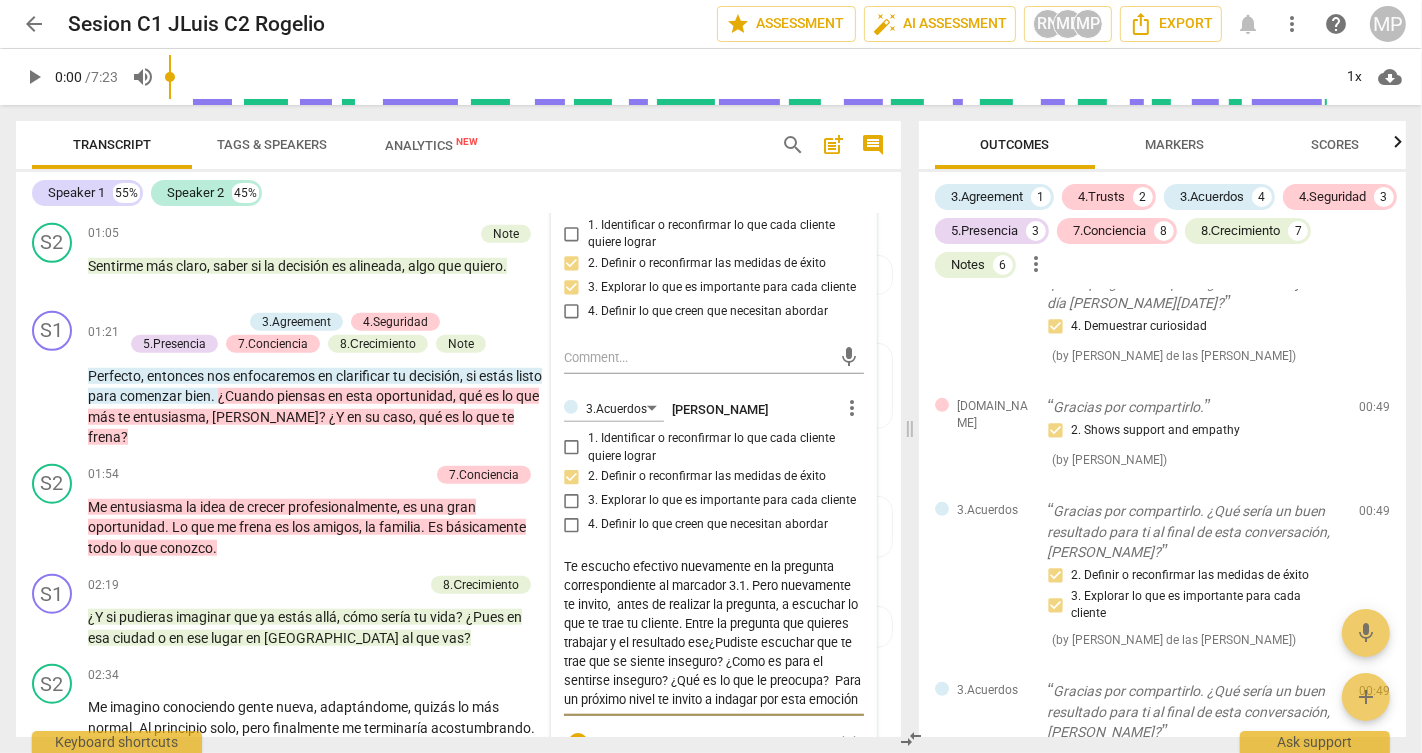 type on "Te escucho efectivo nuevamente en la pregunta correspondiente al marcador 3.1. Pero nuevamente te invito,  antes de realizar la pregunta, a escuchar lo que te trae tu cliente. Entre la pregunta que quieres trabajar y el resultado es¿Pudiste escuchar que te trae que se siente inseguro? ¿Como es para el sentirse inseguro? ¿Qué es lo que le preocupa?  Para un próximo nivel te invito a indagar por esta emoción que trae ...¿cómo te sentis con esta invitación? Como sos como coach cuando mantenes presencia y mostras curiosidad por aprender mas sobre el mundo de tu cliente." 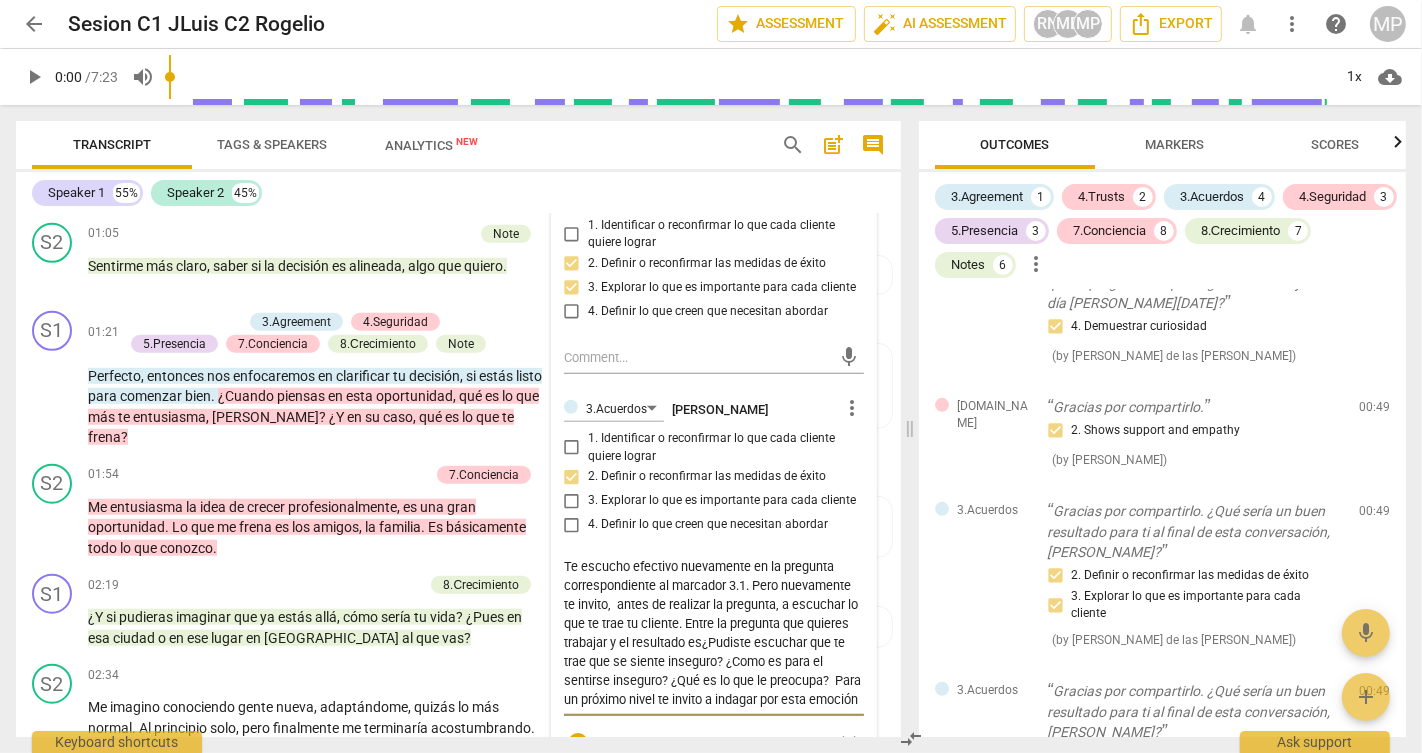 type on "Te escucho efectivo nuevamente en la pregunta correspondiente al marcador 3.1. Pero nuevamente te invito,  antes de realizar la pregunta, a escuchar lo que te trae tu cliente. Entre la pregunta que quieres trabajar y el resultado esp¿Pudiste escuchar que te trae que se siente inseguro? ¿Como es para el sentirse inseguro? ¿Qué es lo que le preocupa?  Para un próximo nivel te invito a indagar por esta emoción que trae ...¿cómo te sentis con esta invitación? Como sos como coach cuando mantenes presencia y mostras curiosidad por aprender mas sobre el mundo de tu cliente." 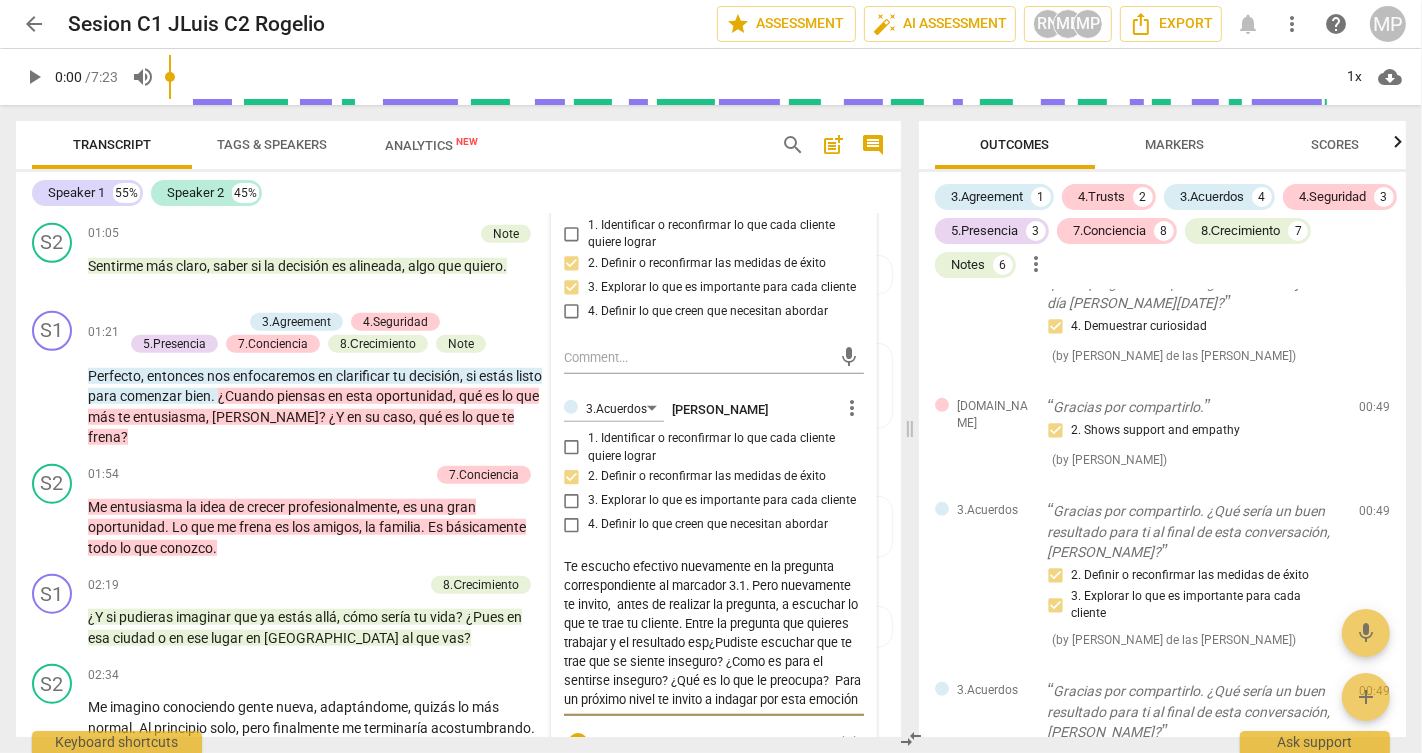 type on "Te escucho efectivo nuevamente en la pregunta correspondiente al marcador 3.1. Pero nuevamente te invito,  antes de realizar la pregunta, a escuchar lo que te trae tu cliente. Entre la pregunta que quieres trabajar y el resultado espe¿Pudiste escuchar que te trae que se siente inseguro? ¿Como es para el sentirse inseguro? ¿Qué es lo que le preocupa?  Para un próximo nivel te invito a indagar por esta emoción que trae ...¿cómo te sentis con esta invitación? Como sos como coach cuando mantenes presencia y mostras curiosidad por aprender mas sobre el mundo de tu cliente." 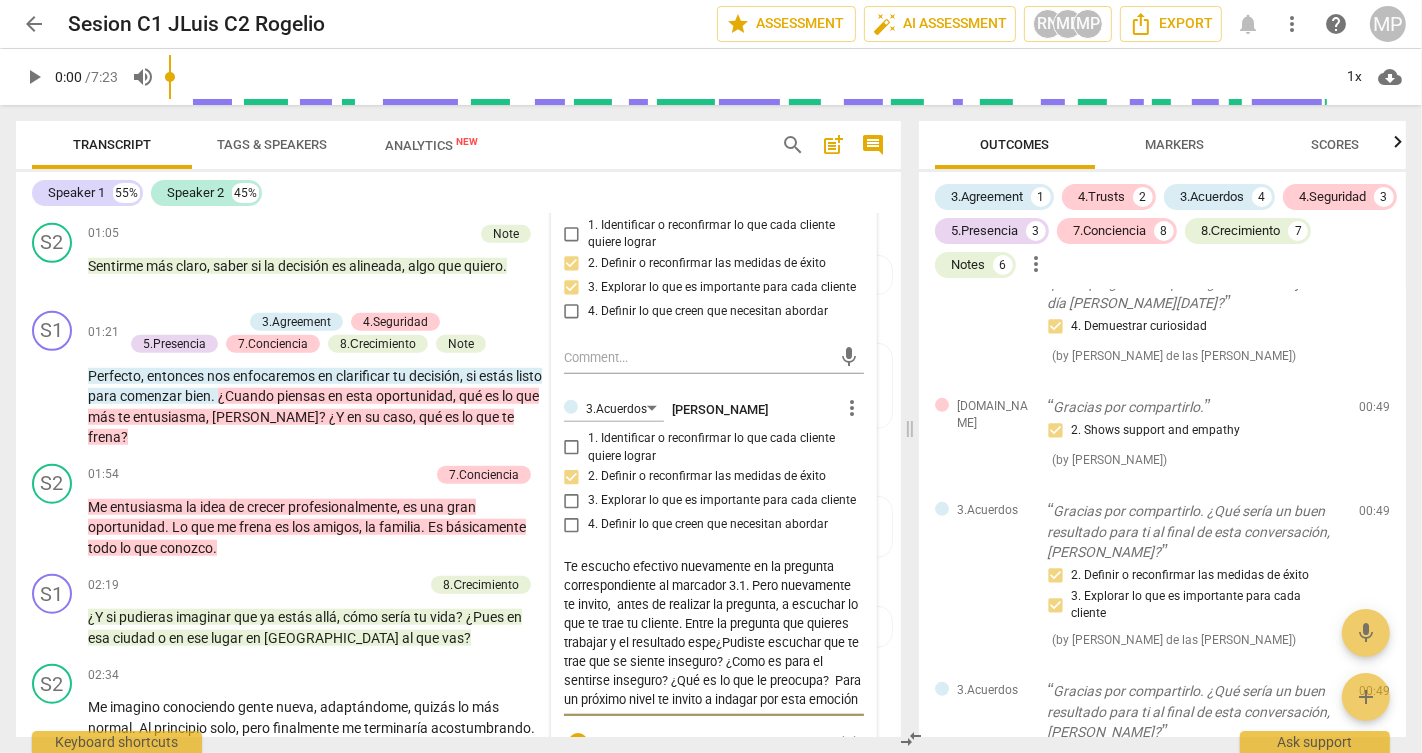 type on "Te escucho efectivo nuevamente en la pregunta correspondiente al marcador 3.1. Pero nuevamente te invito,  antes de realizar la pregunta, a escuchar lo que te trae tu cliente. Entre la pregunta que quieres trabajar y el resultado esper¿Pudiste escuchar que te trae que se siente inseguro? ¿Como es para el sentirse inseguro? ¿Qué es lo que le preocupa?  Para un próximo nivel te invito a indagar por esta emoción que trae ...¿cómo te sentis con esta invitación? Como sos como coach cuando mantenes presencia y mostras curiosidad por aprender mas sobre el mundo de tu cliente." 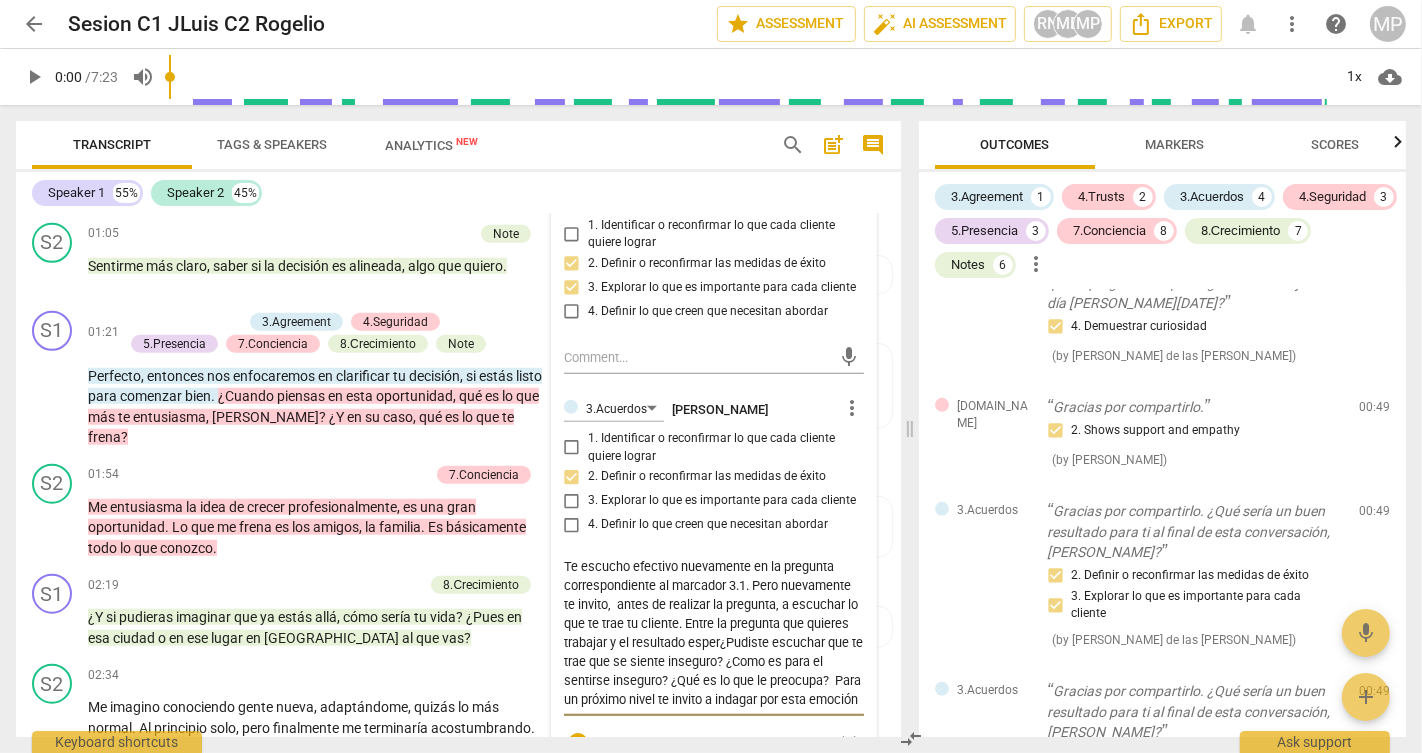 type 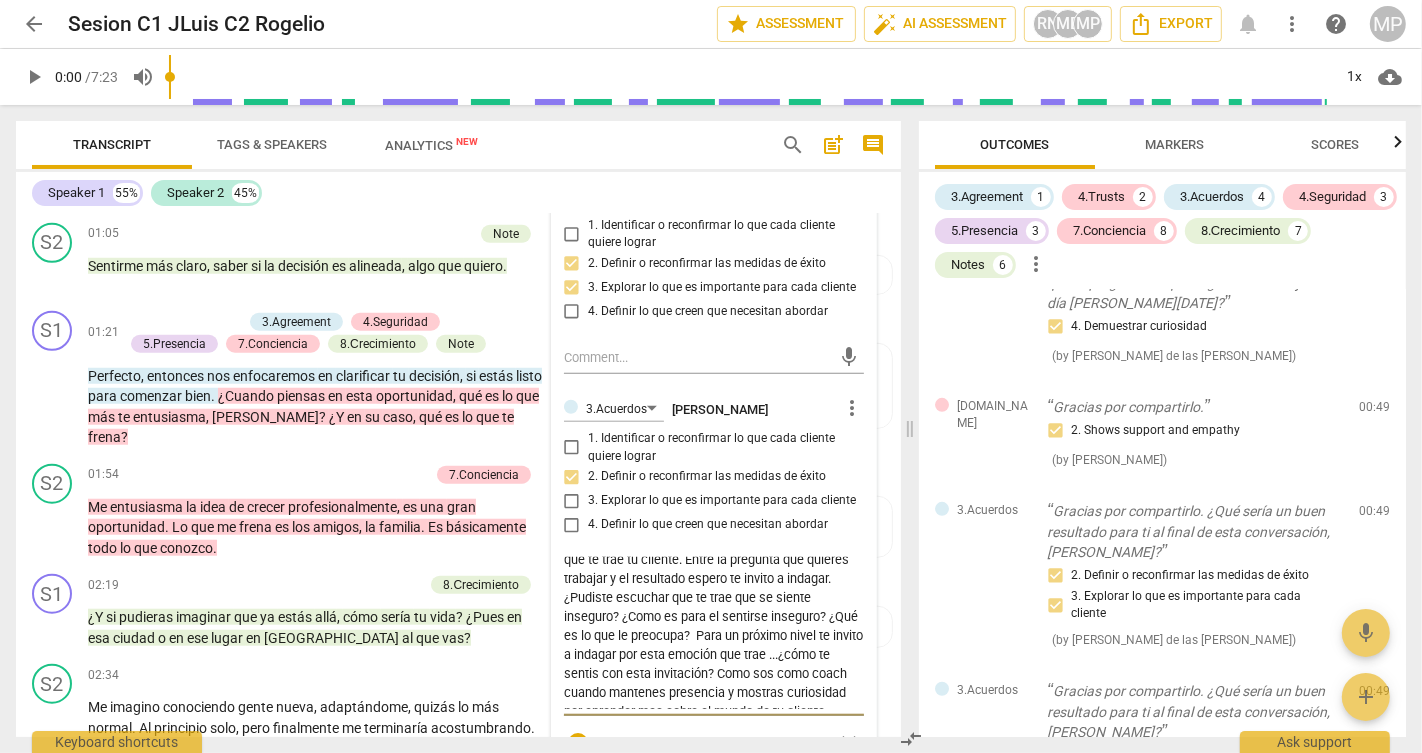 scroll, scrollTop: 95, scrollLeft: 0, axis: vertical 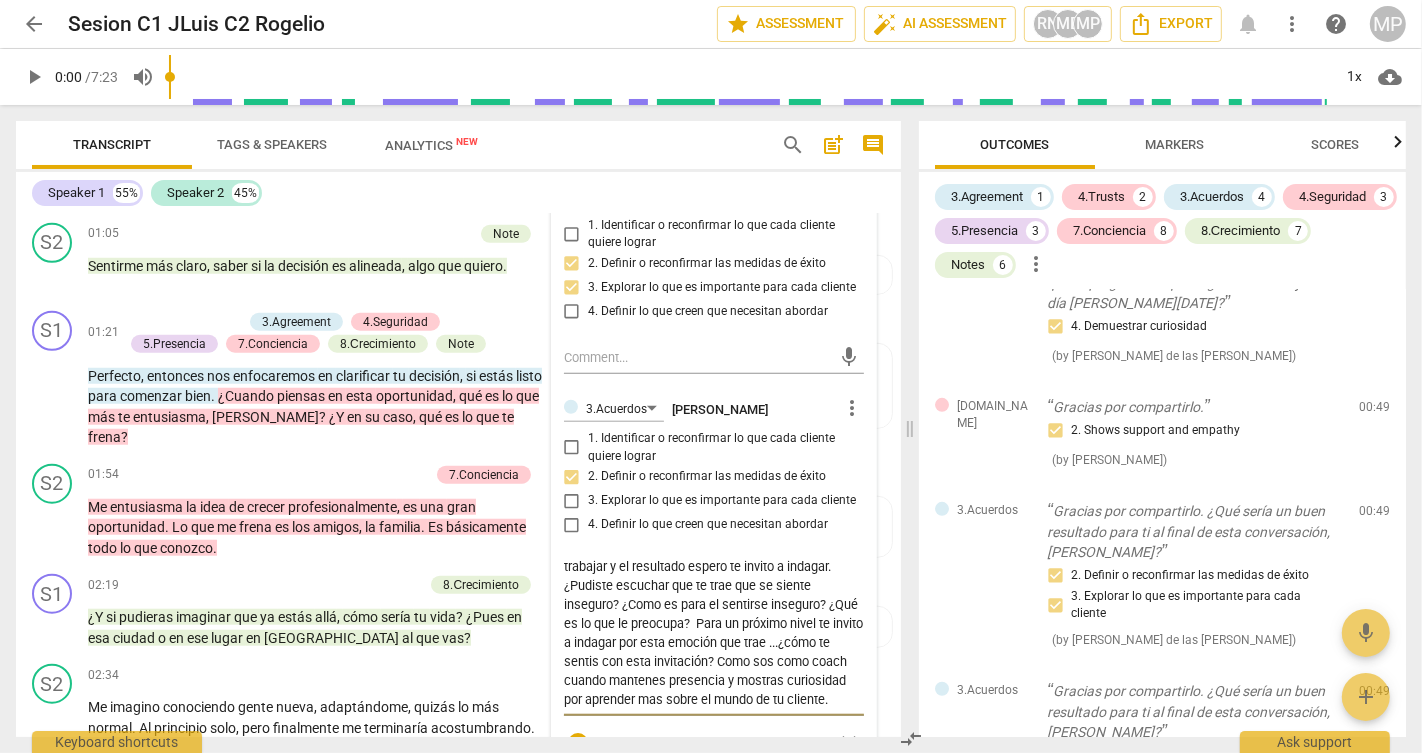 click on "S1 play_arrow pause 02:55 + Add competency 5.Presencia 7.Conciencia keyboard_arrow_right ¿Has   tenido   decisiones   difíciles   antes ,   que   has   aprendido   de   ellas ? 5.[PERSON_NAME] 17:57 [DATE] 4. Demuestrar curiosidad Te escucho efectivo demostrando curiosidad por el mundo de tu cliente.  7.Conciencia [PERSON_NAME] de las [PERSON_NAME] 12:31 [DATE] 3. [PERSON_NAME] preguntas que ayudan a explorar más acerca de su situación 6. Hacer preguntas que le permita a cada cliente reflexionar 7.Conciencia [PERSON_NAME] 17:54 [DATE] 2. [PERSON_NAME] preguntas que ayudan a explorar más acerca de sí mismo/a" at bounding box center [458, 790] 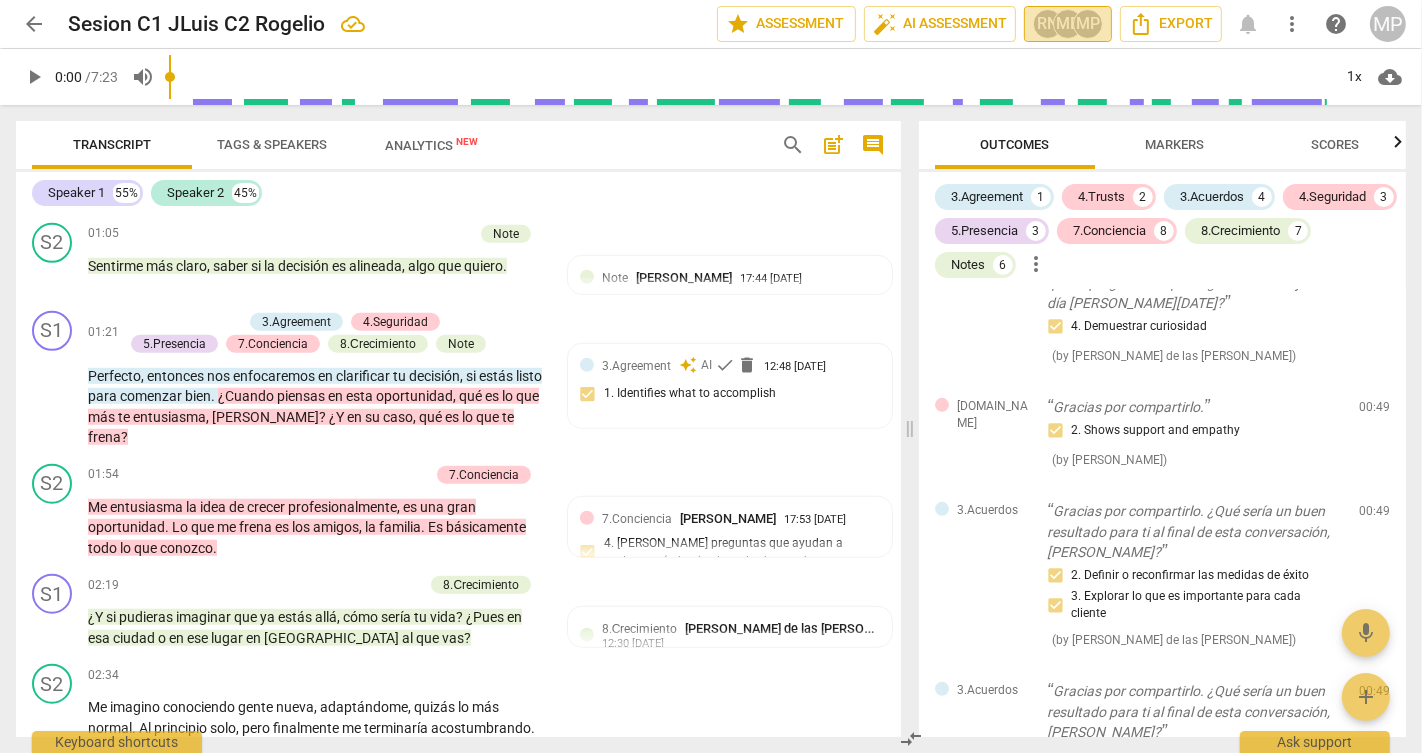click on "RN" at bounding box center [1048, 24] 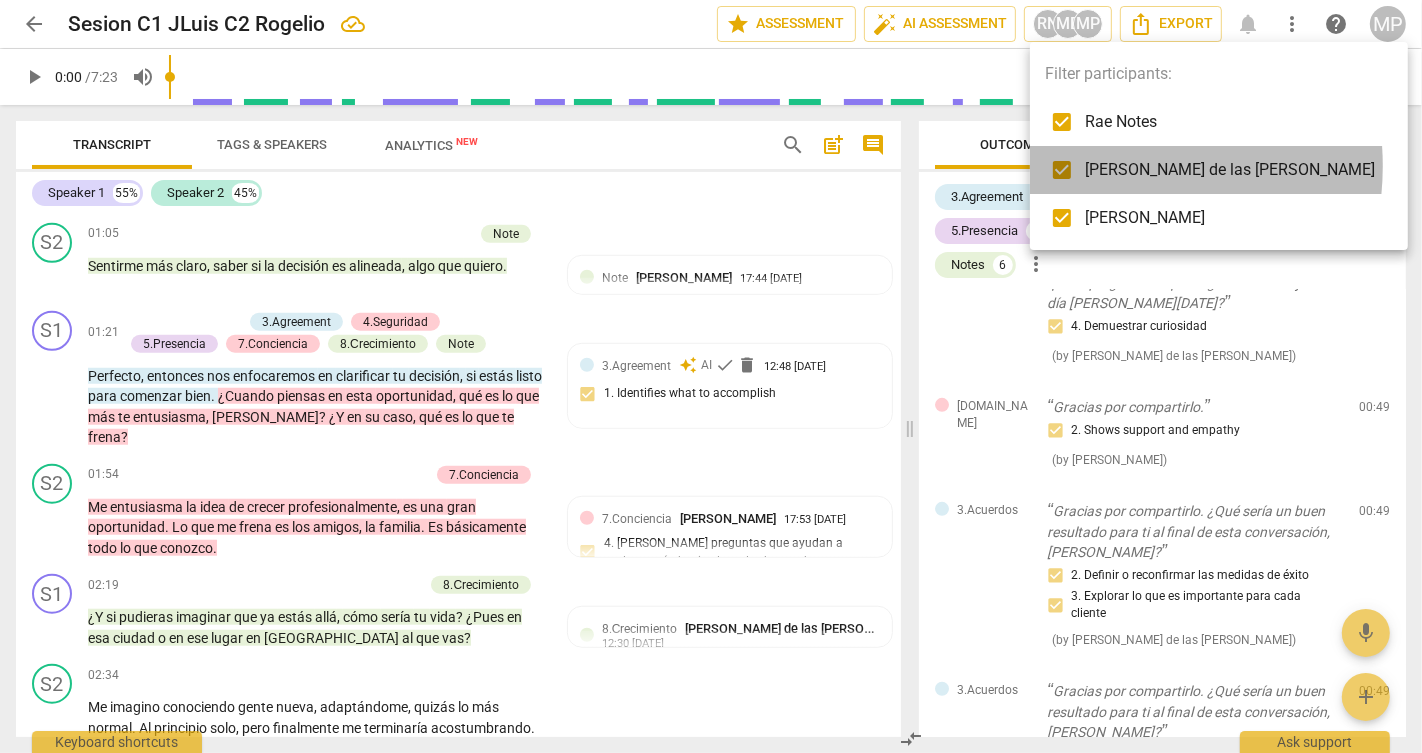 click on "[PERSON_NAME] de las [PERSON_NAME]" at bounding box center [1231, 170] 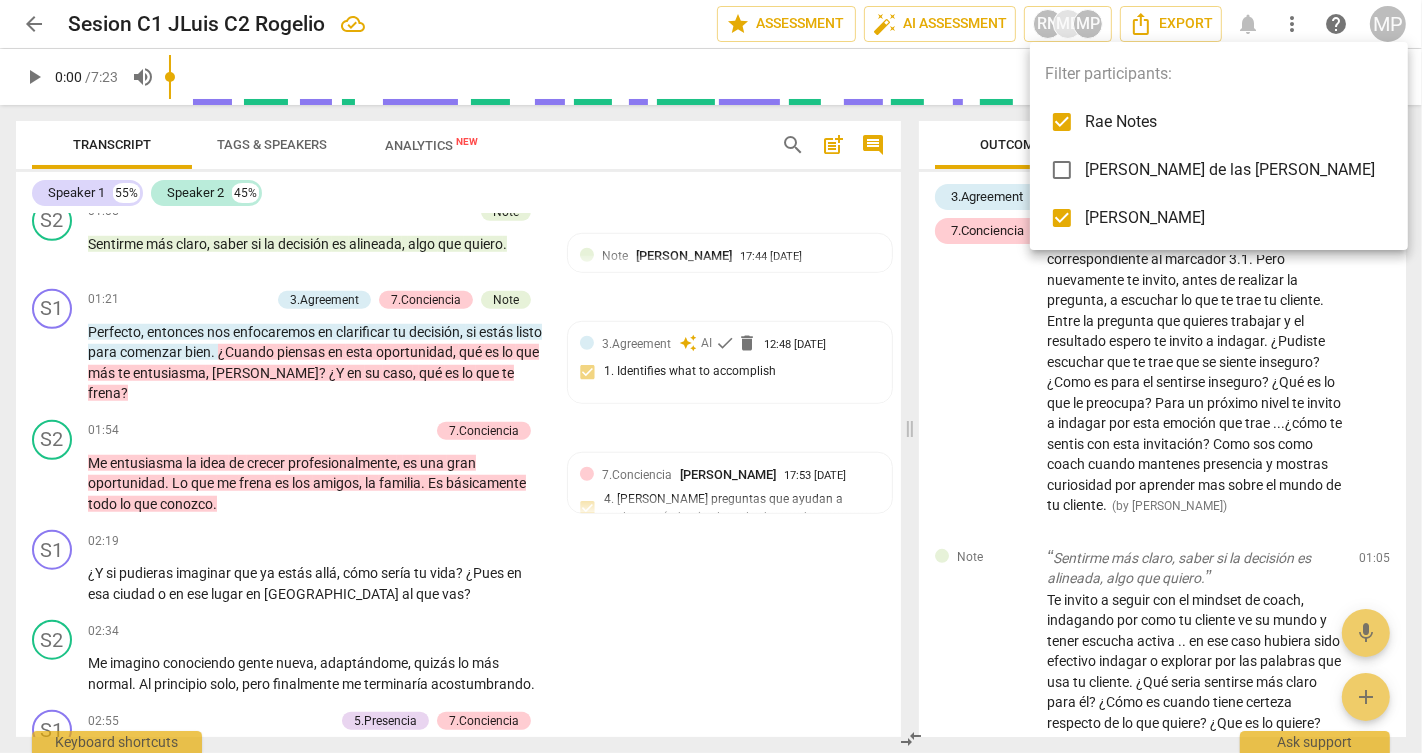 scroll, scrollTop: 1440, scrollLeft: 0, axis: vertical 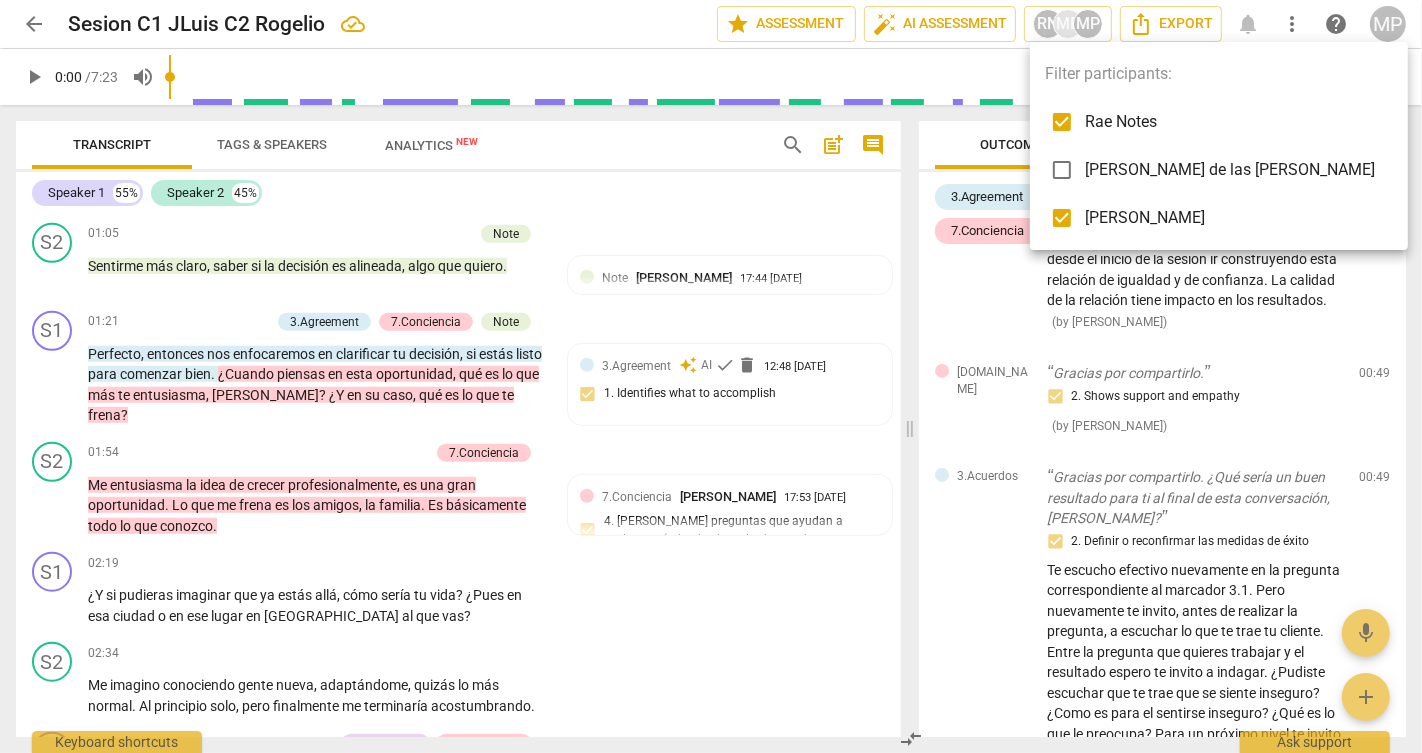 click at bounding box center (711, 376) 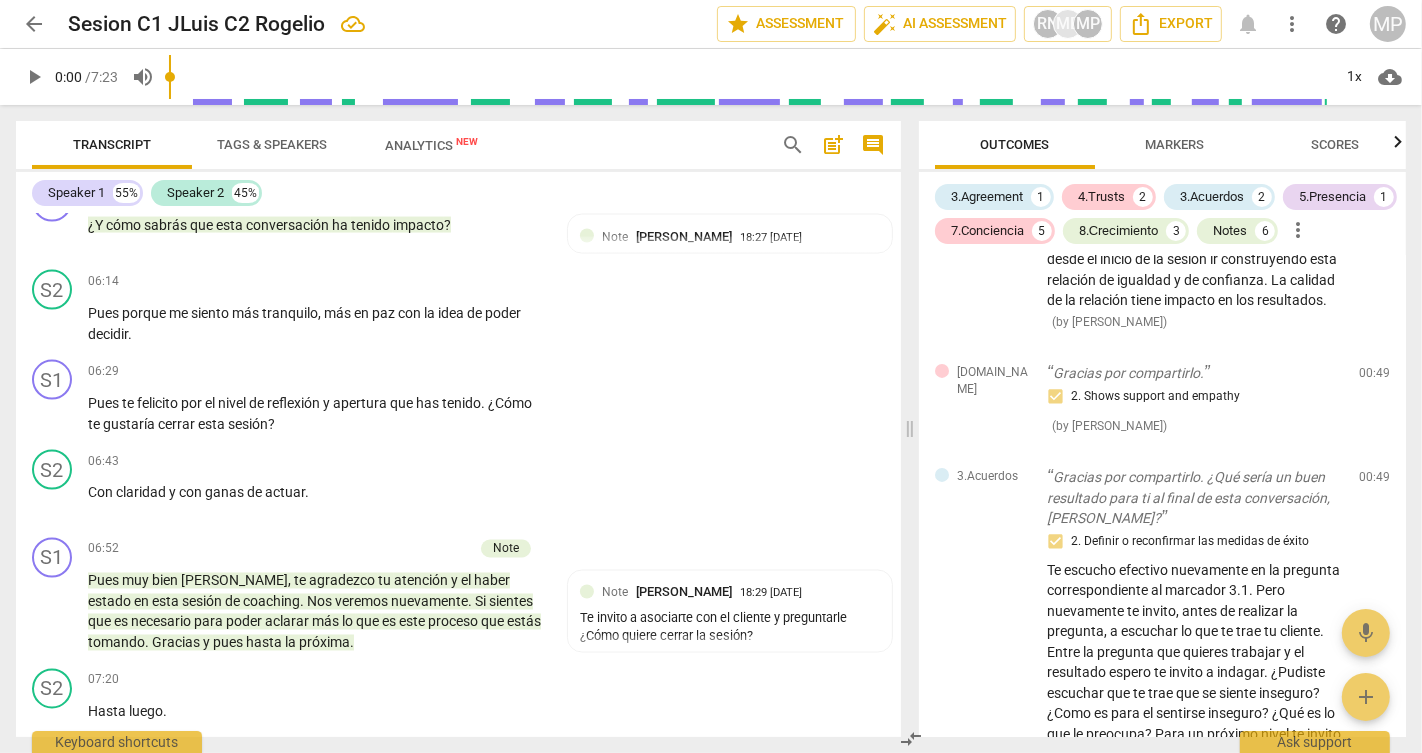 scroll, scrollTop: 2946, scrollLeft: 0, axis: vertical 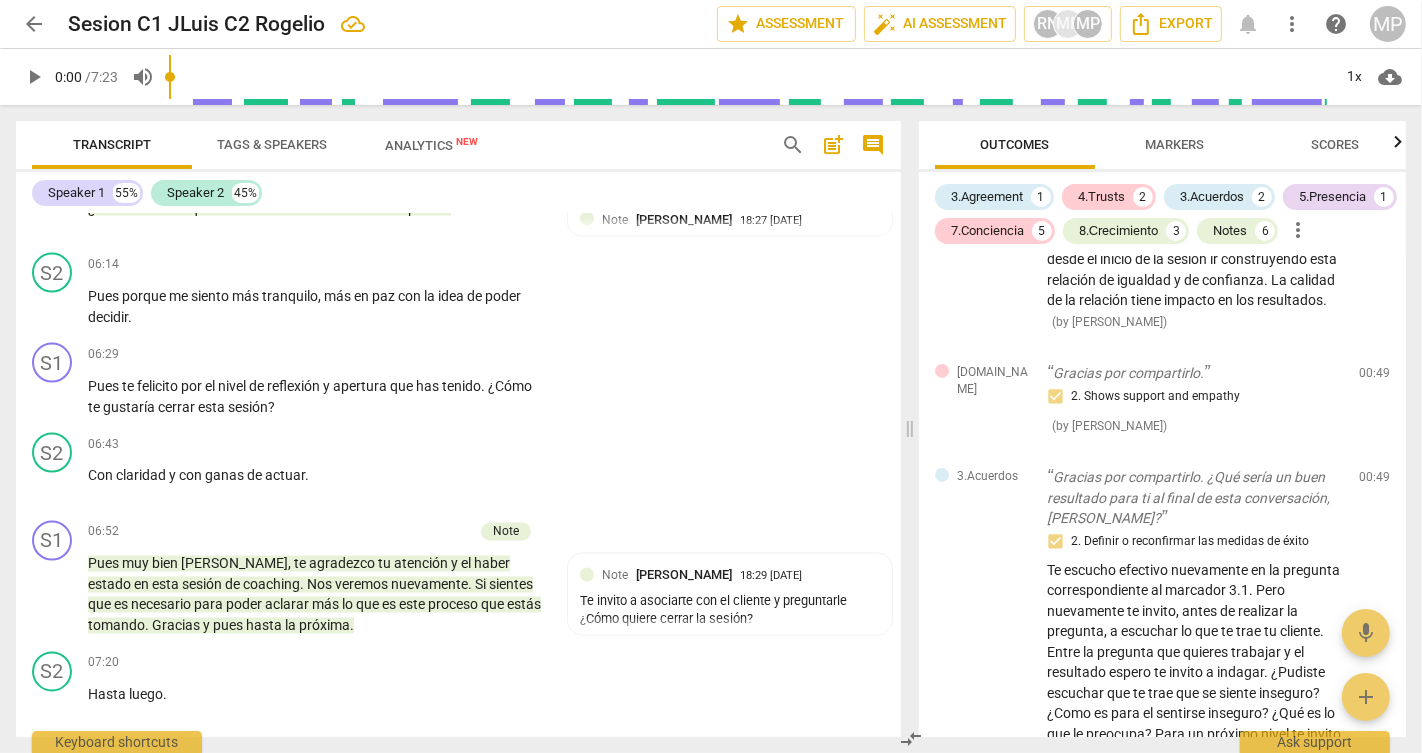 click on "Export" at bounding box center (459, 769) 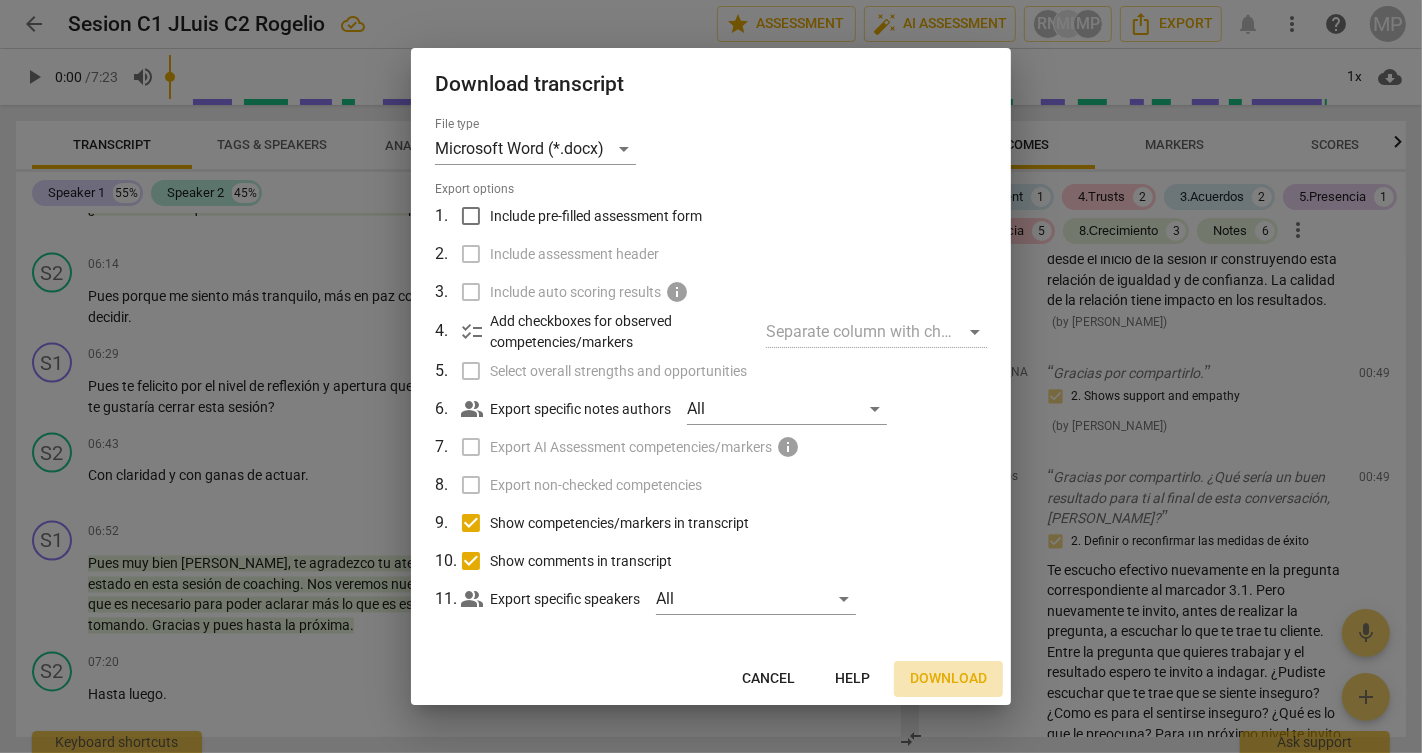 click on "Download" at bounding box center [948, 679] 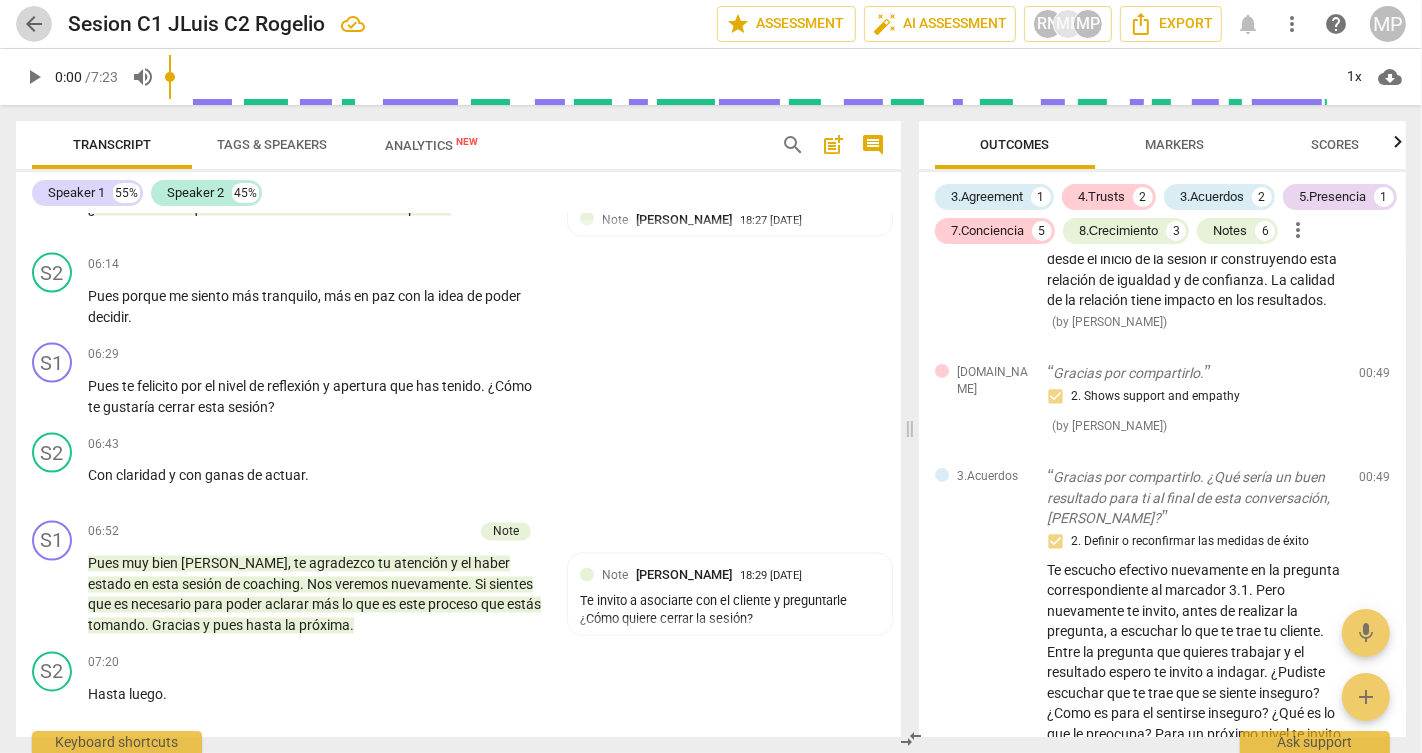 click on "arrow_back" at bounding box center [34, 24] 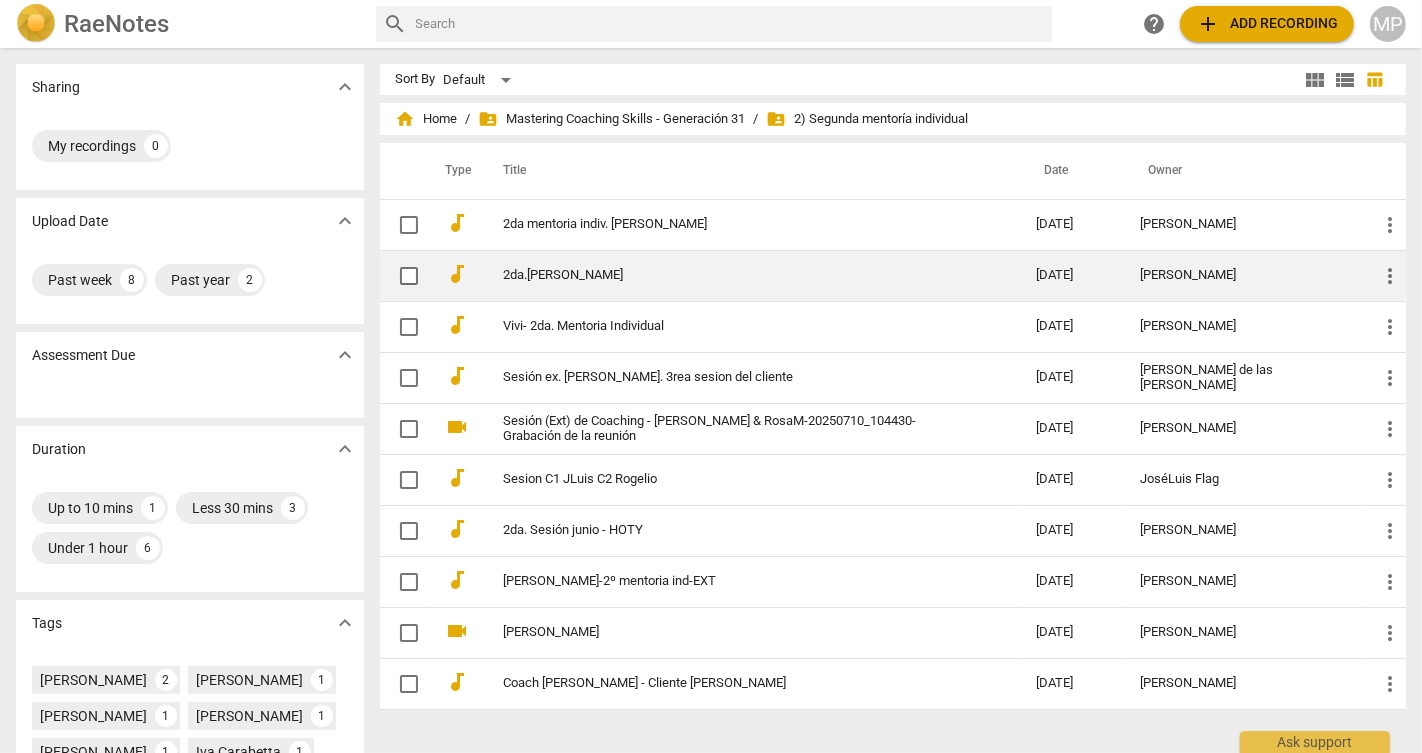 click on "[PERSON_NAME]" at bounding box center (1243, 275) 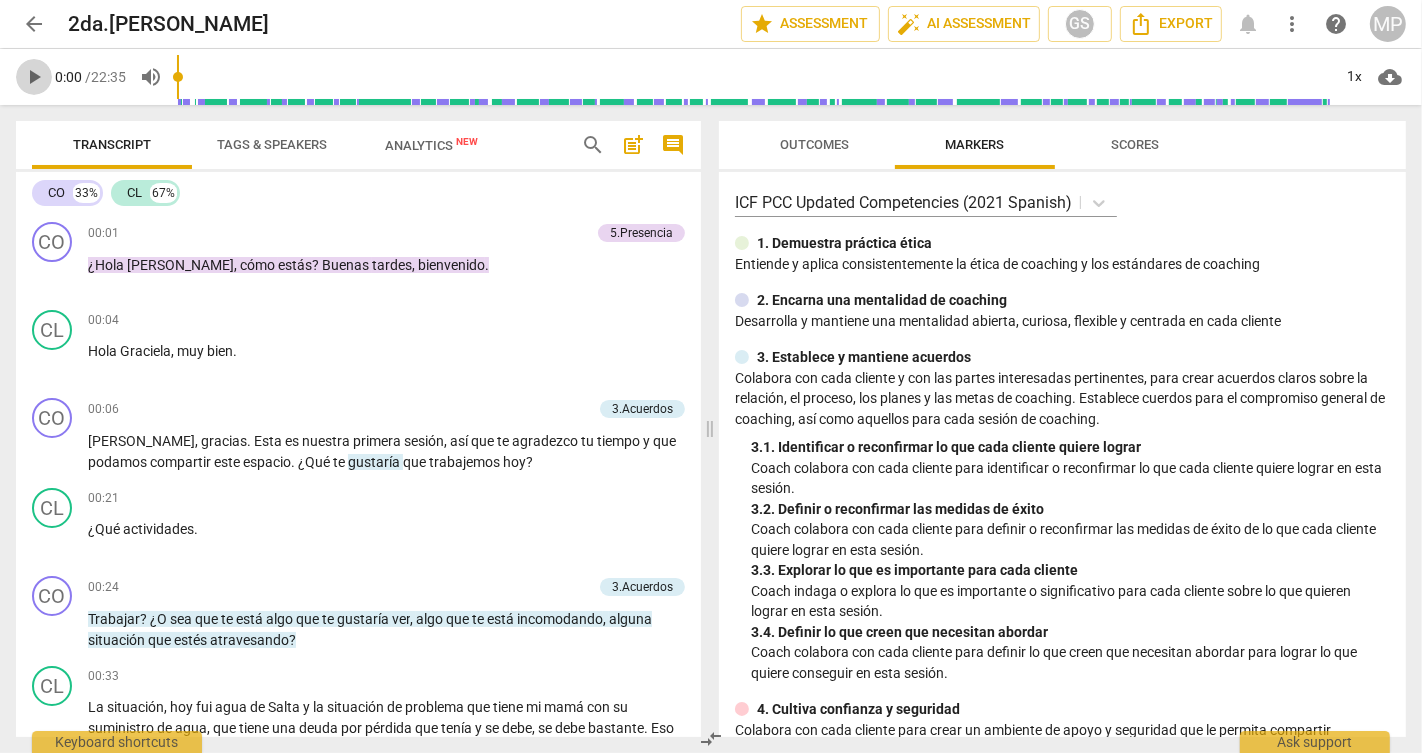 click on "play_arrow" at bounding box center (34, 77) 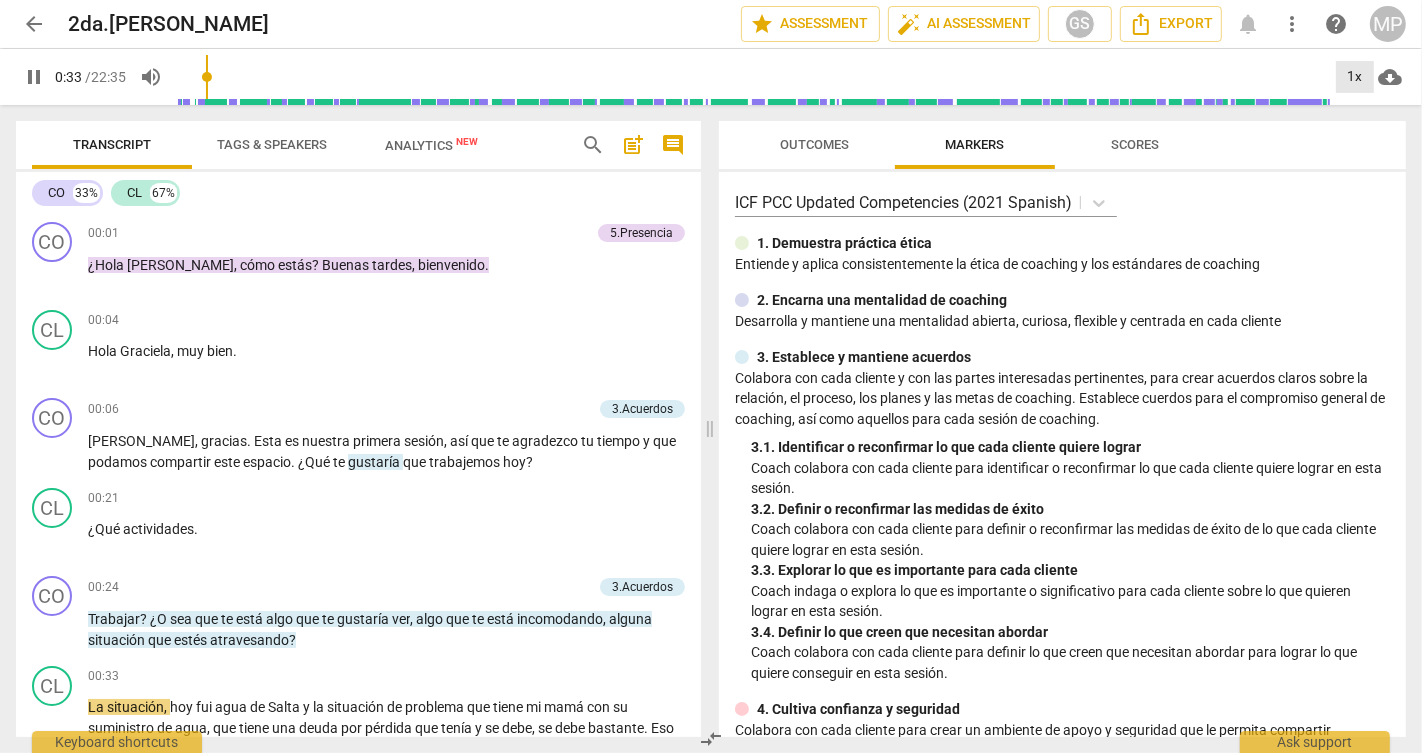 click on "1x" at bounding box center [1355, 77] 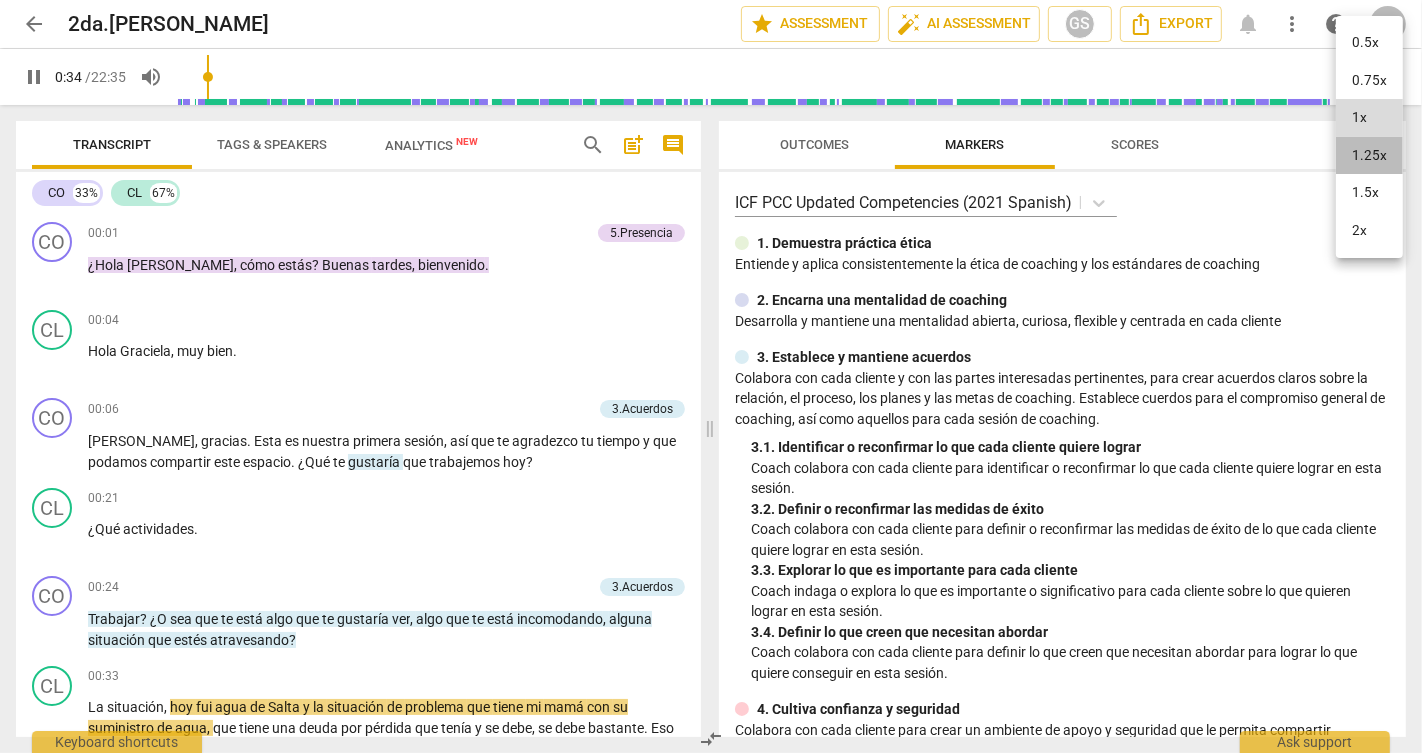click on "1.25x" at bounding box center (1369, 156) 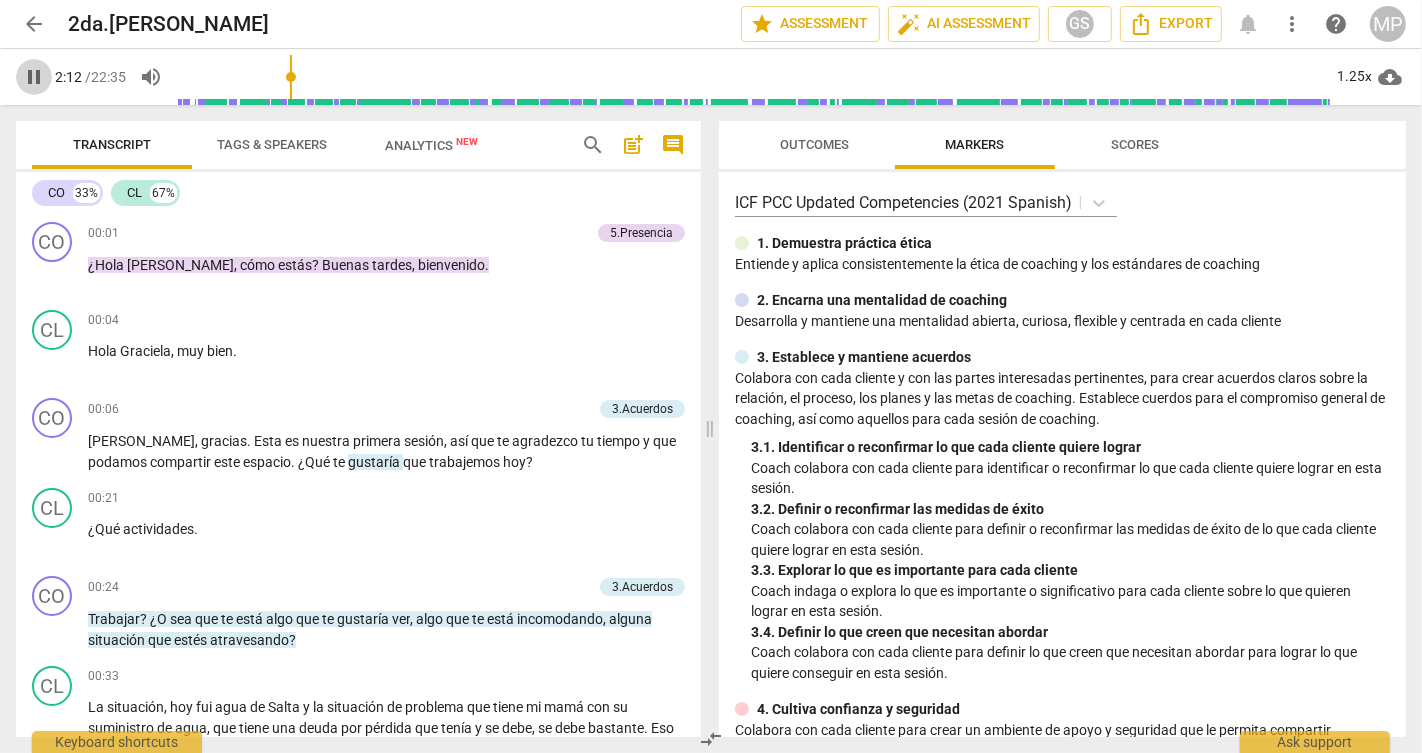 click on "pause" at bounding box center (34, 77) 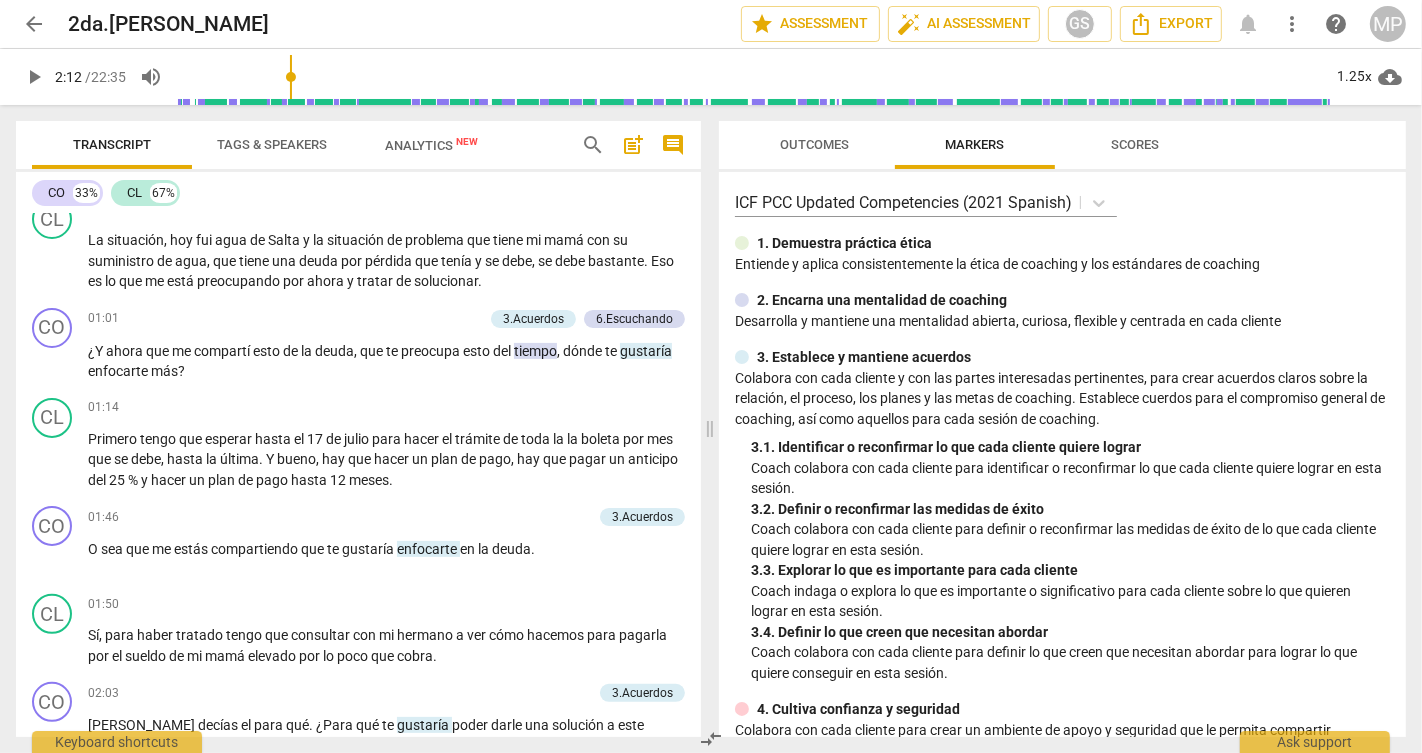 scroll, scrollTop: 471, scrollLeft: 0, axis: vertical 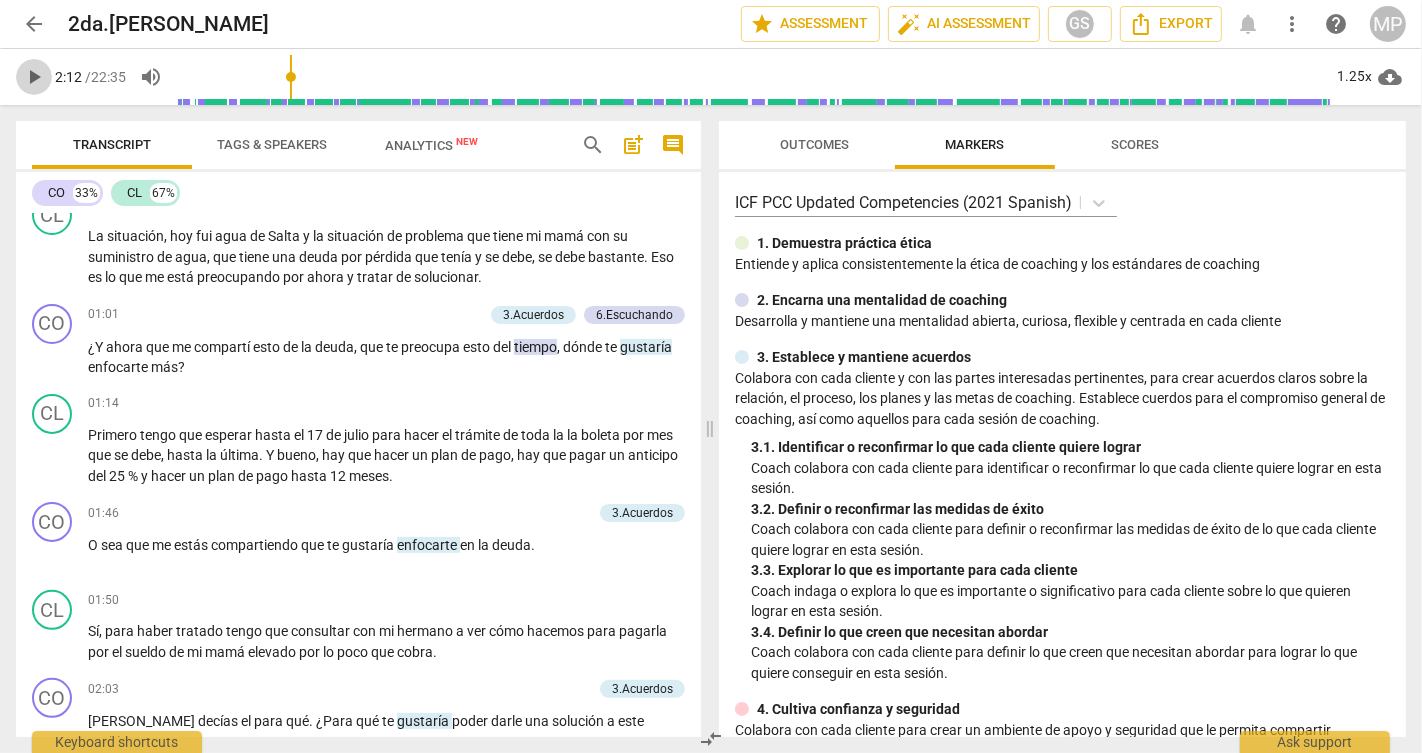 click on "play_arrow" at bounding box center [34, 77] 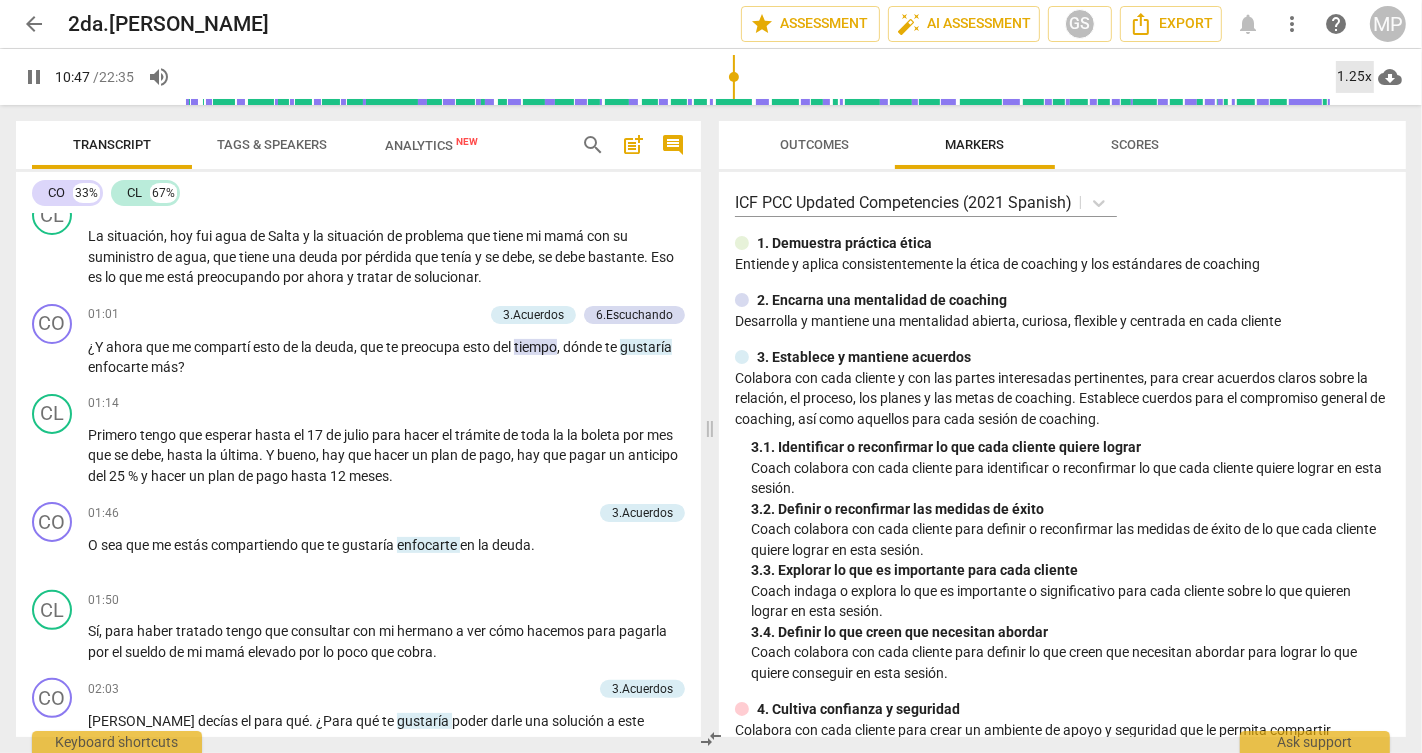 click on "1.25x" at bounding box center [1355, 77] 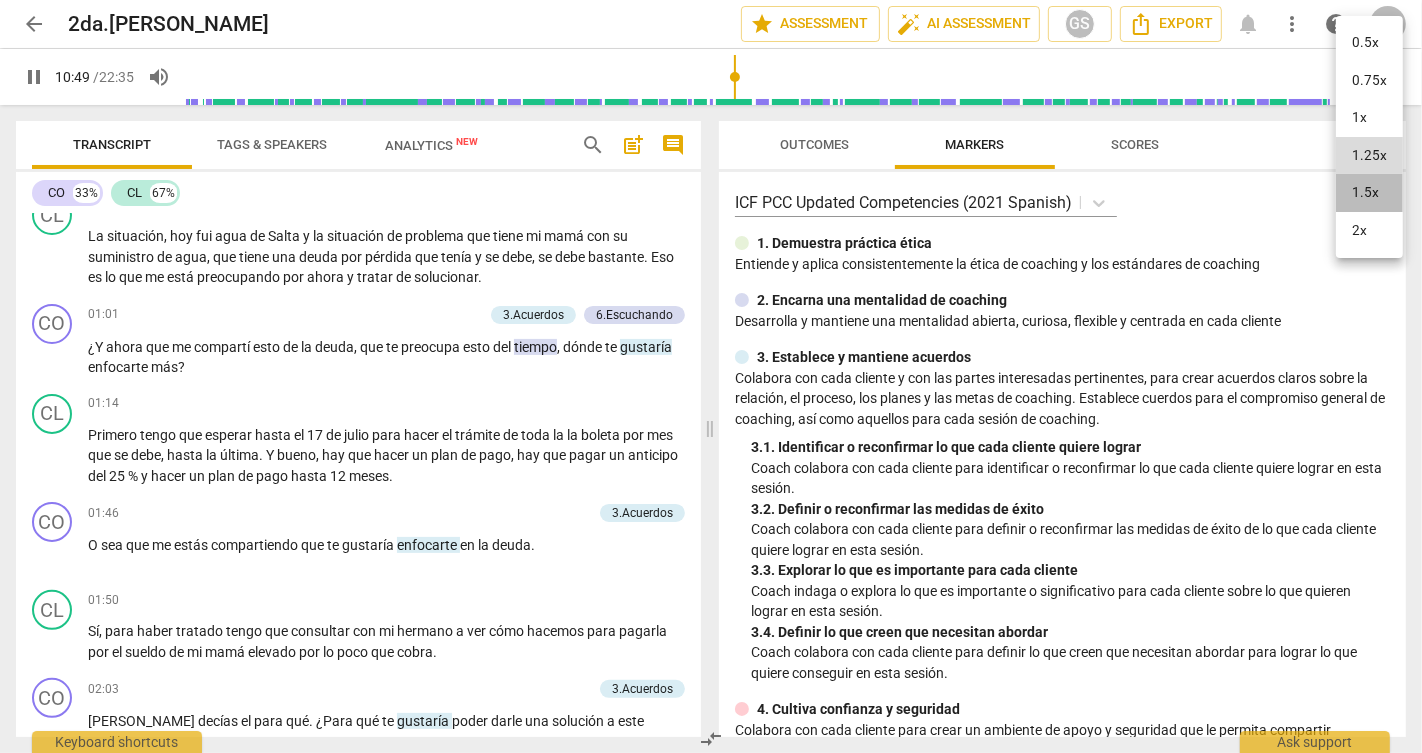 click on "1.5x" at bounding box center [1369, 193] 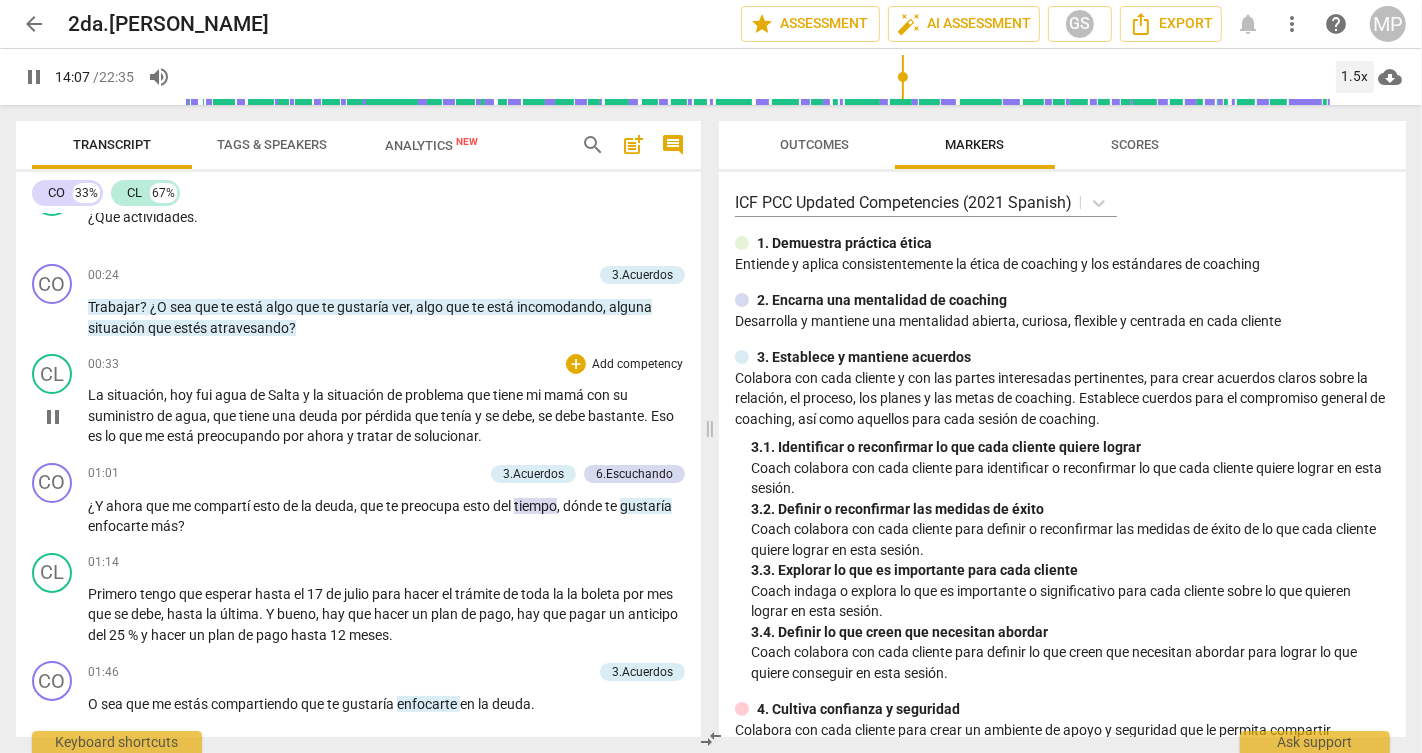 scroll, scrollTop: 316, scrollLeft: 0, axis: vertical 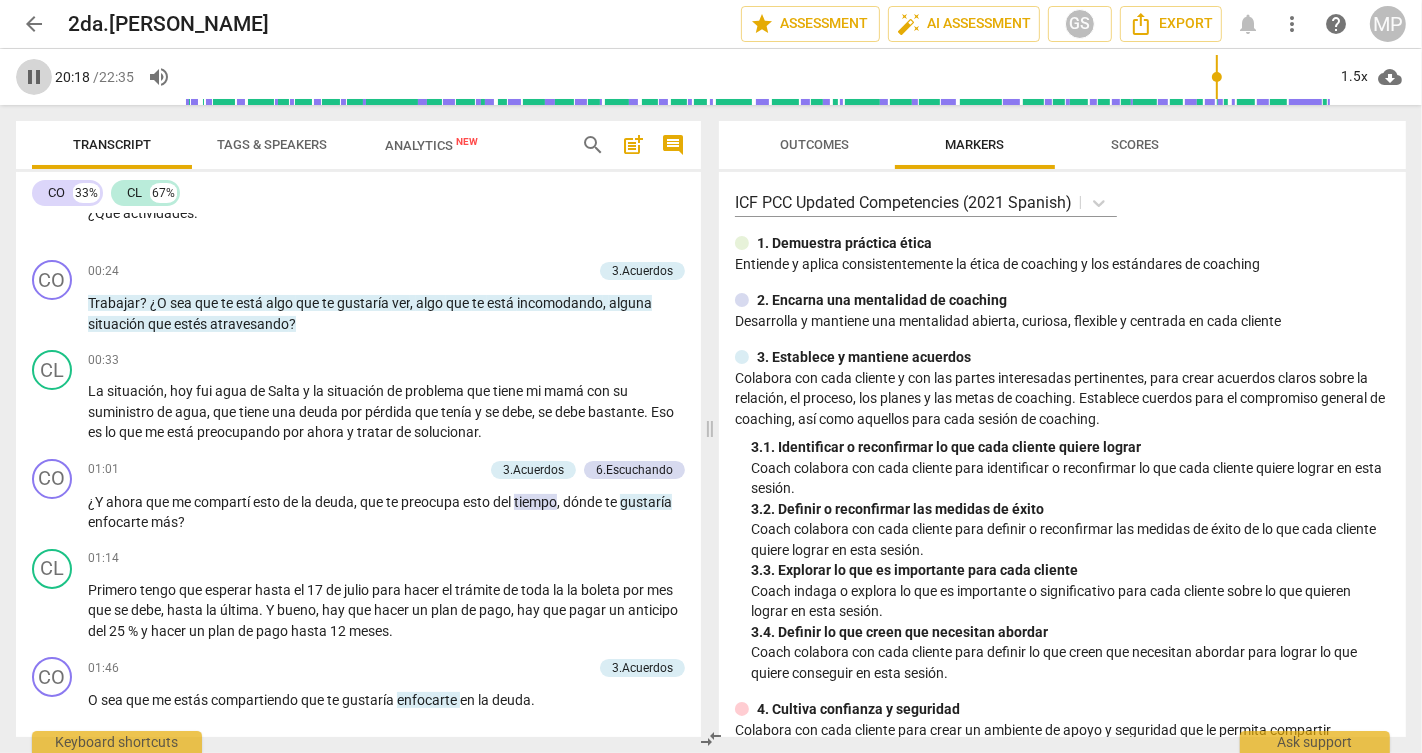 click on "pause" at bounding box center [34, 77] 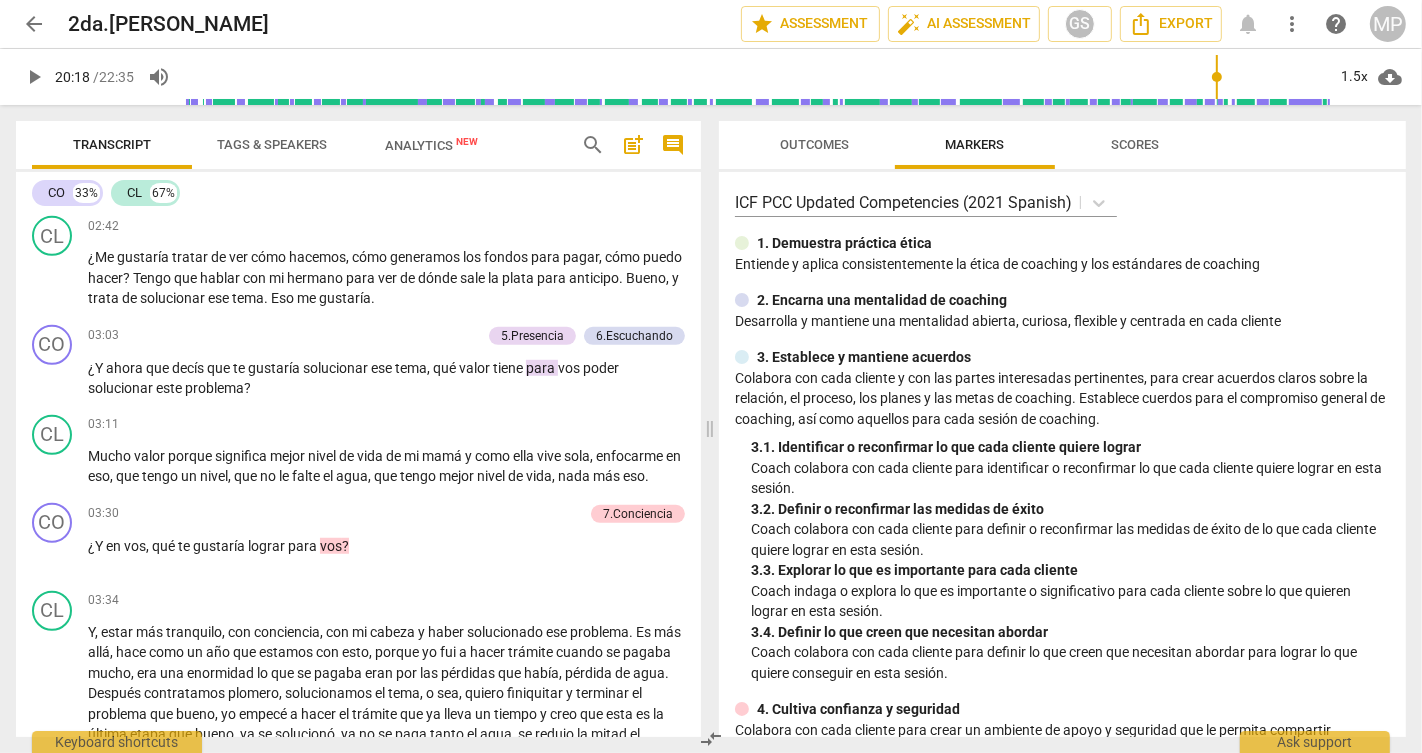 scroll, scrollTop: 1216, scrollLeft: 0, axis: vertical 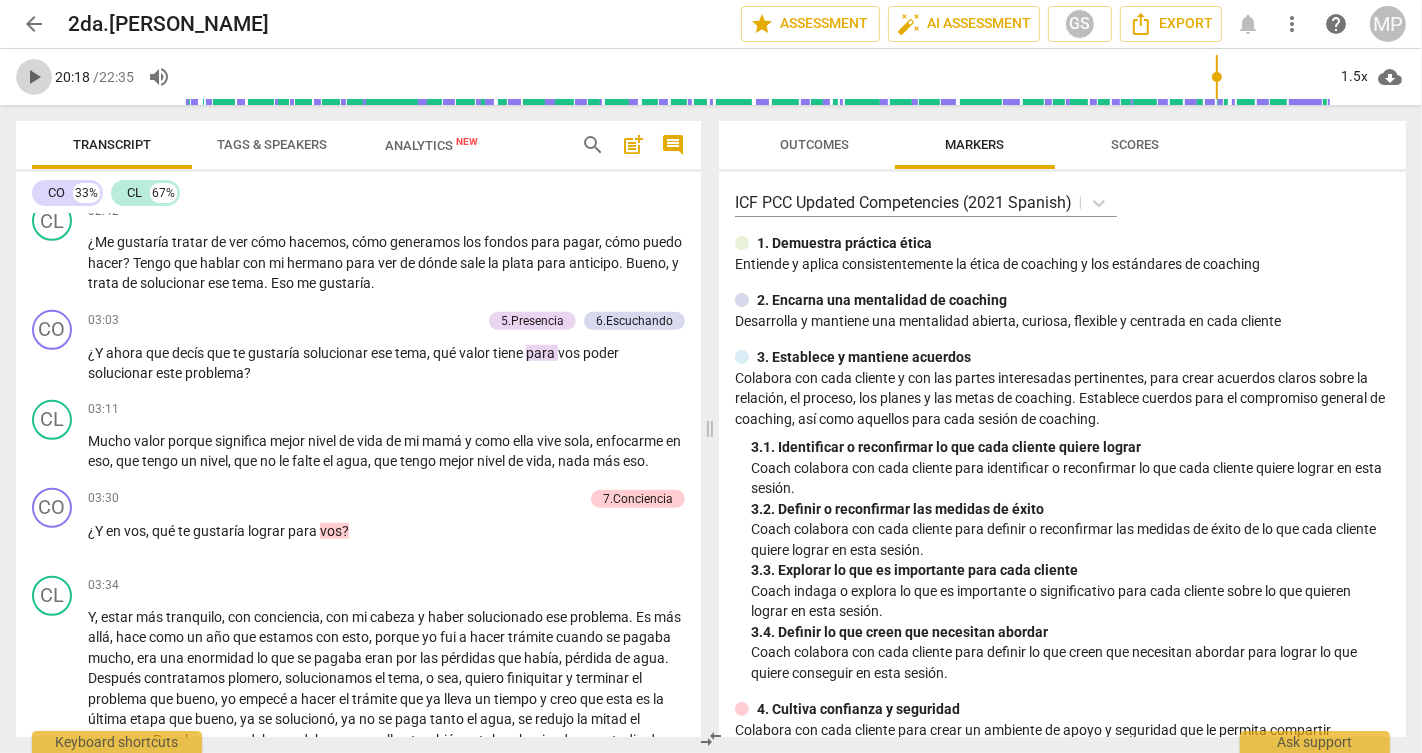 click on "play_arrow" at bounding box center [34, 77] 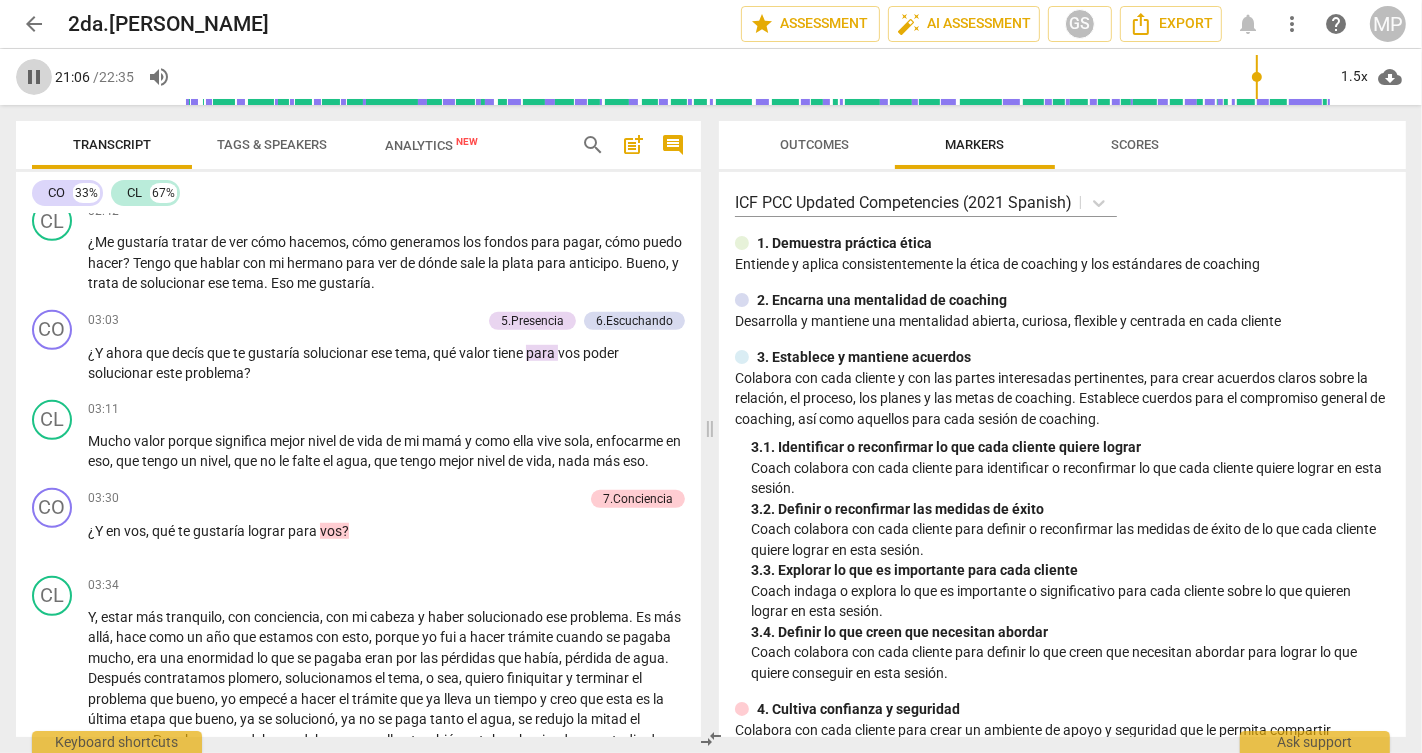 click on "pause" at bounding box center [34, 77] 